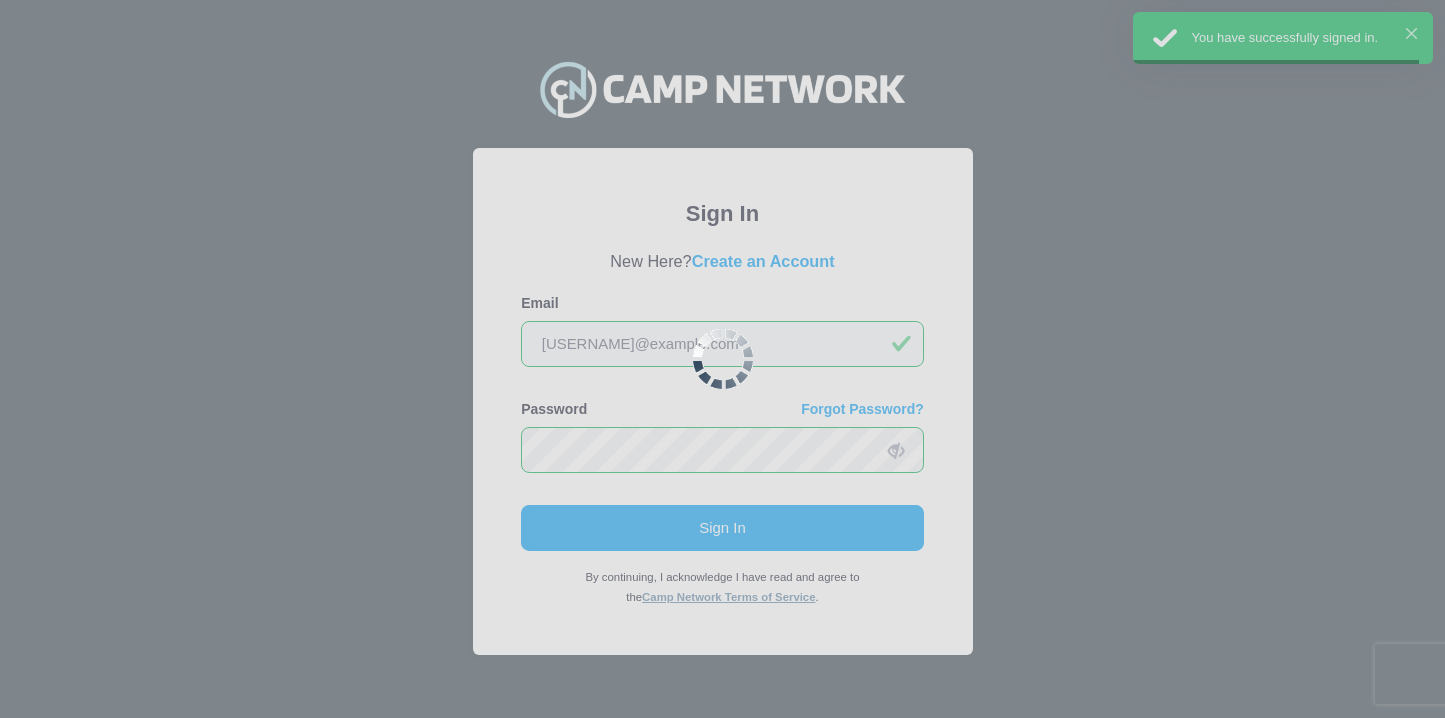 scroll, scrollTop: 0, scrollLeft: 0, axis: both 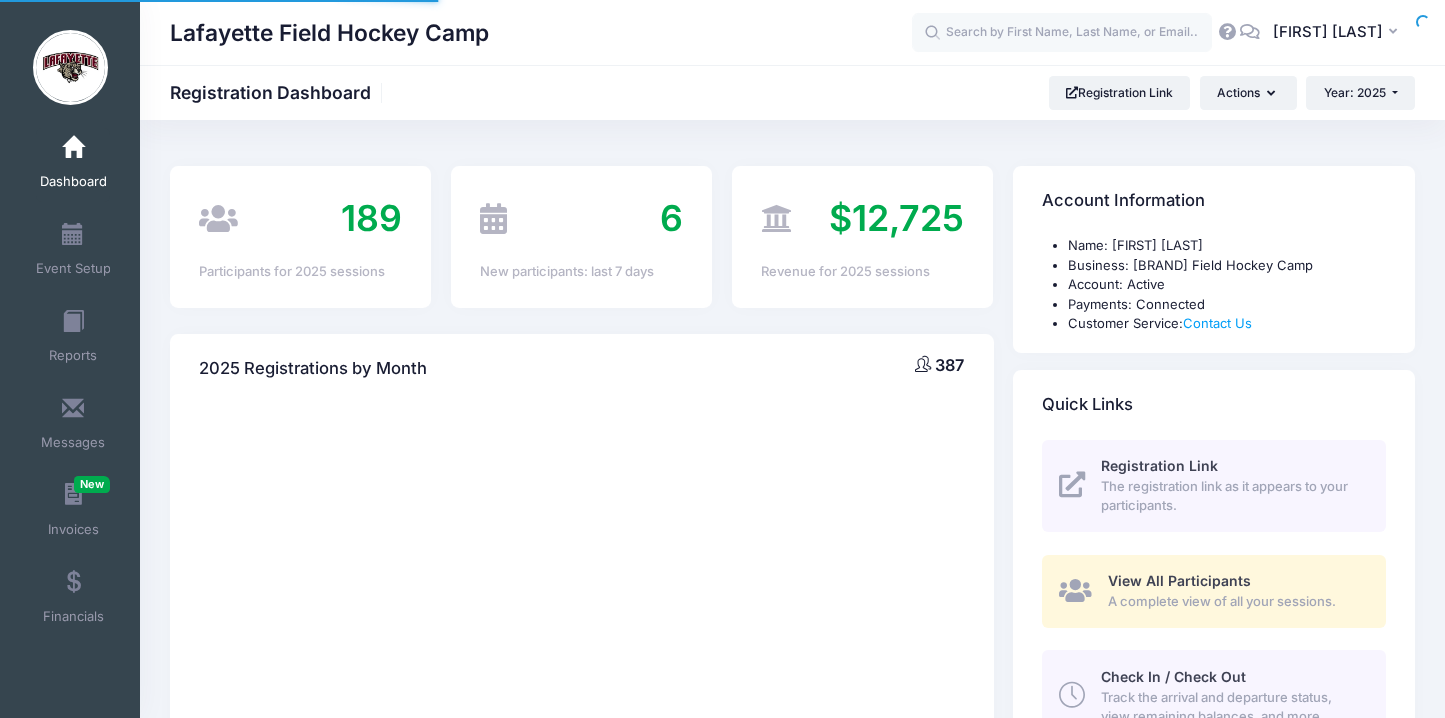 select 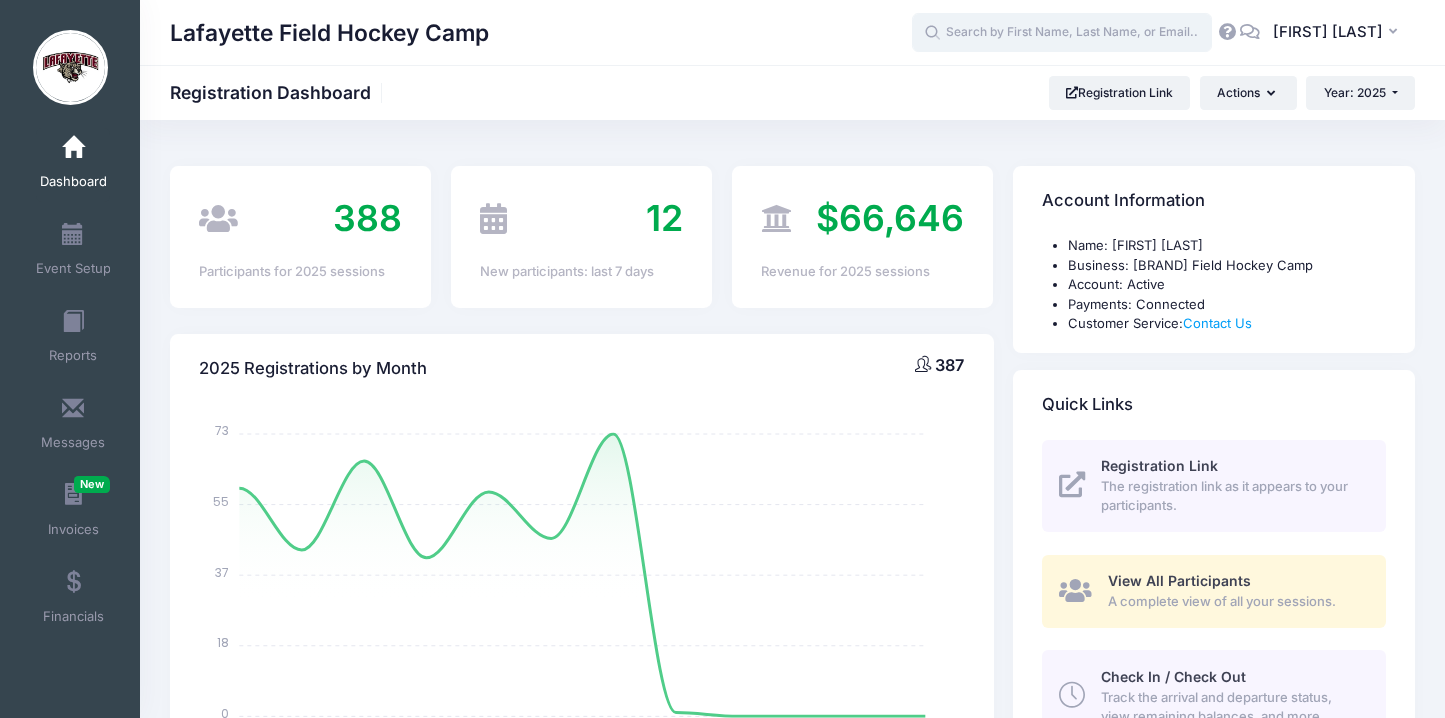 click at bounding box center [1062, 33] 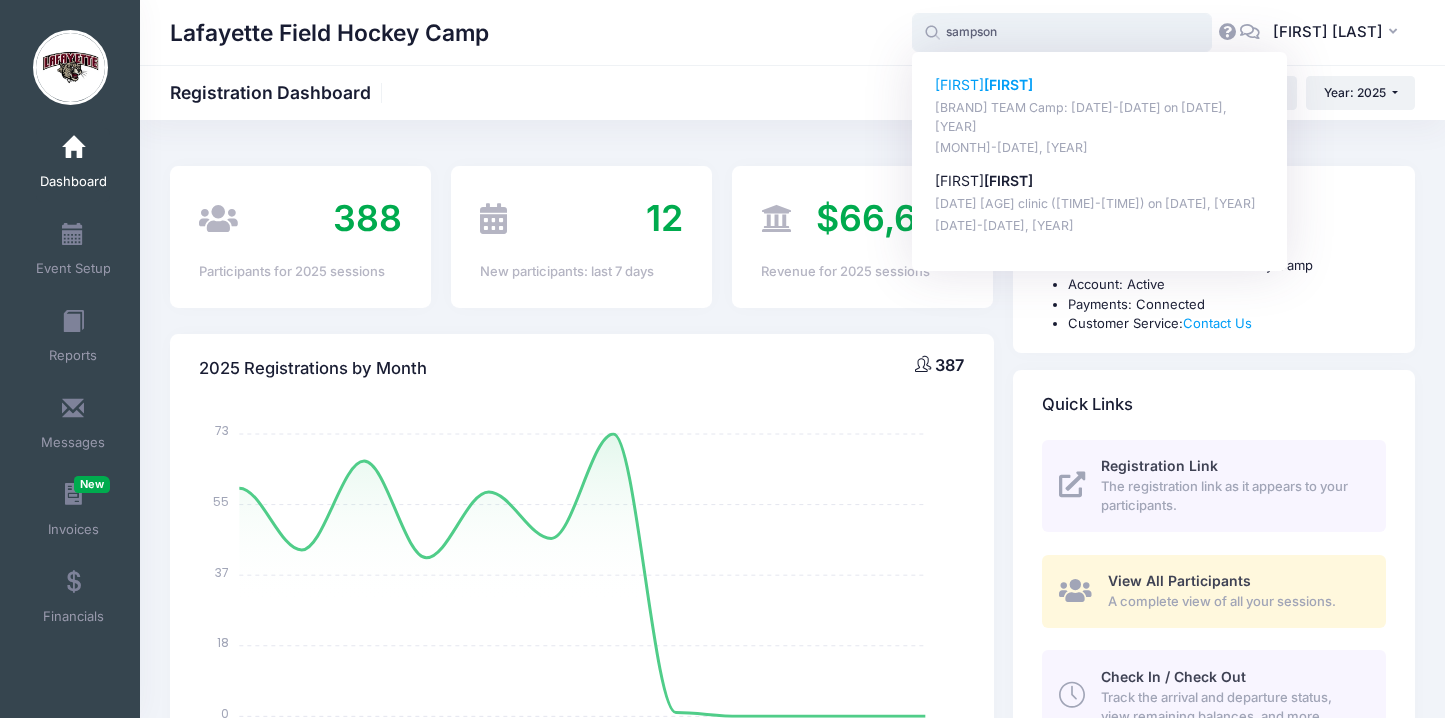 click on "[FIRST]" at bounding box center (1008, 84) 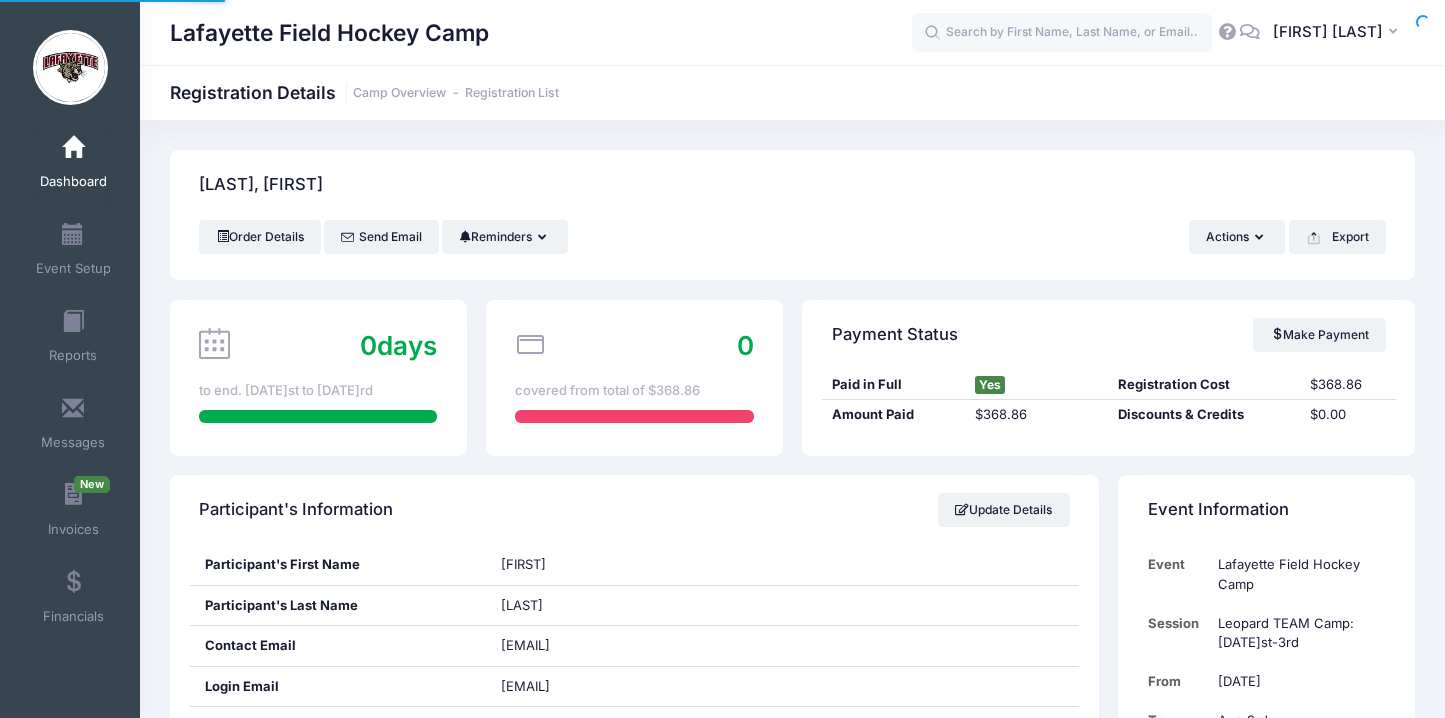 scroll, scrollTop: 0, scrollLeft: 0, axis: both 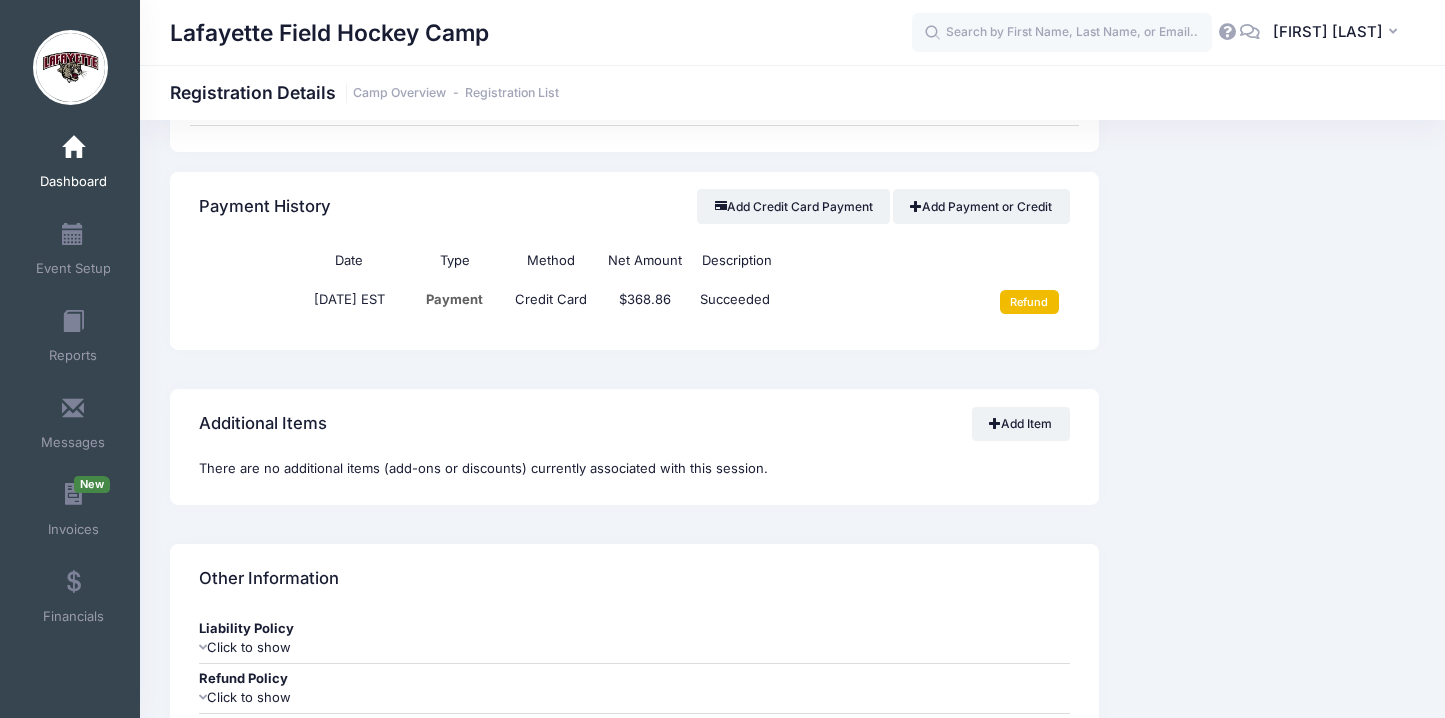 click on "Refund" at bounding box center (1029, 302) 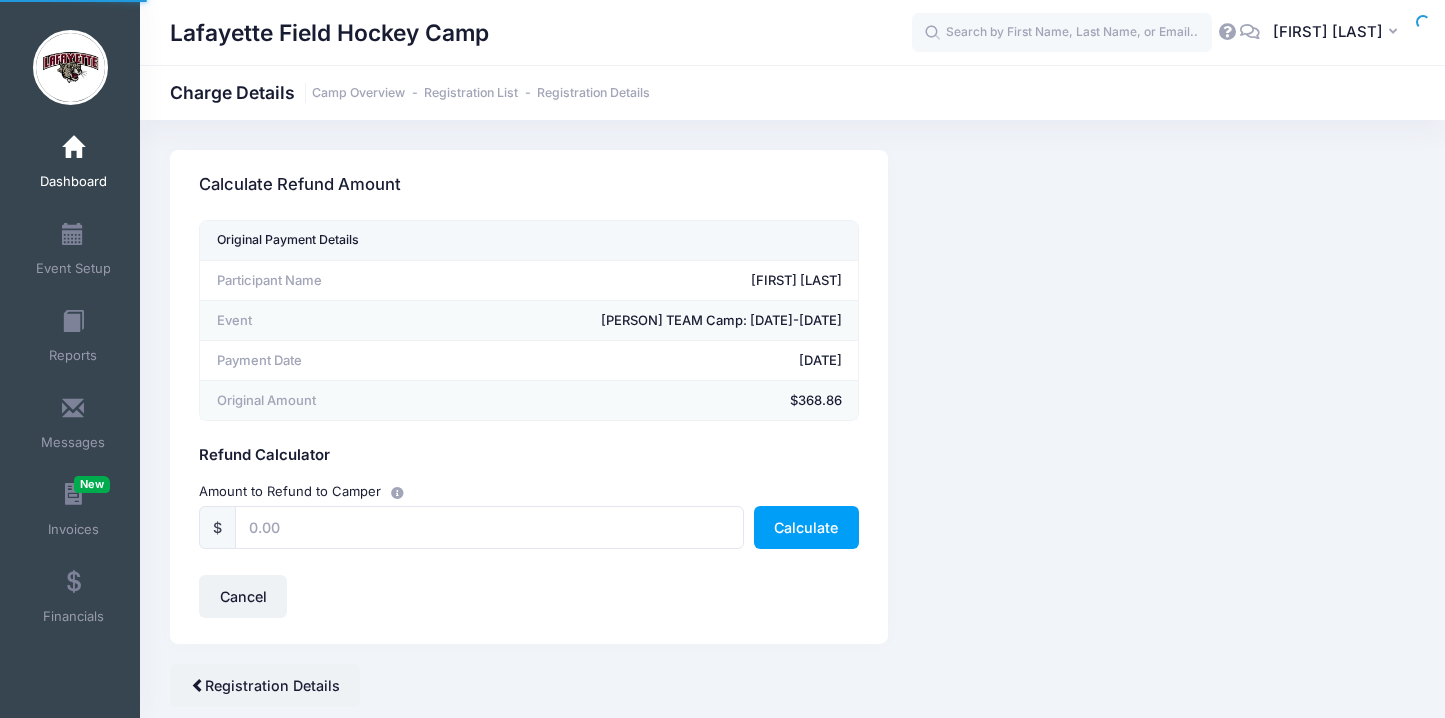 scroll, scrollTop: 0, scrollLeft: 0, axis: both 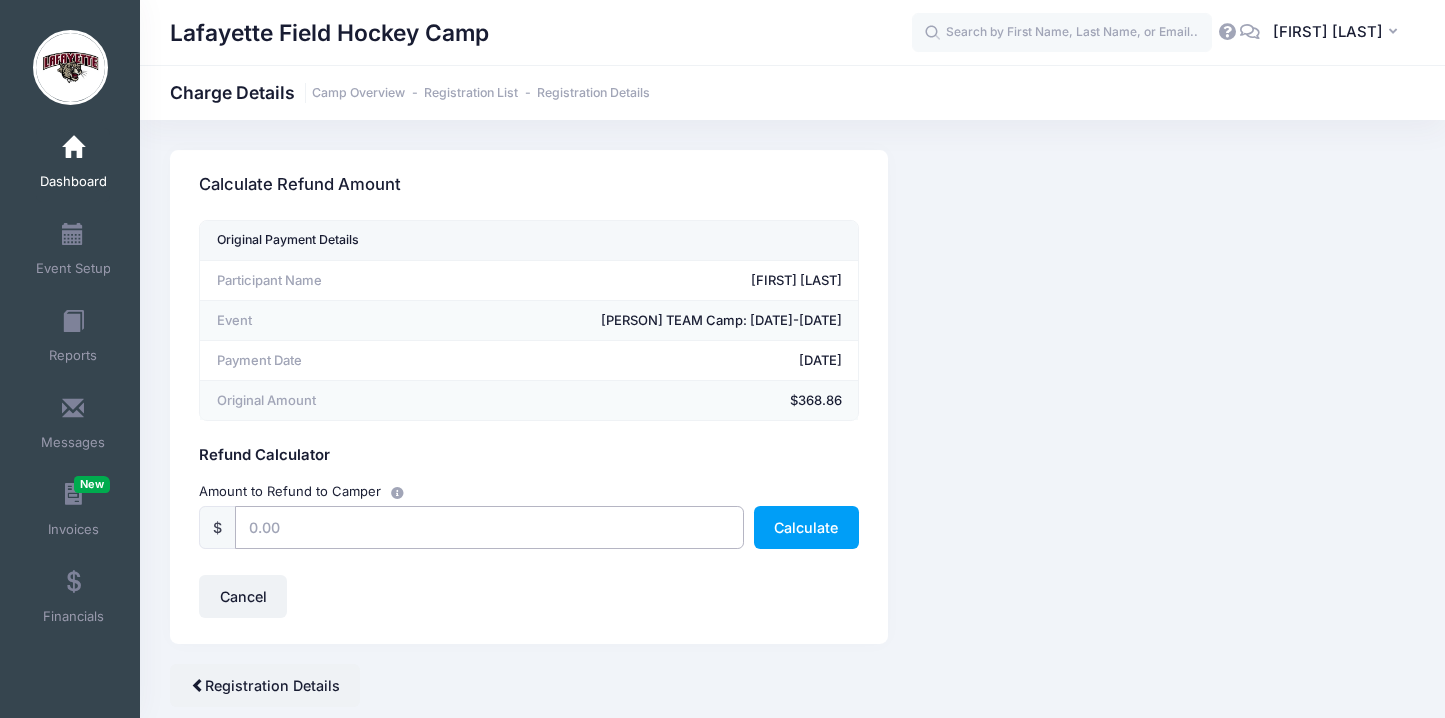 click at bounding box center (489, 527) 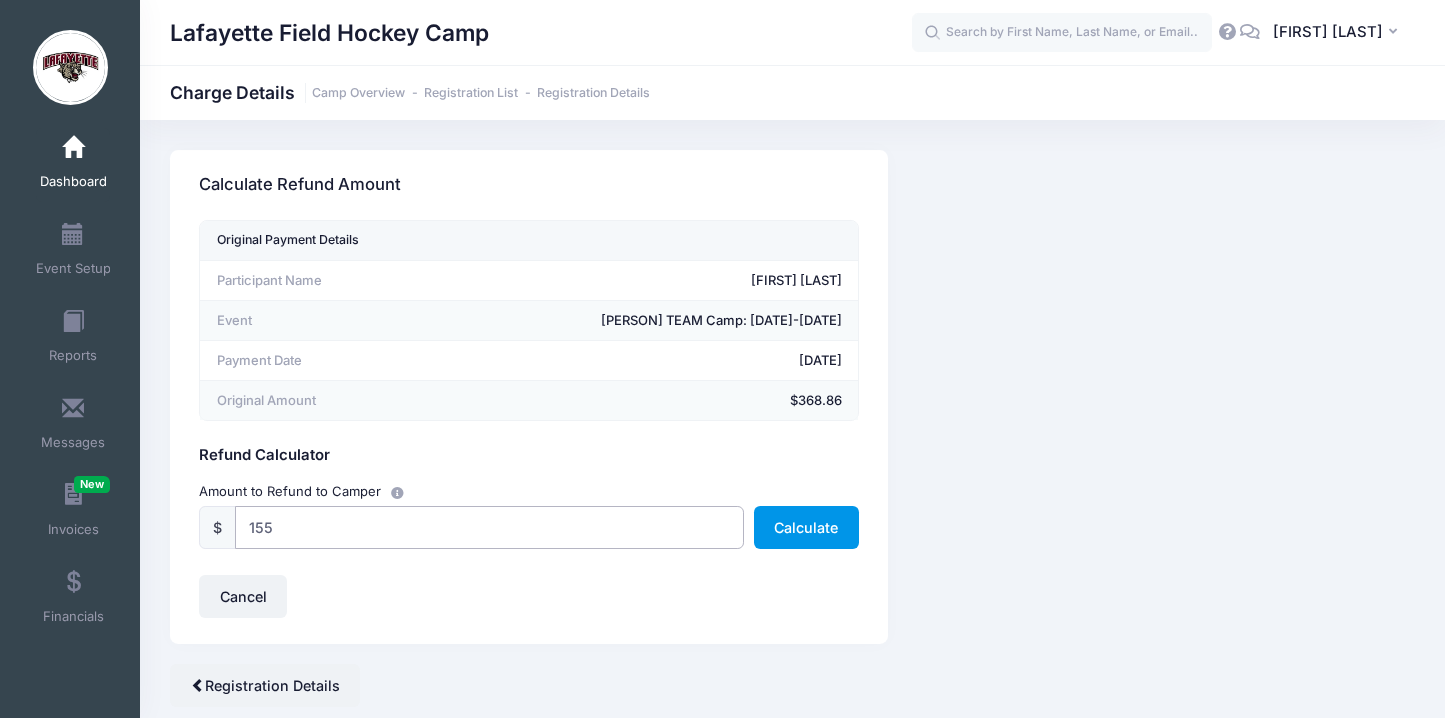 type on "155" 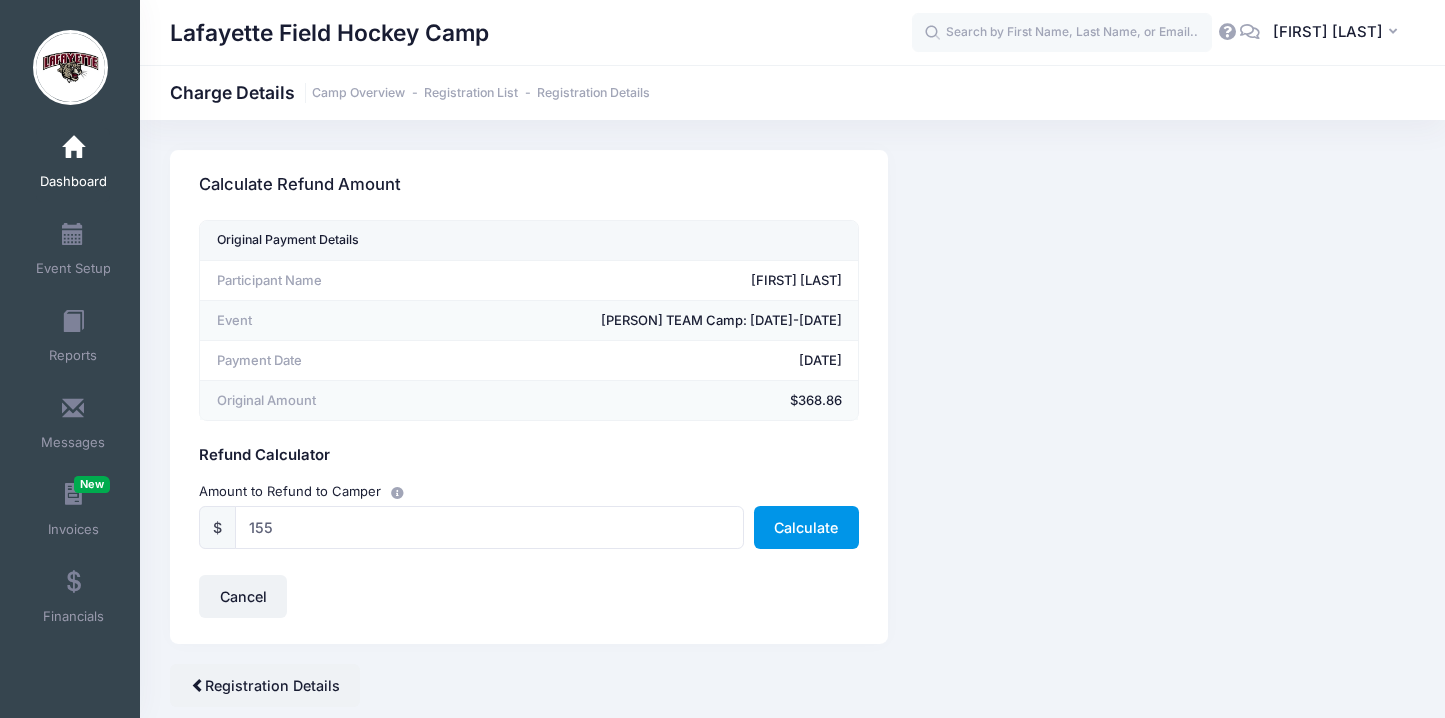click on "Calculate" at bounding box center (806, 527) 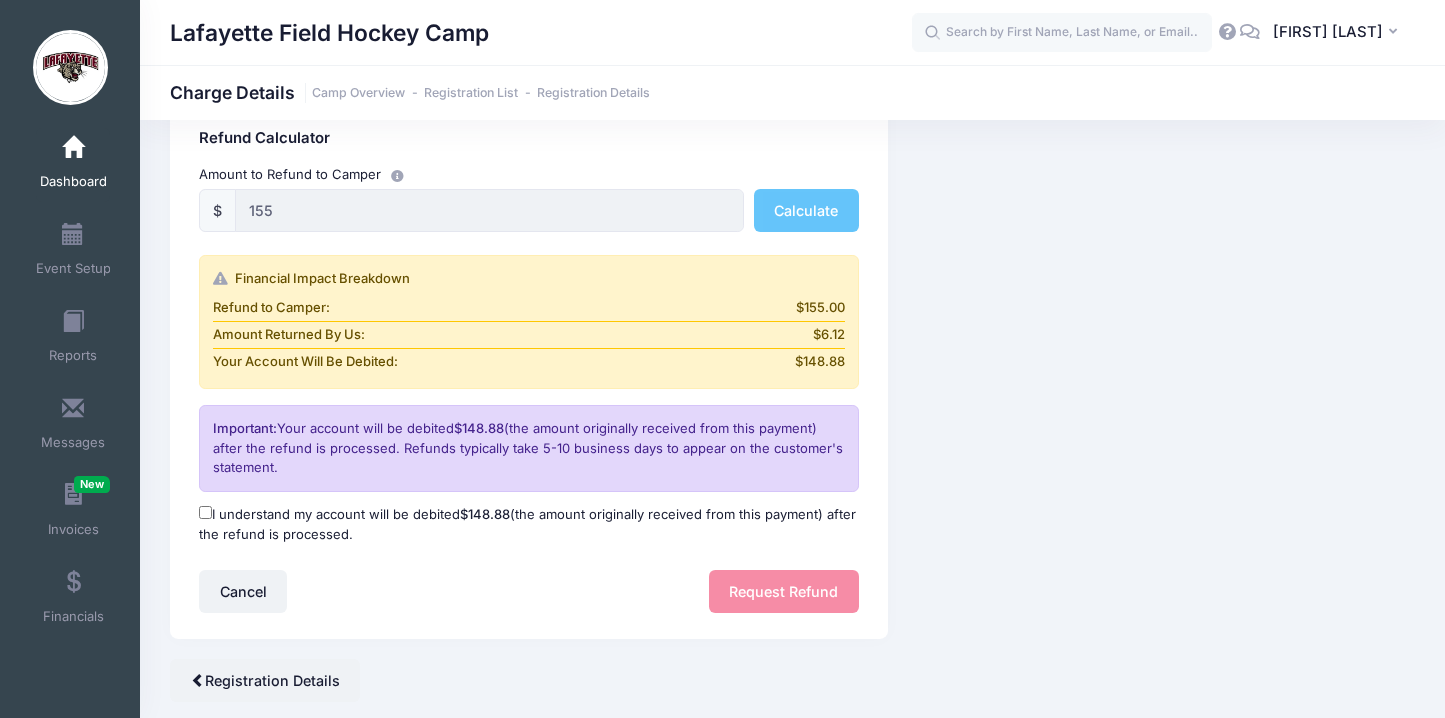 scroll, scrollTop: 323, scrollLeft: 0, axis: vertical 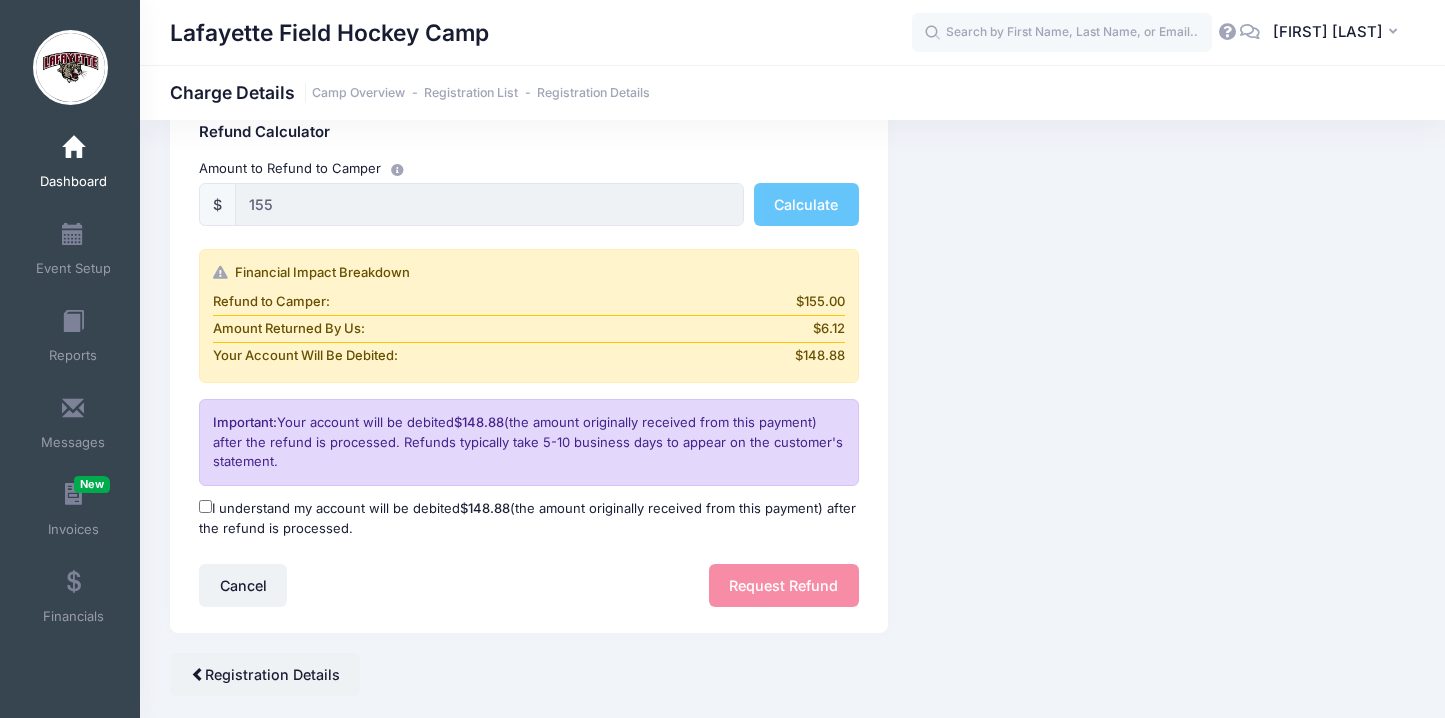 click on "I understand my account will be debited  $148.88  (the amount originally received from this payment) after the refund is processed." at bounding box center [205, 506] 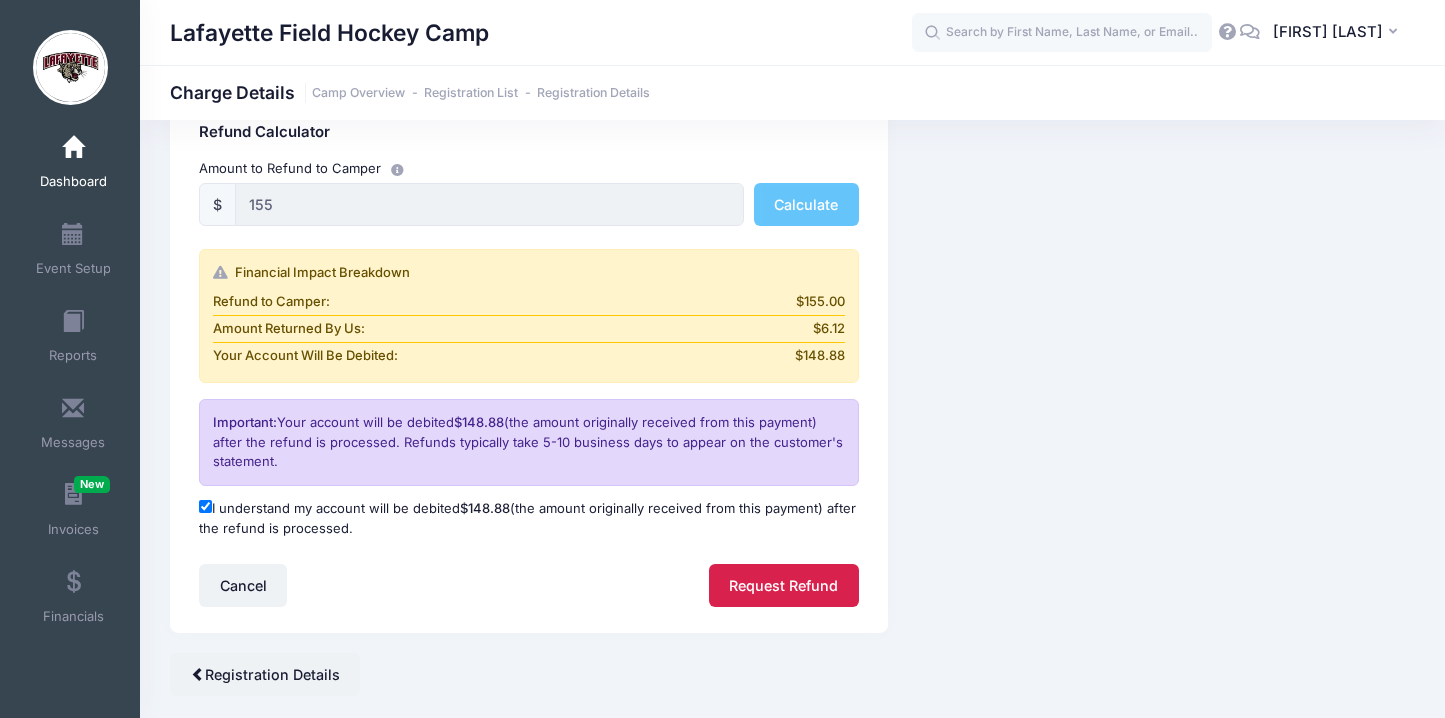 click on "Request Refund" at bounding box center (784, 585) 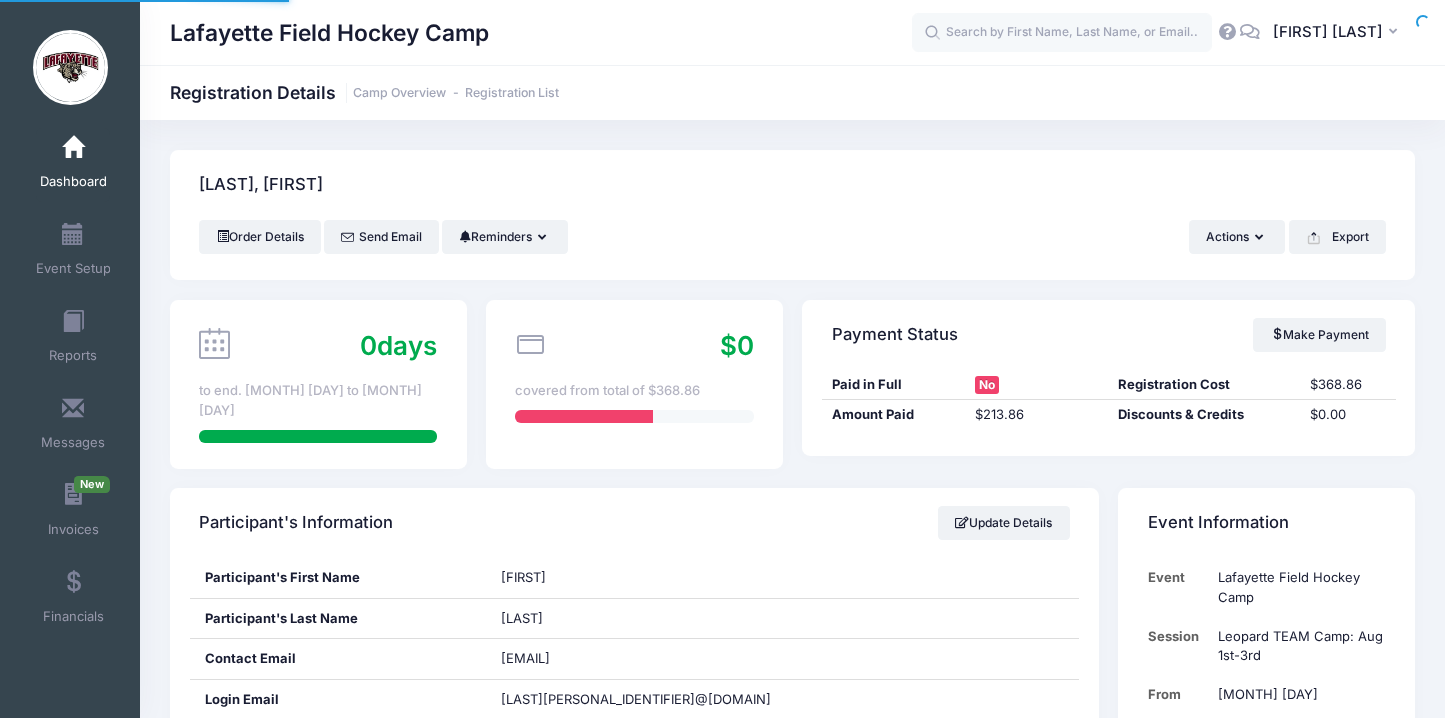 scroll, scrollTop: 0, scrollLeft: 0, axis: both 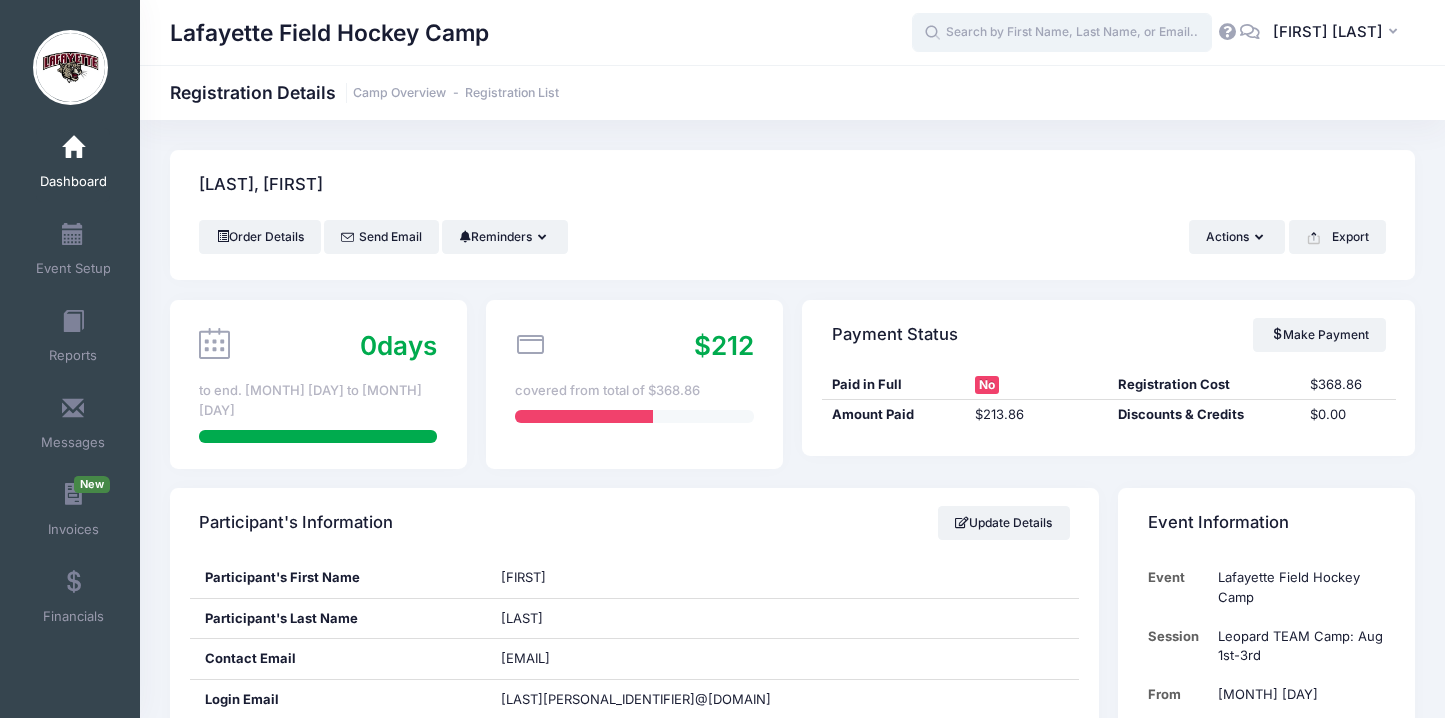 click at bounding box center (1062, 33) 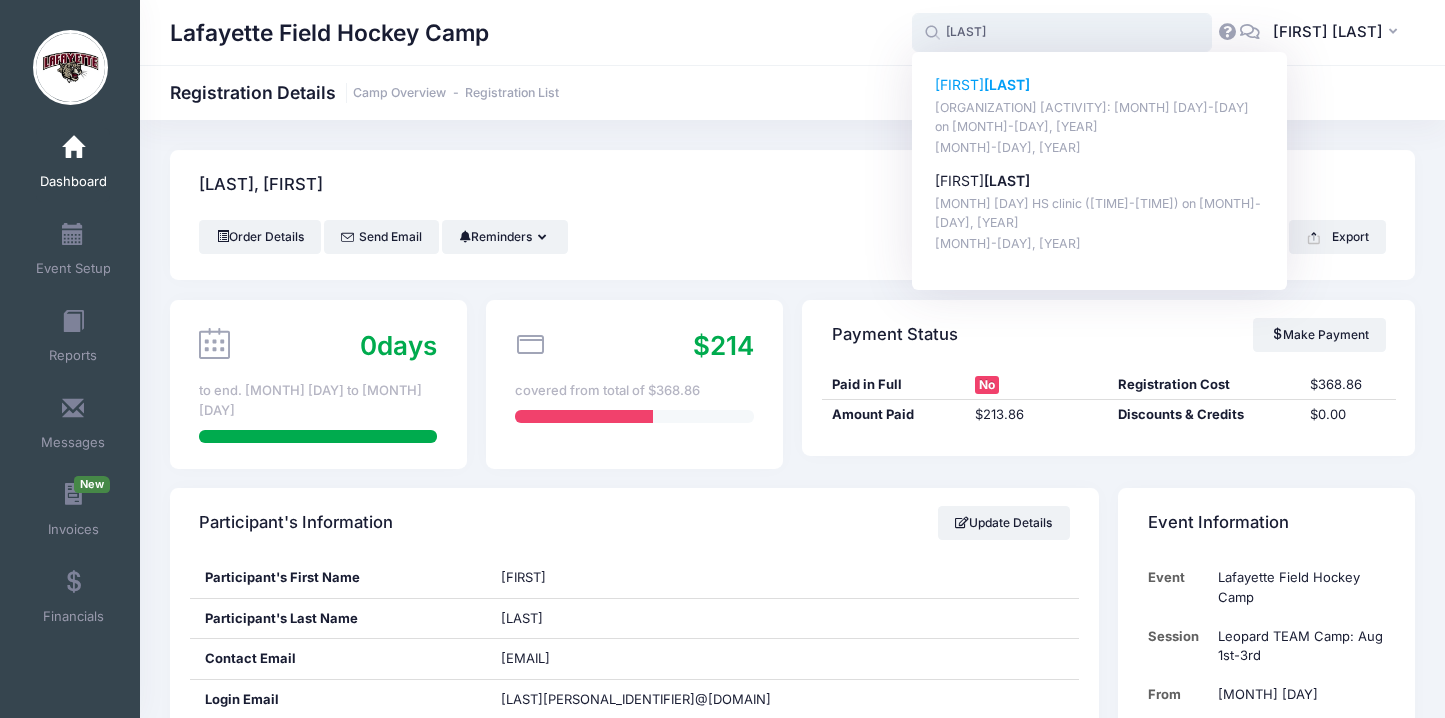 click on "[LAST]" at bounding box center (1007, 84) 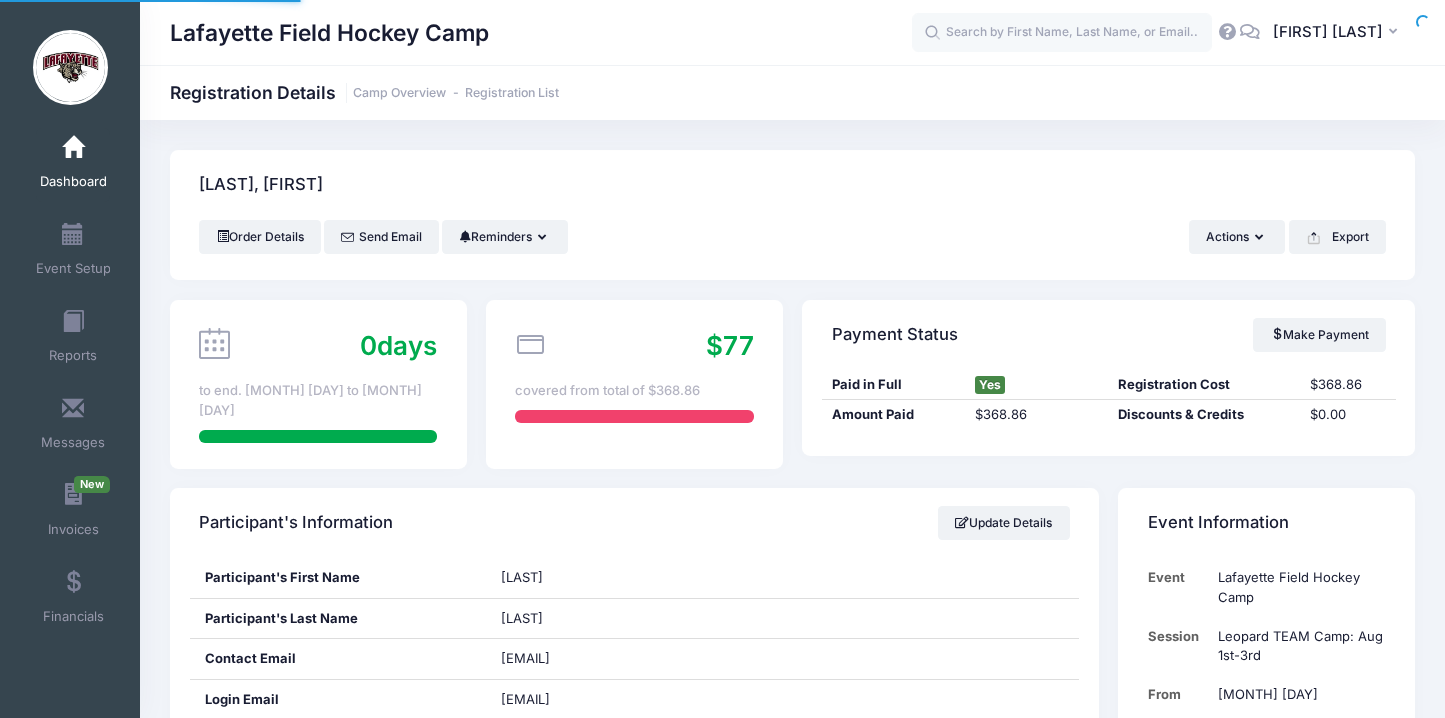 scroll, scrollTop: 0, scrollLeft: 0, axis: both 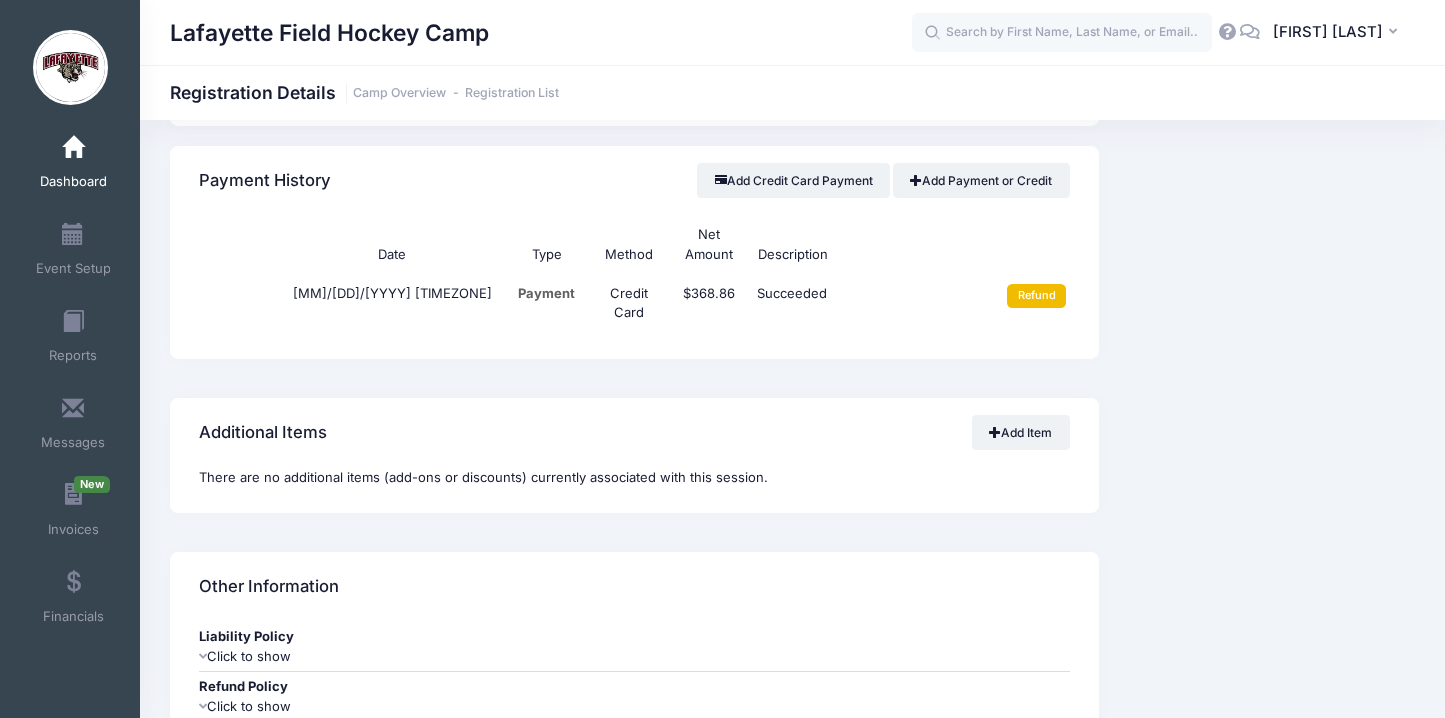click on "Refund" at bounding box center [1036, 296] 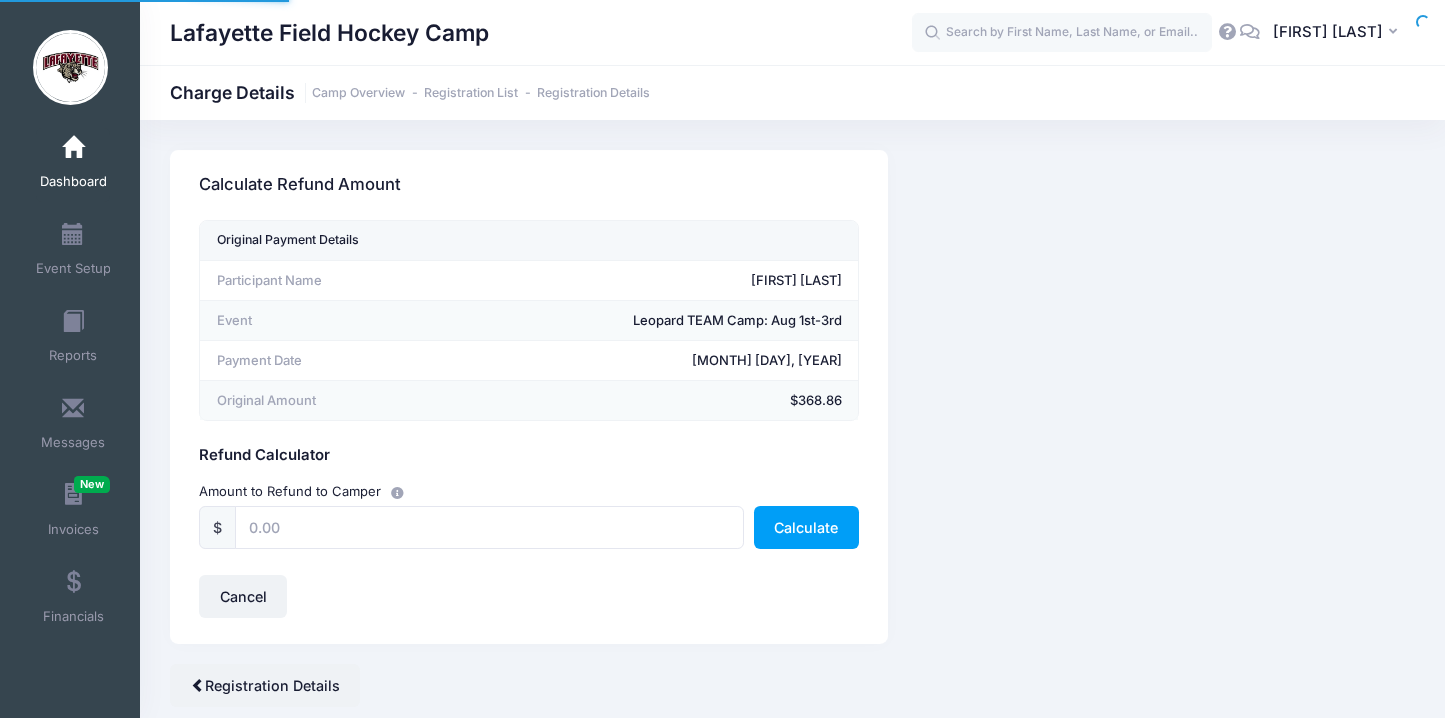 scroll, scrollTop: 0, scrollLeft: 0, axis: both 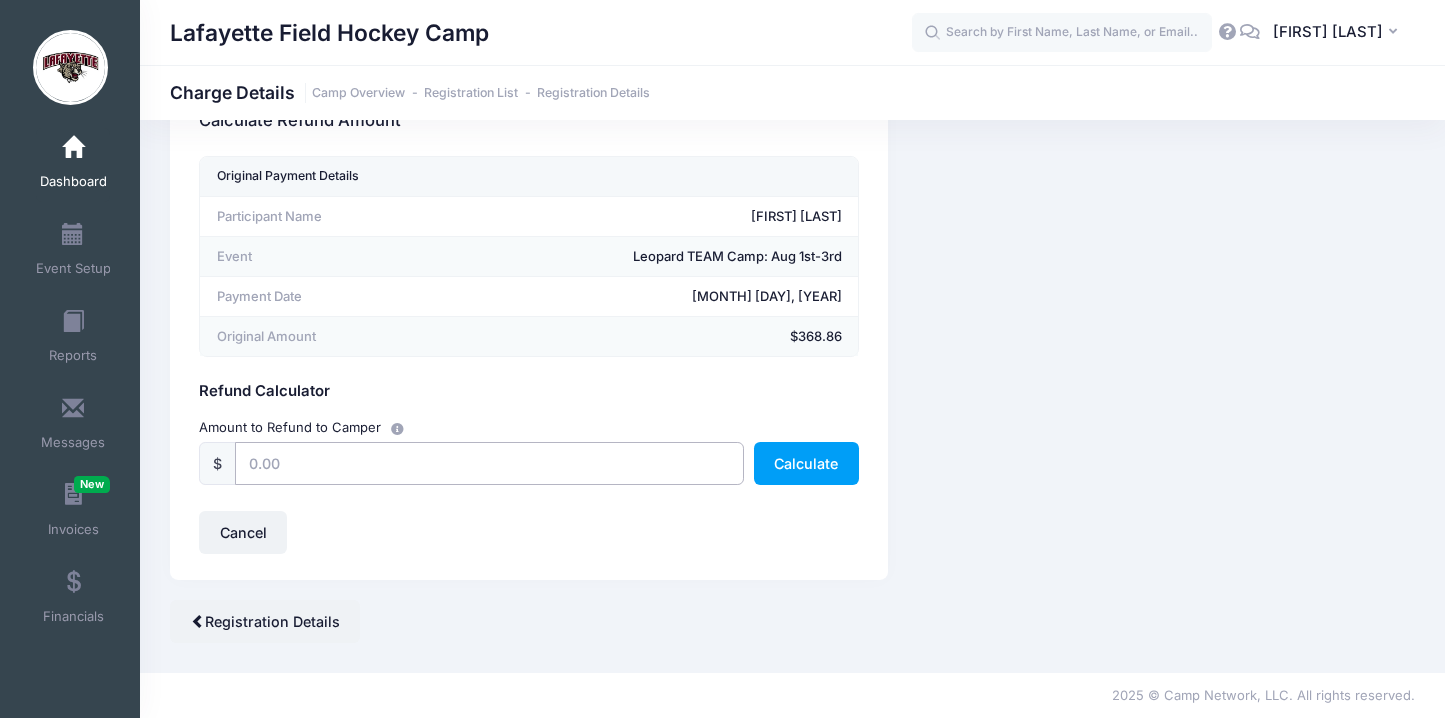 click at bounding box center (489, 463) 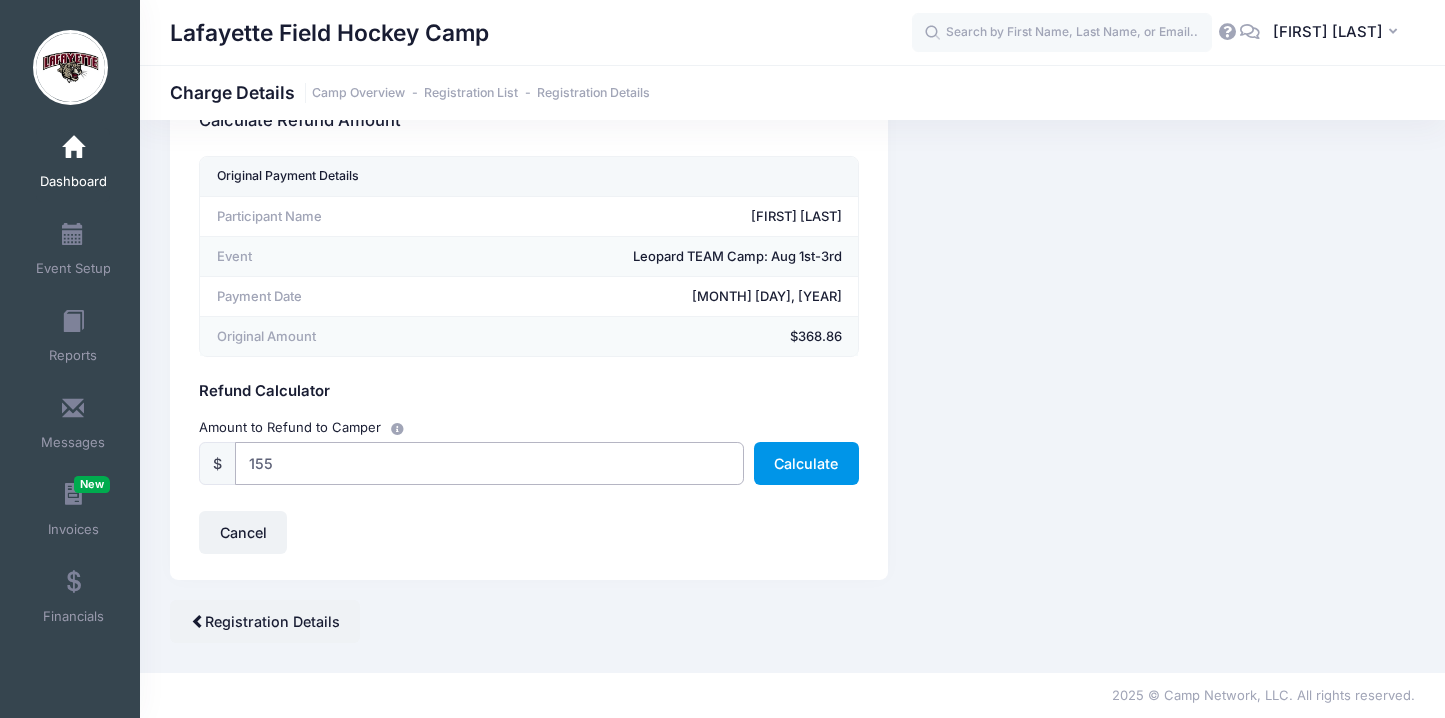 type on "155" 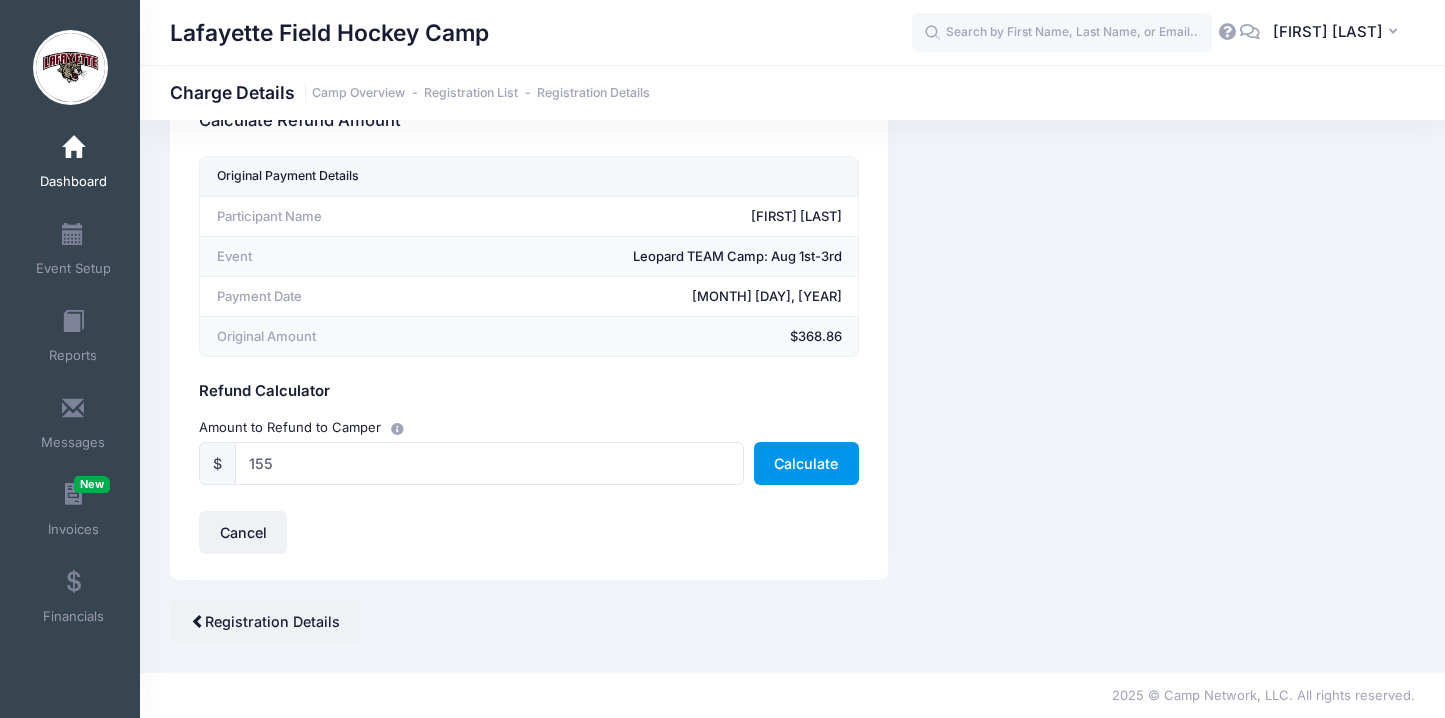 click on "Calculate" at bounding box center [806, 463] 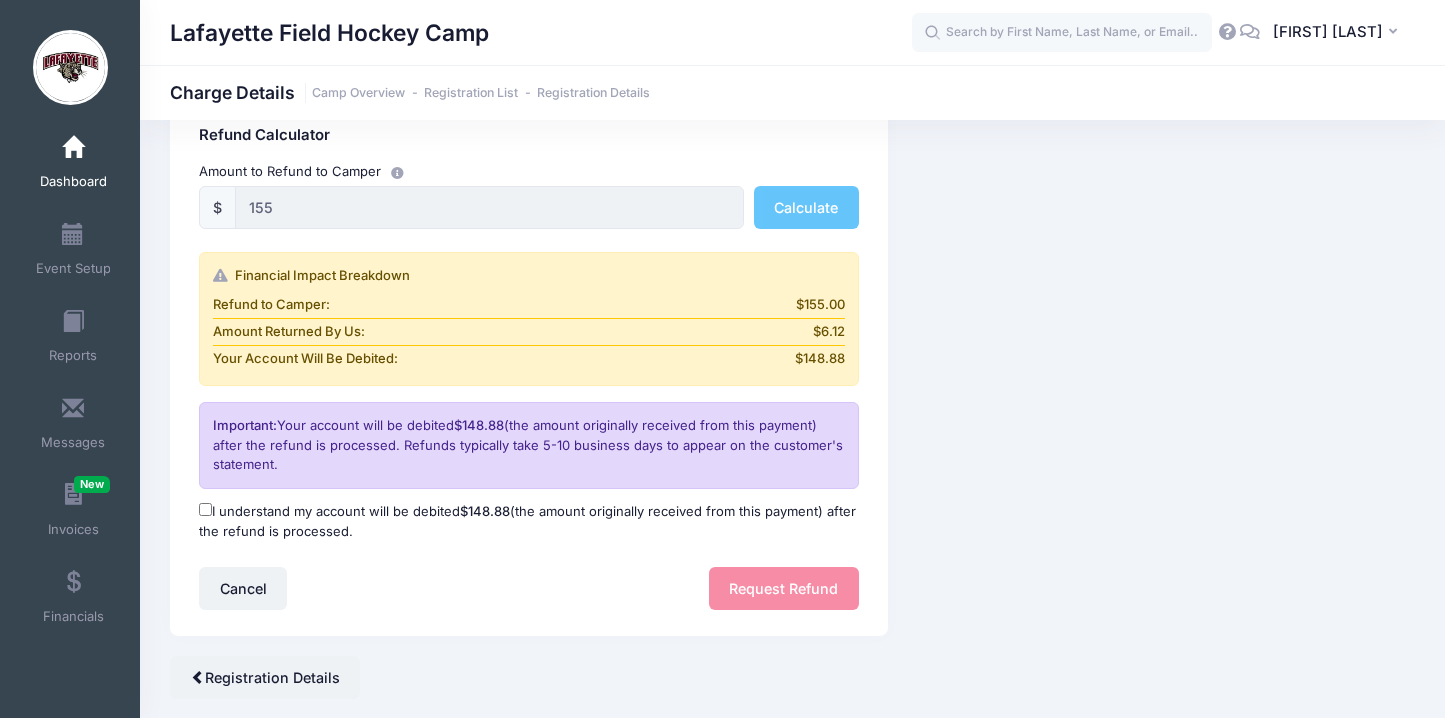 scroll, scrollTop: 323, scrollLeft: 0, axis: vertical 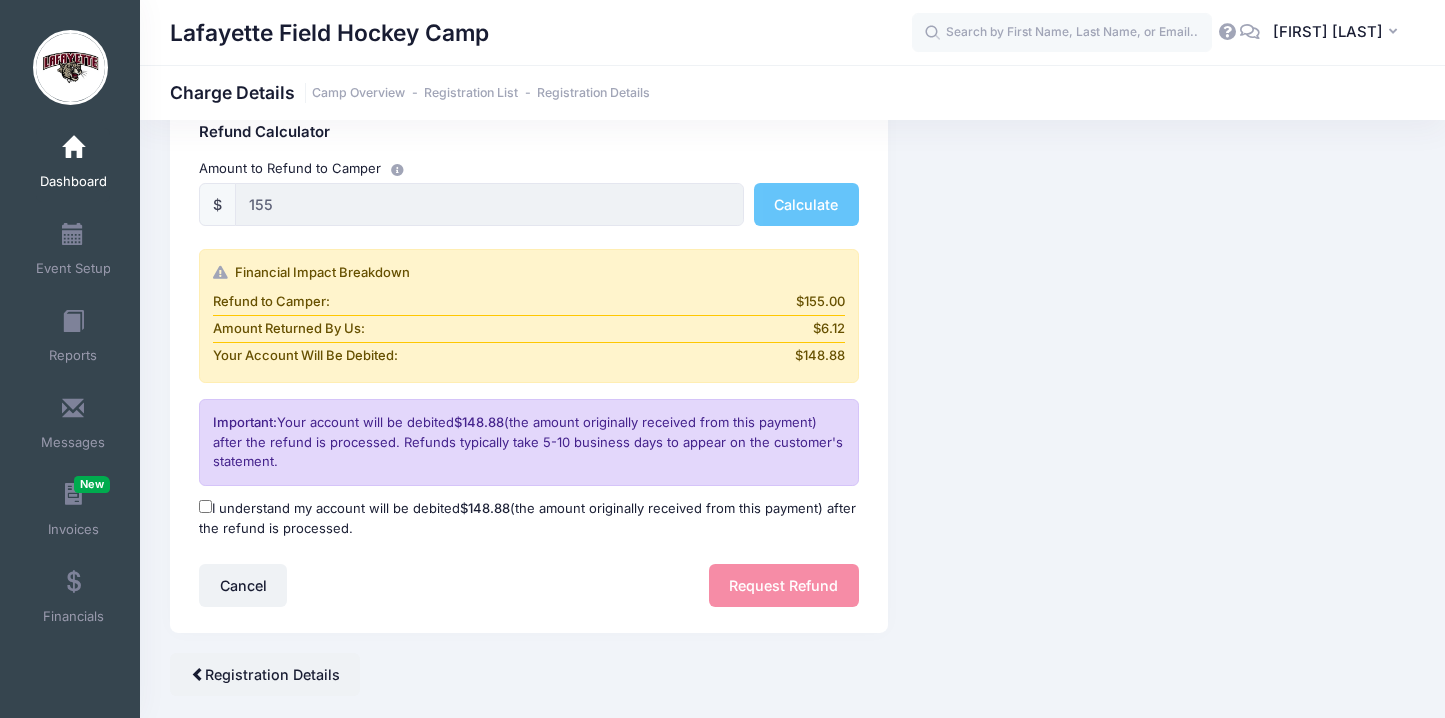 click on "I understand my account will be debited  $148.88  (the amount originally received from this payment) after the refund is processed." at bounding box center [205, 506] 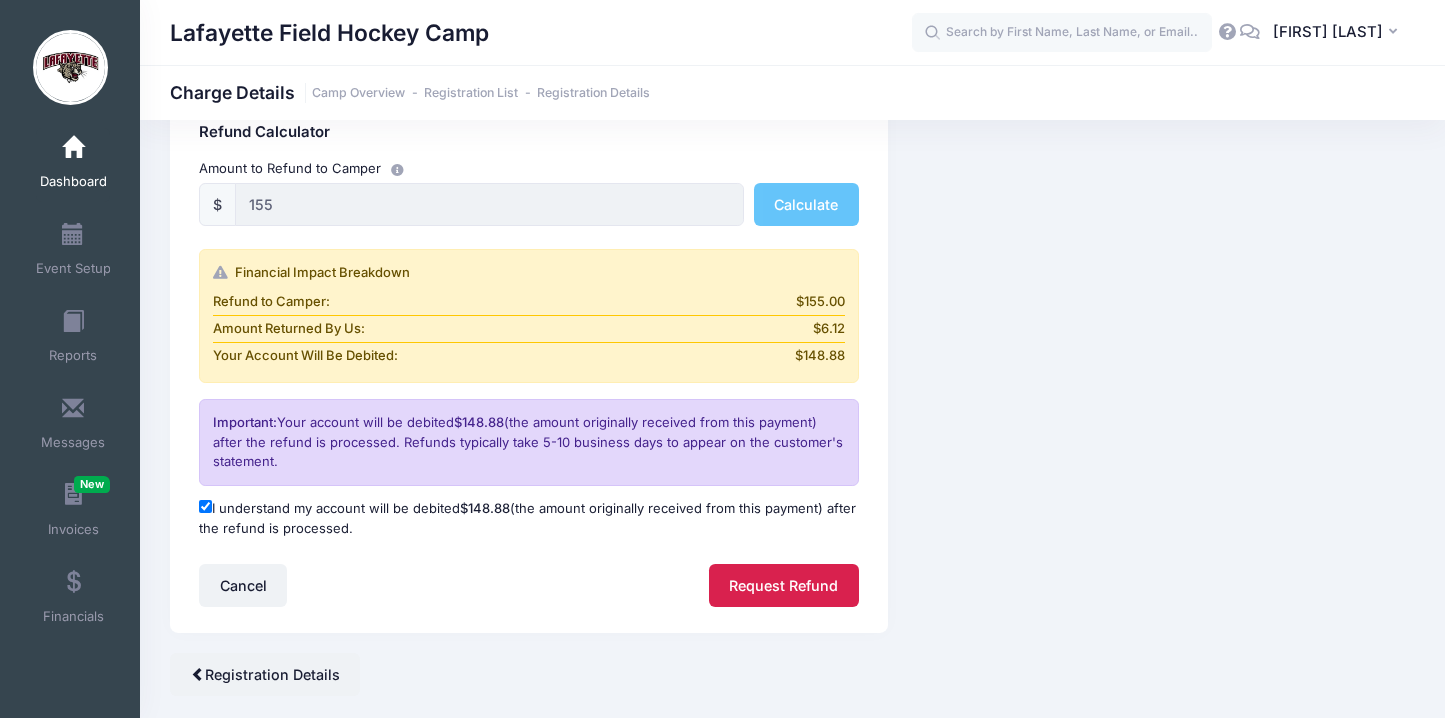 click on "Request Refund" at bounding box center [784, 585] 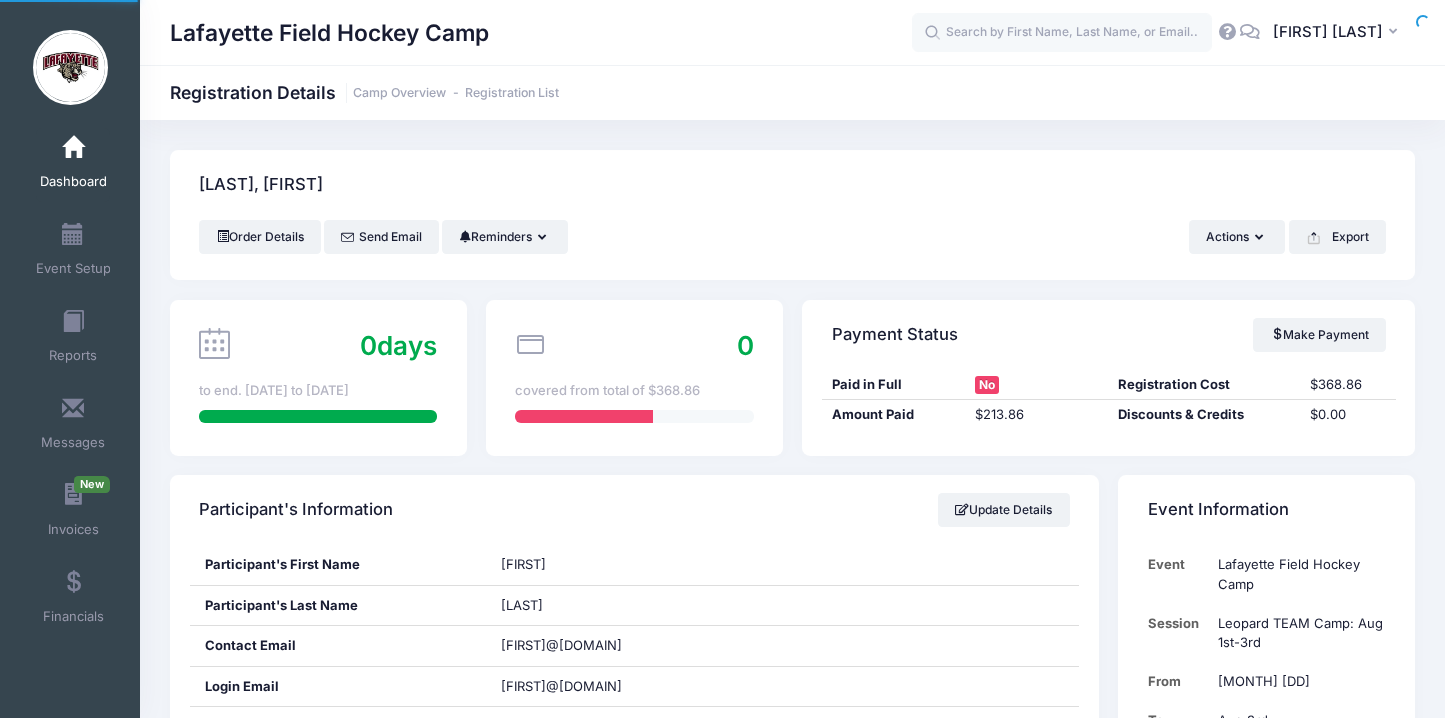 scroll, scrollTop: 0, scrollLeft: 0, axis: both 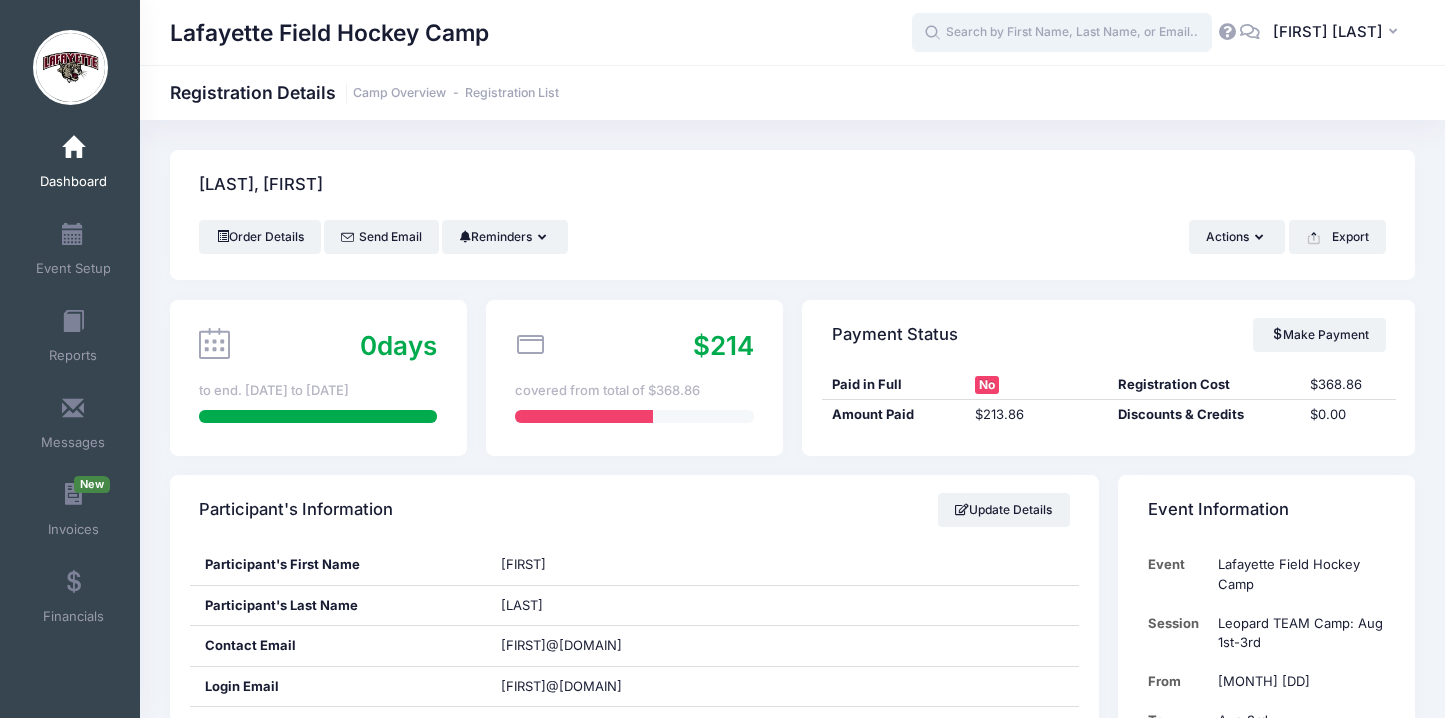 click at bounding box center [1062, 33] 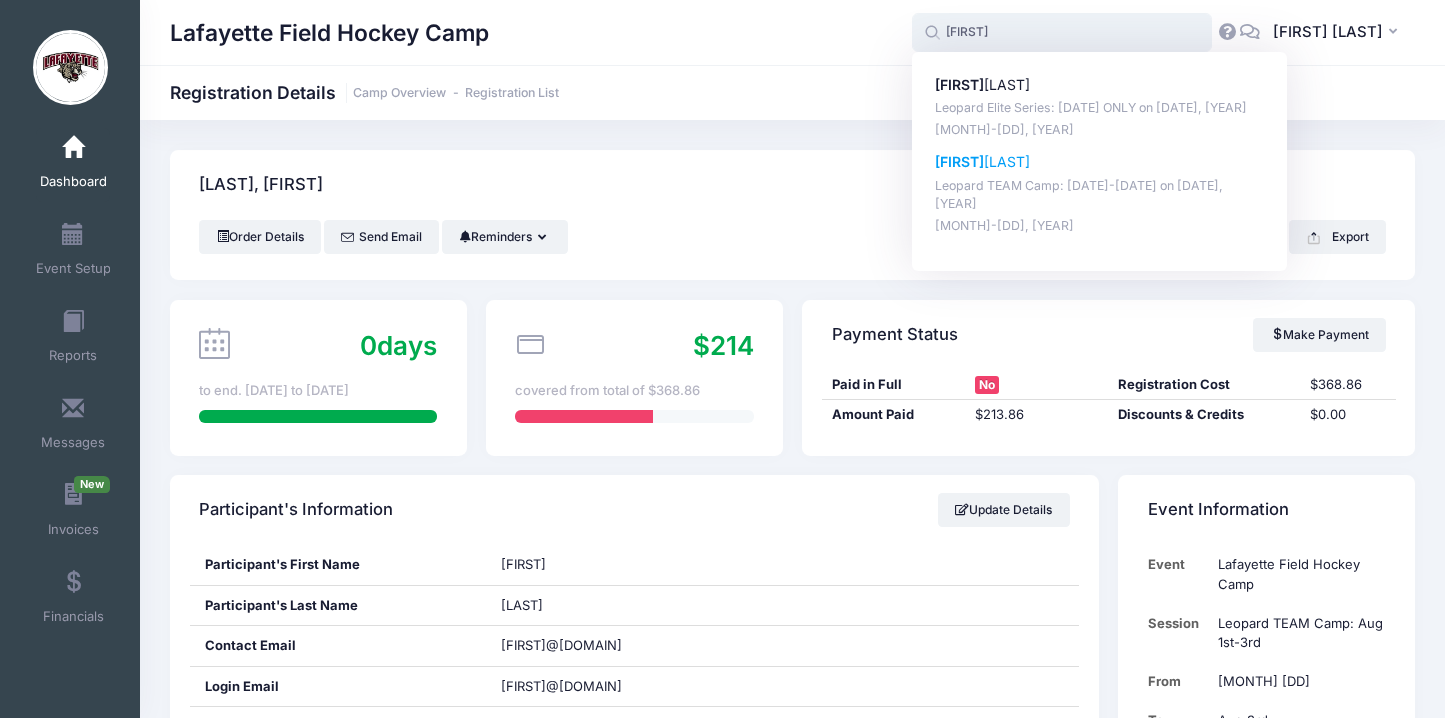 click on "Paisley  Testa" at bounding box center [1100, 162] 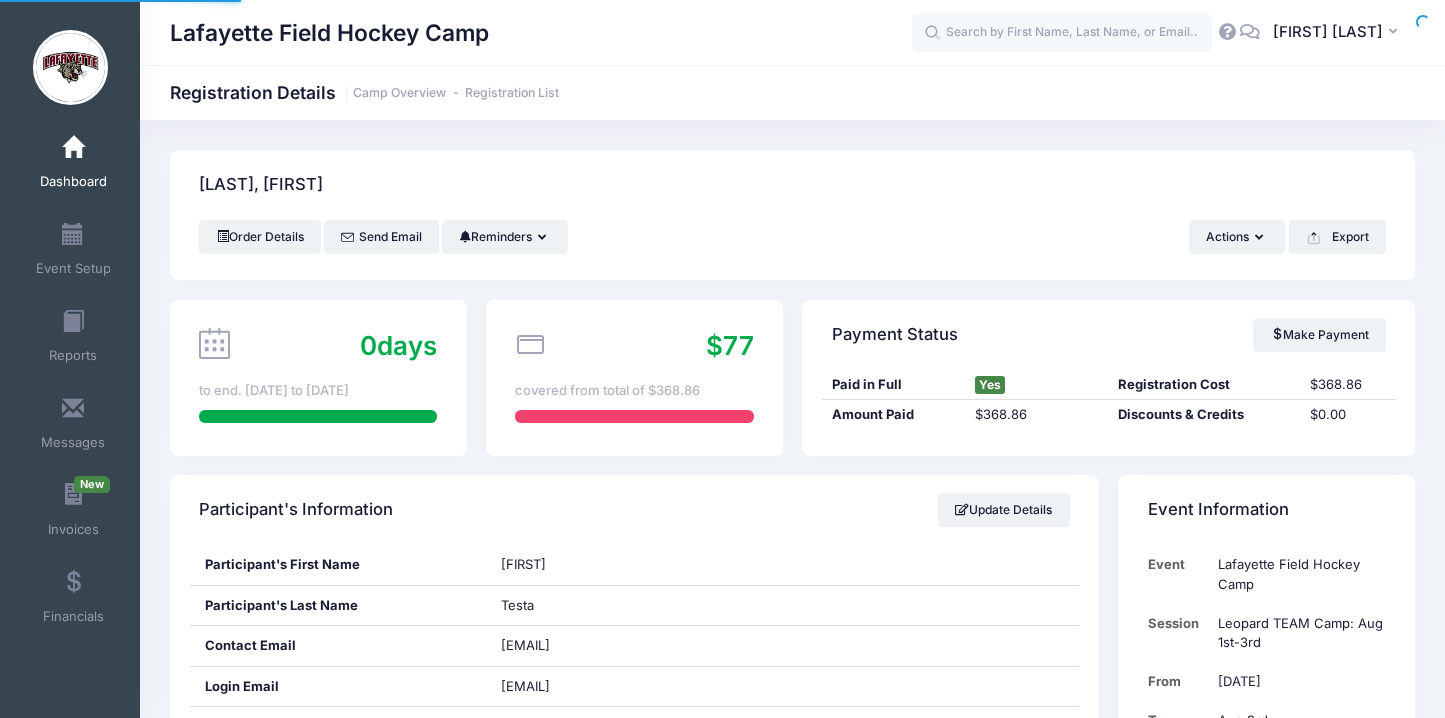 scroll, scrollTop: 0, scrollLeft: 0, axis: both 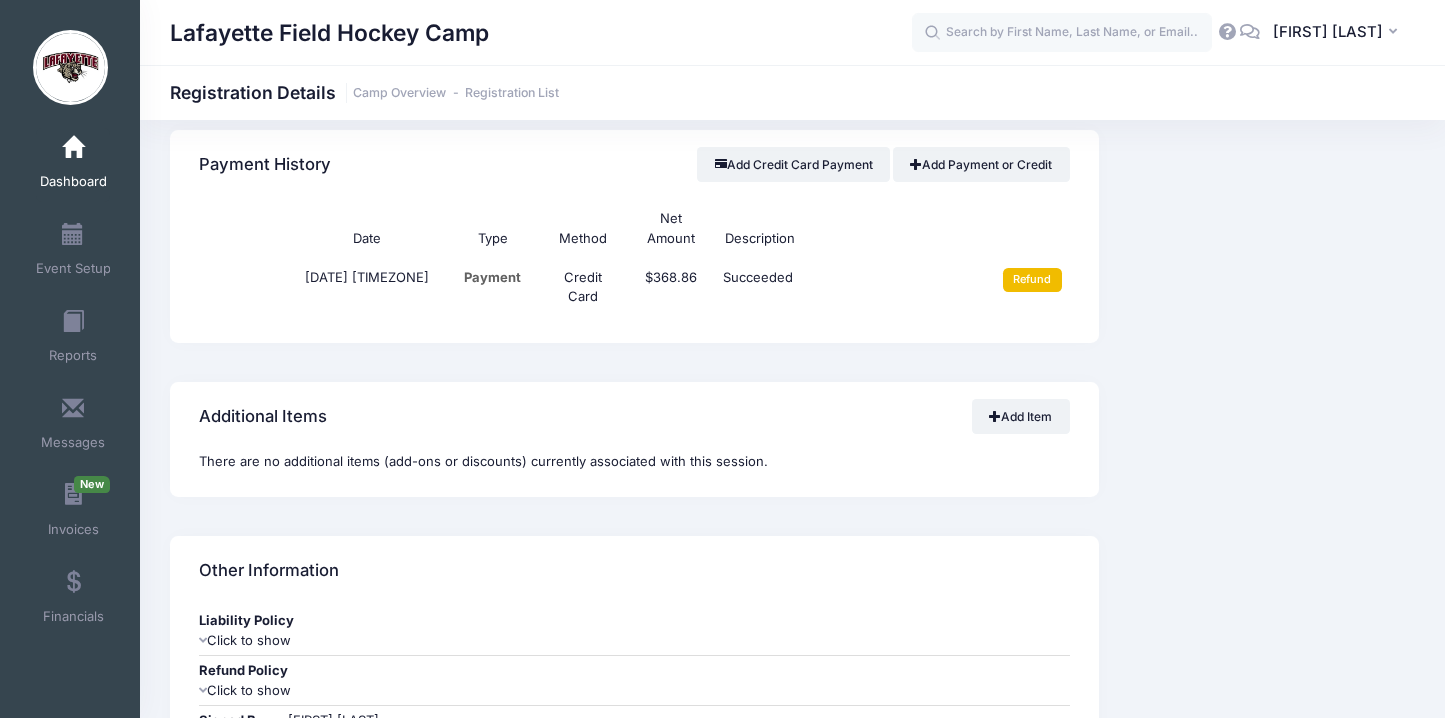 click on "Refund" at bounding box center (1032, 280) 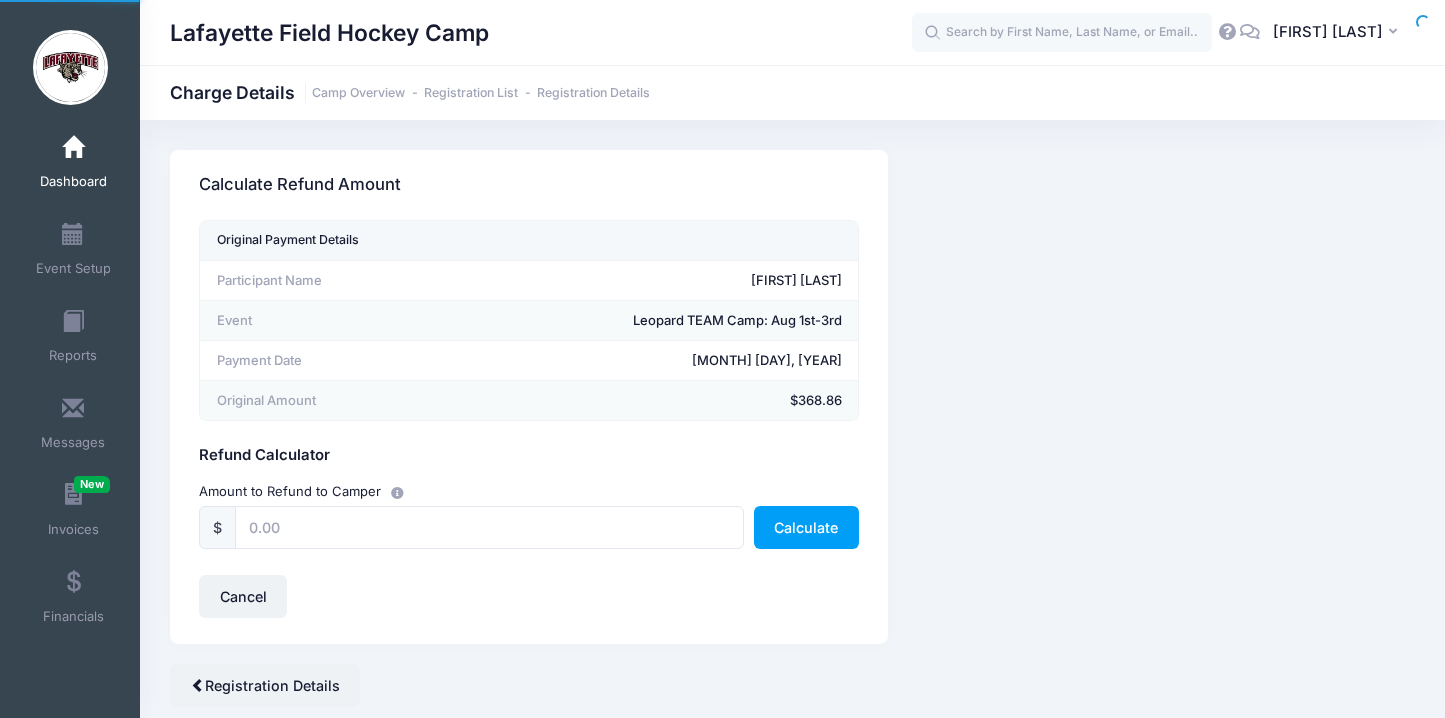 scroll, scrollTop: 0, scrollLeft: 0, axis: both 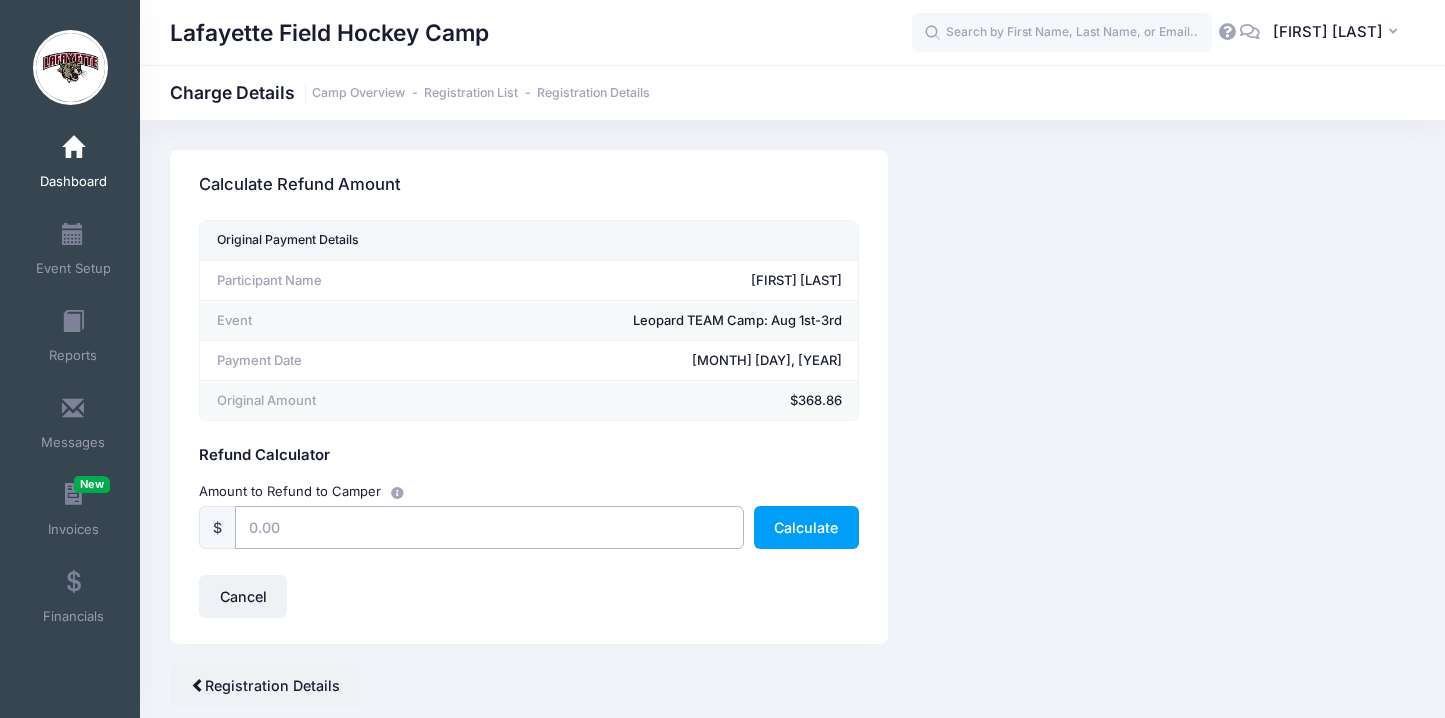 click at bounding box center (489, 527) 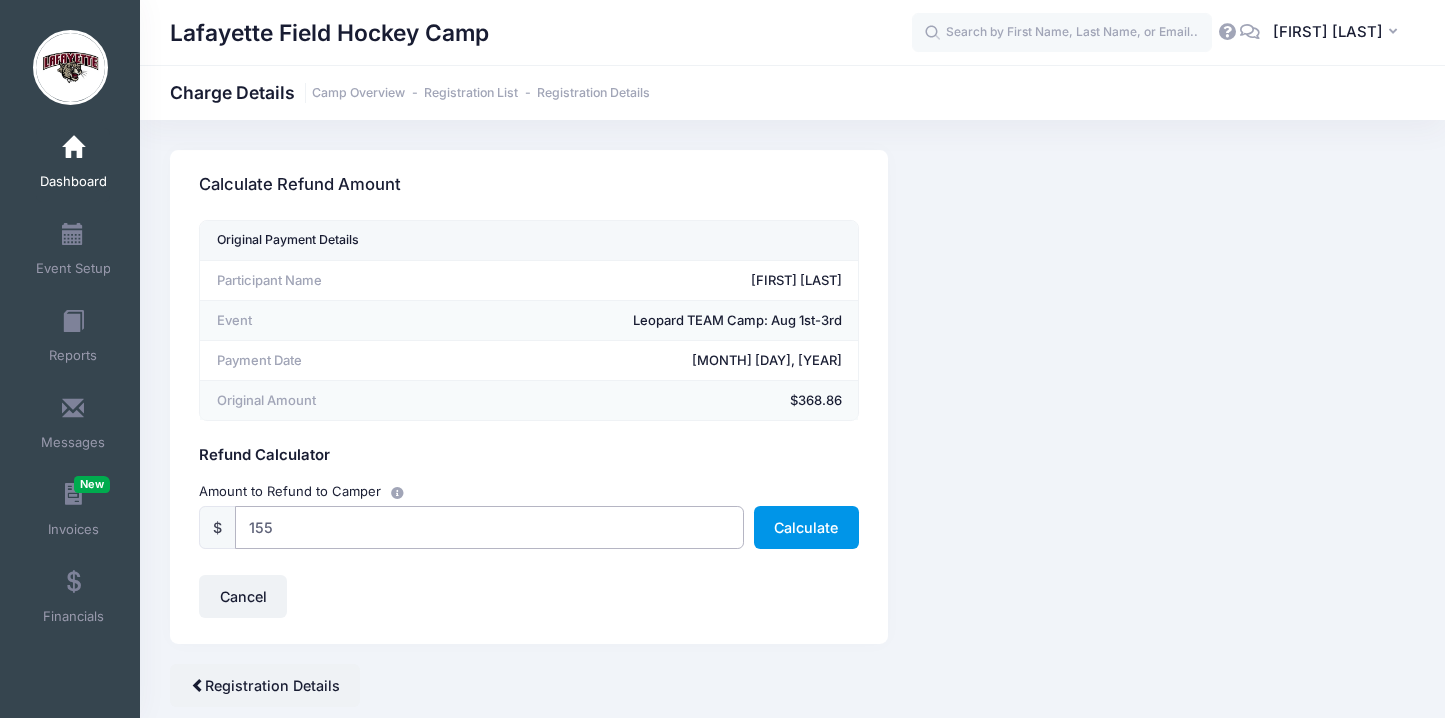 type on "155" 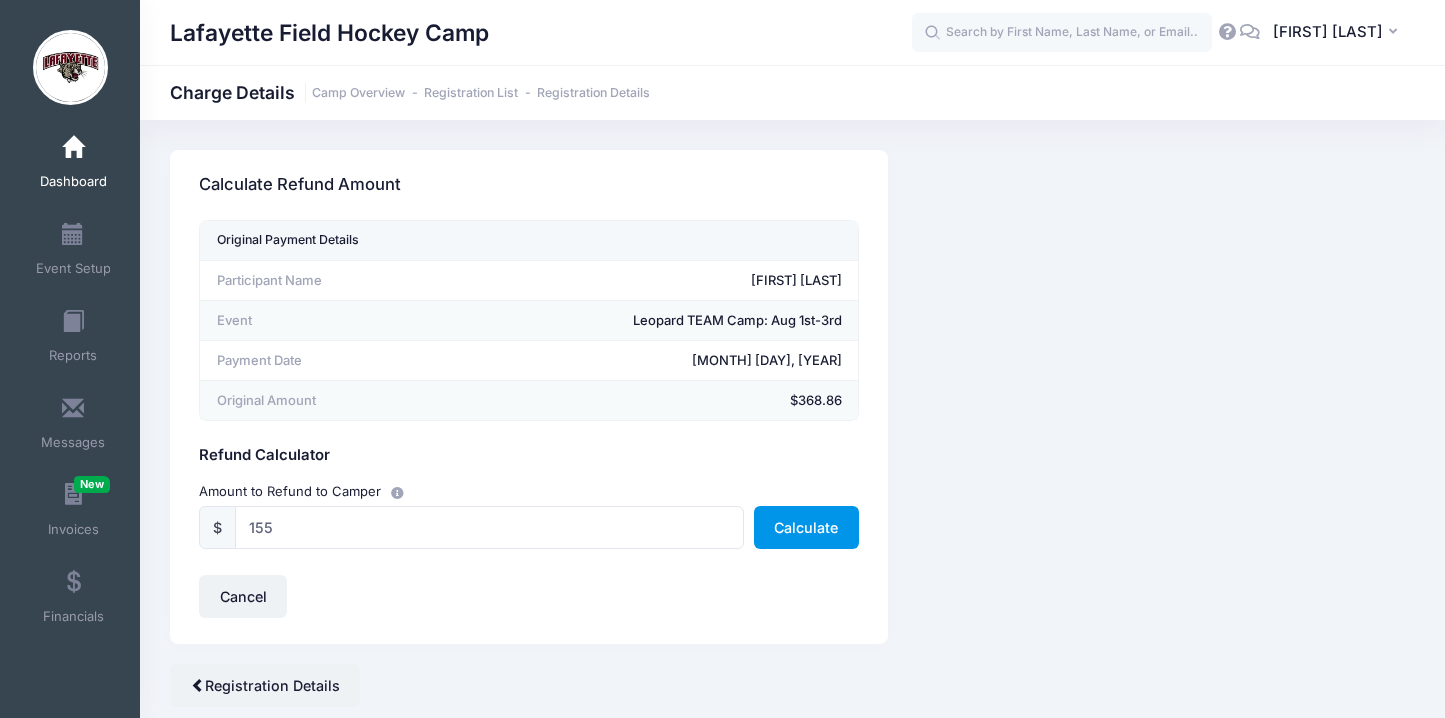 click on "Calculate" at bounding box center (806, 527) 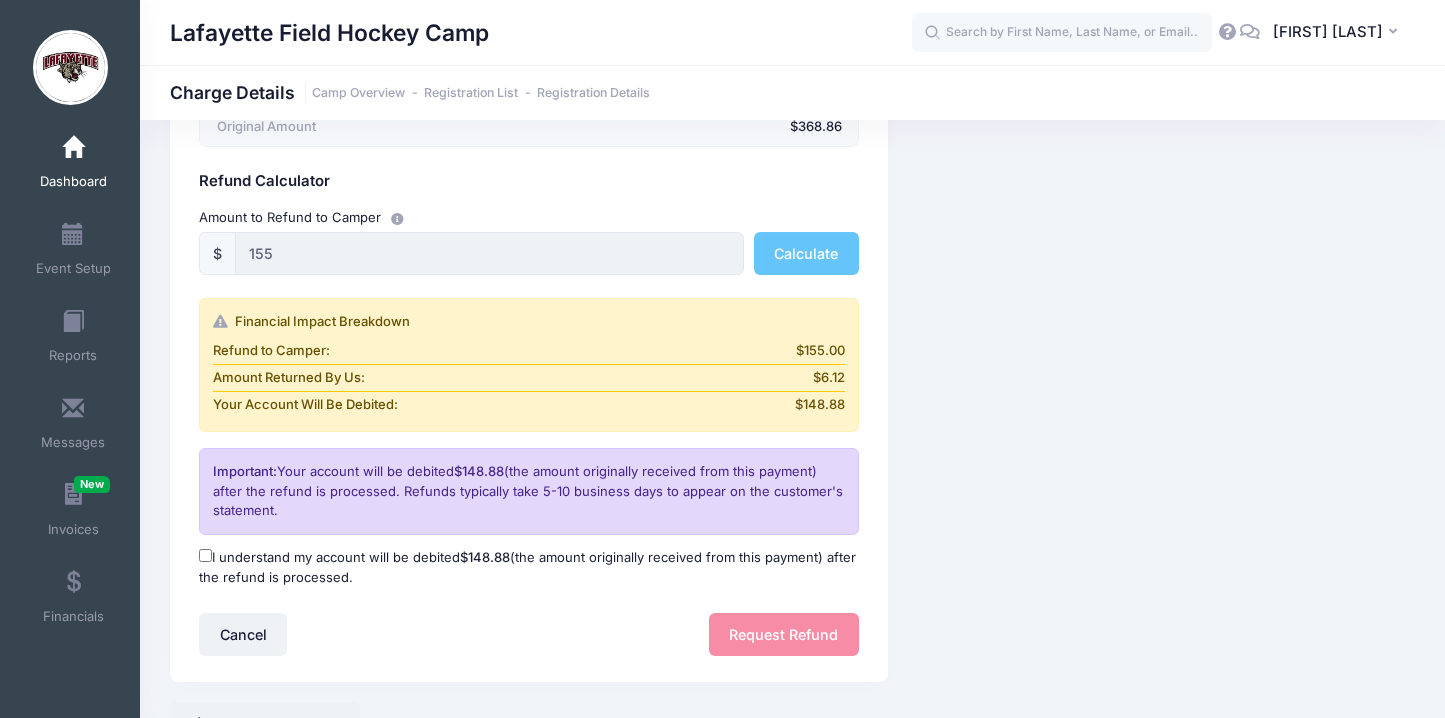 scroll, scrollTop: 313, scrollLeft: 0, axis: vertical 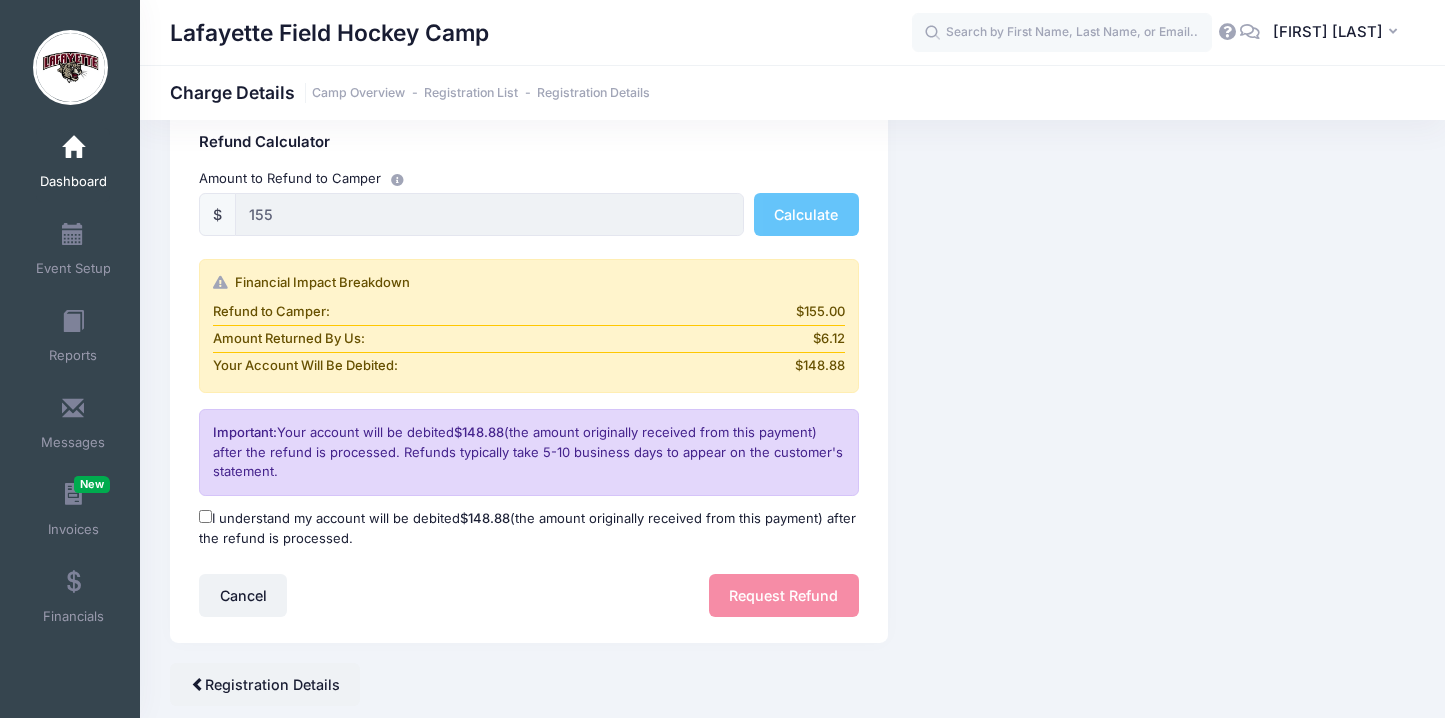 click on "I understand my account will be debited  $148.88  (the amount originally received from this payment) after the refund is processed." at bounding box center (205, 516) 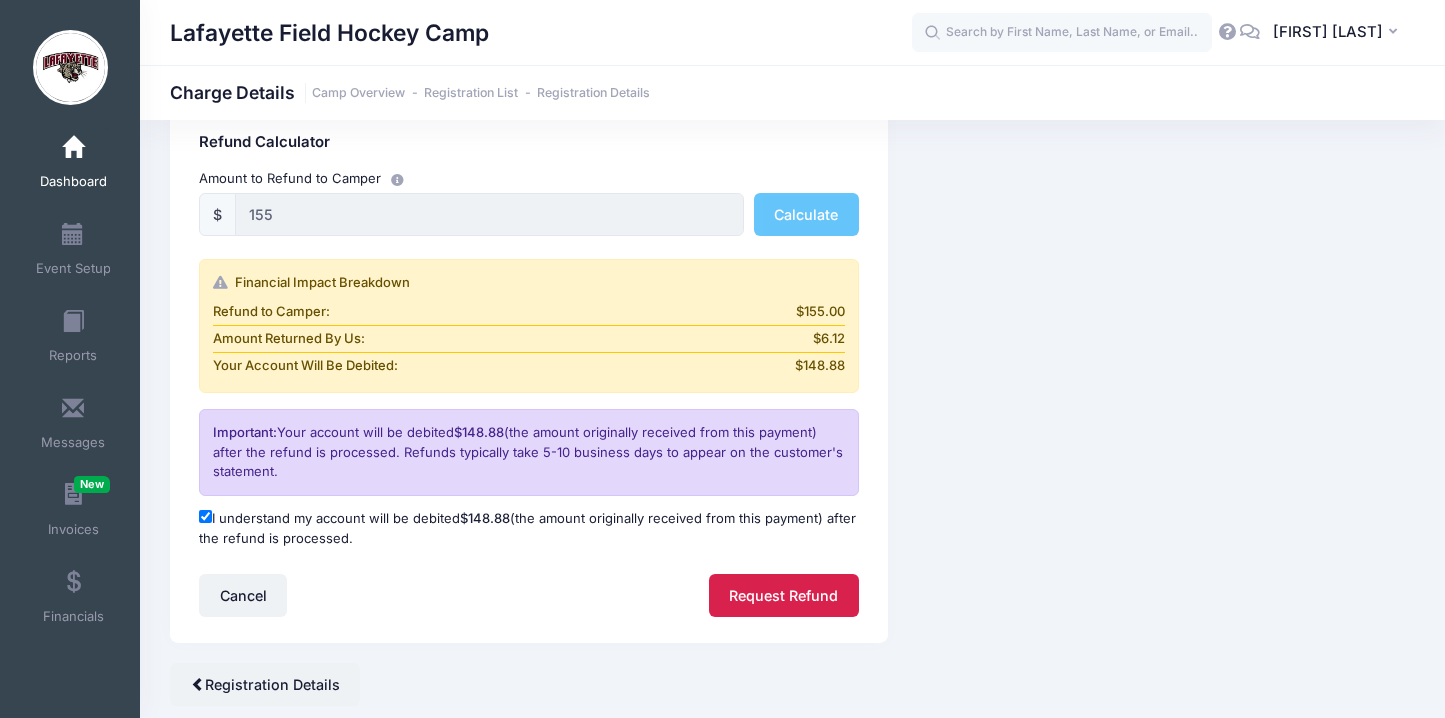 click on "Request Refund" at bounding box center [784, 595] 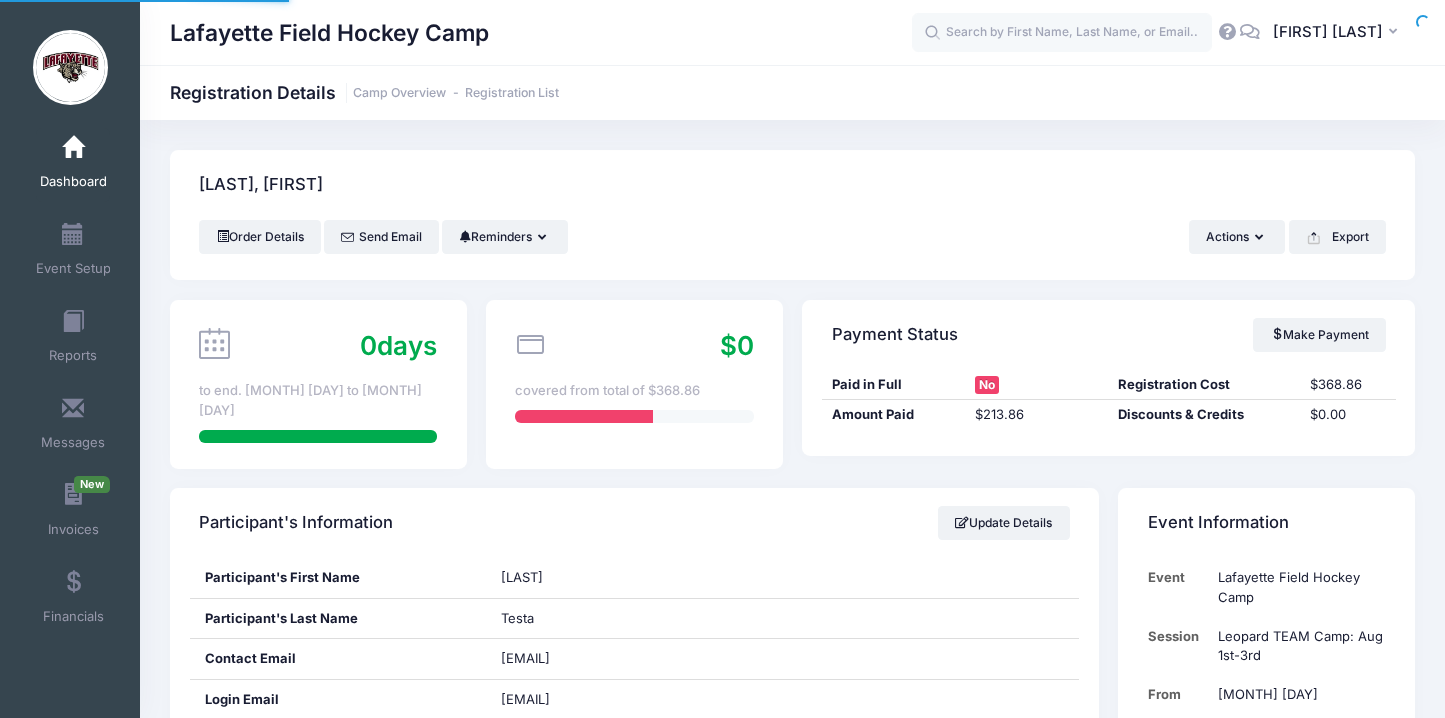 scroll, scrollTop: 0, scrollLeft: 0, axis: both 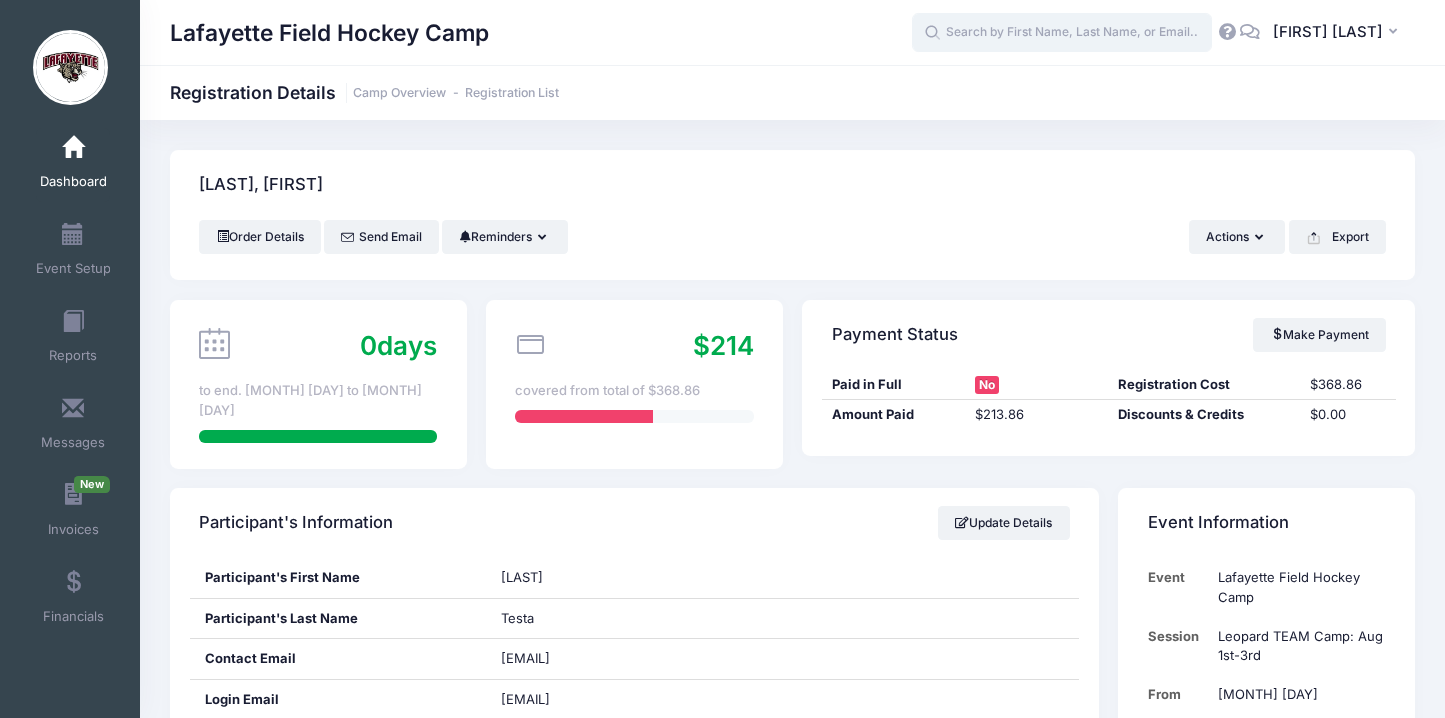 click at bounding box center [1062, 33] 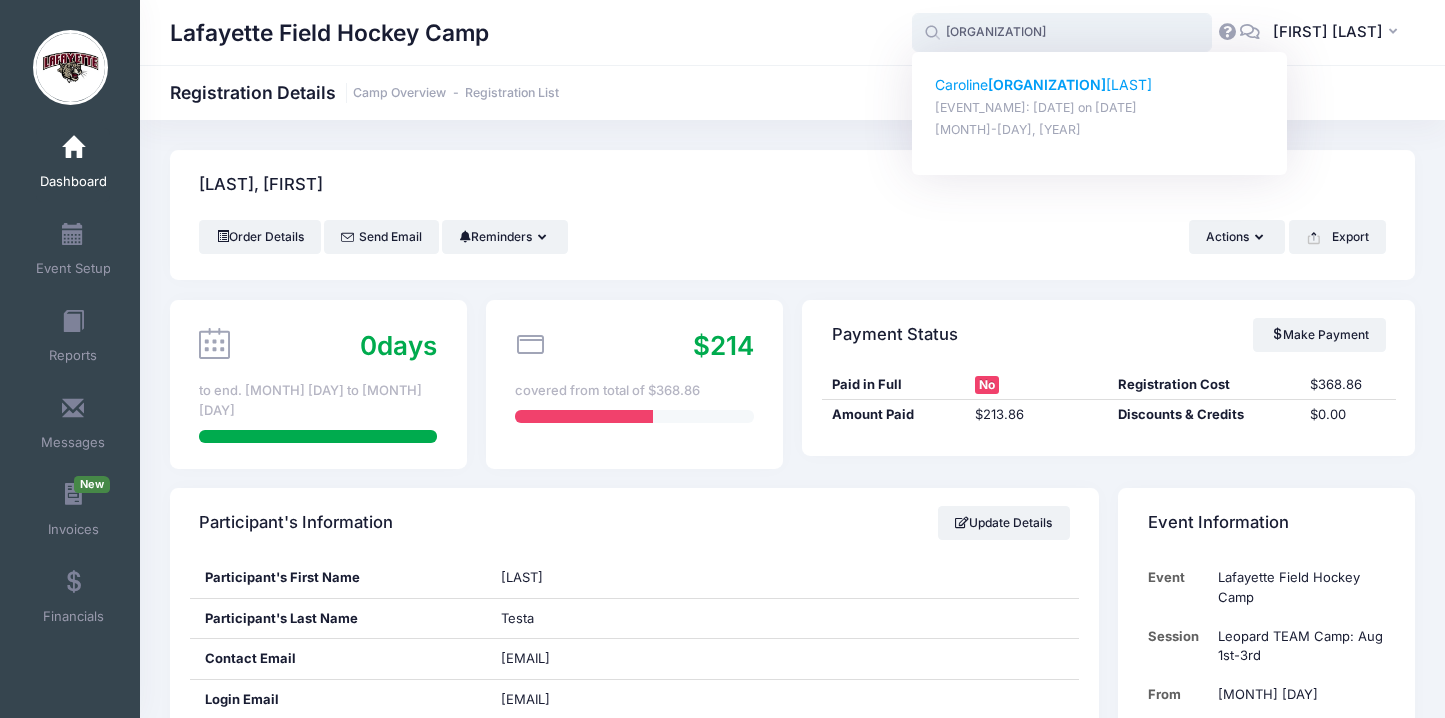click on "Caroline  Mit ek" at bounding box center [1100, 85] 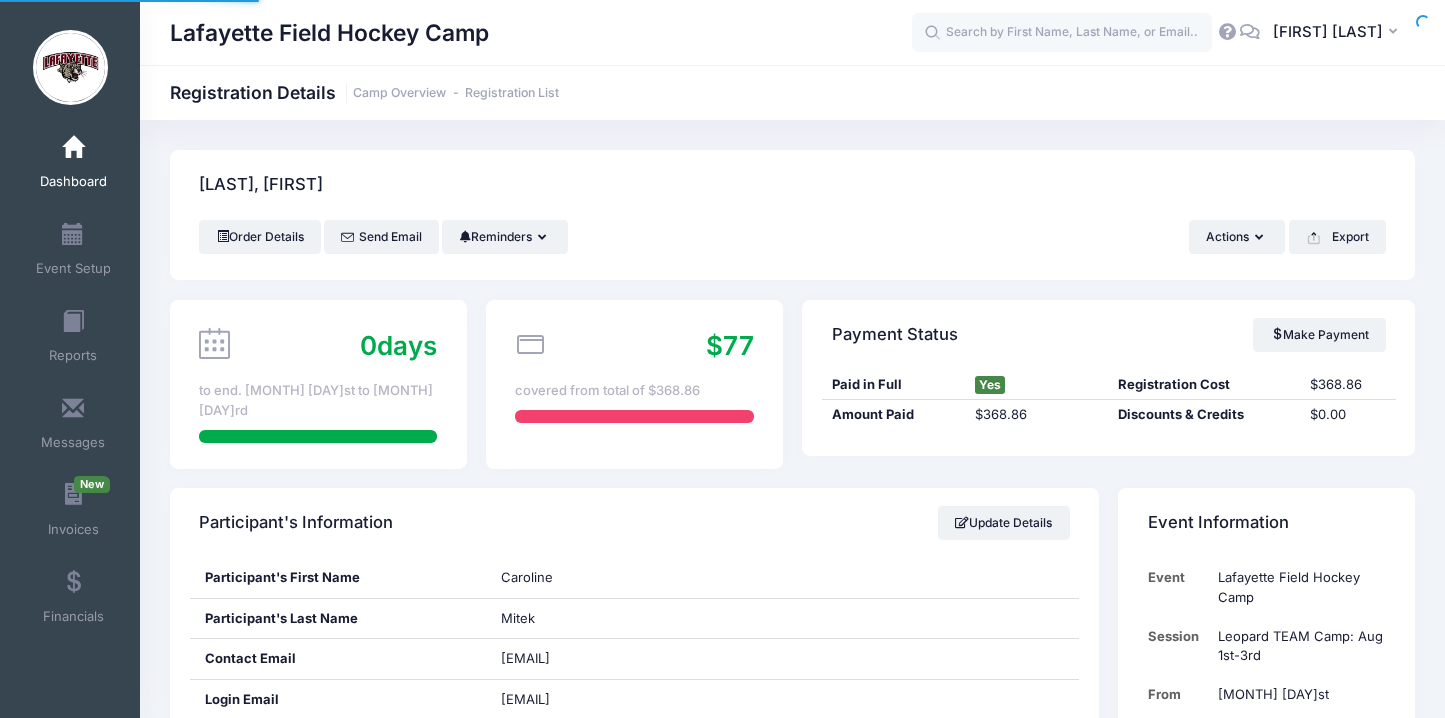 scroll, scrollTop: 0, scrollLeft: 0, axis: both 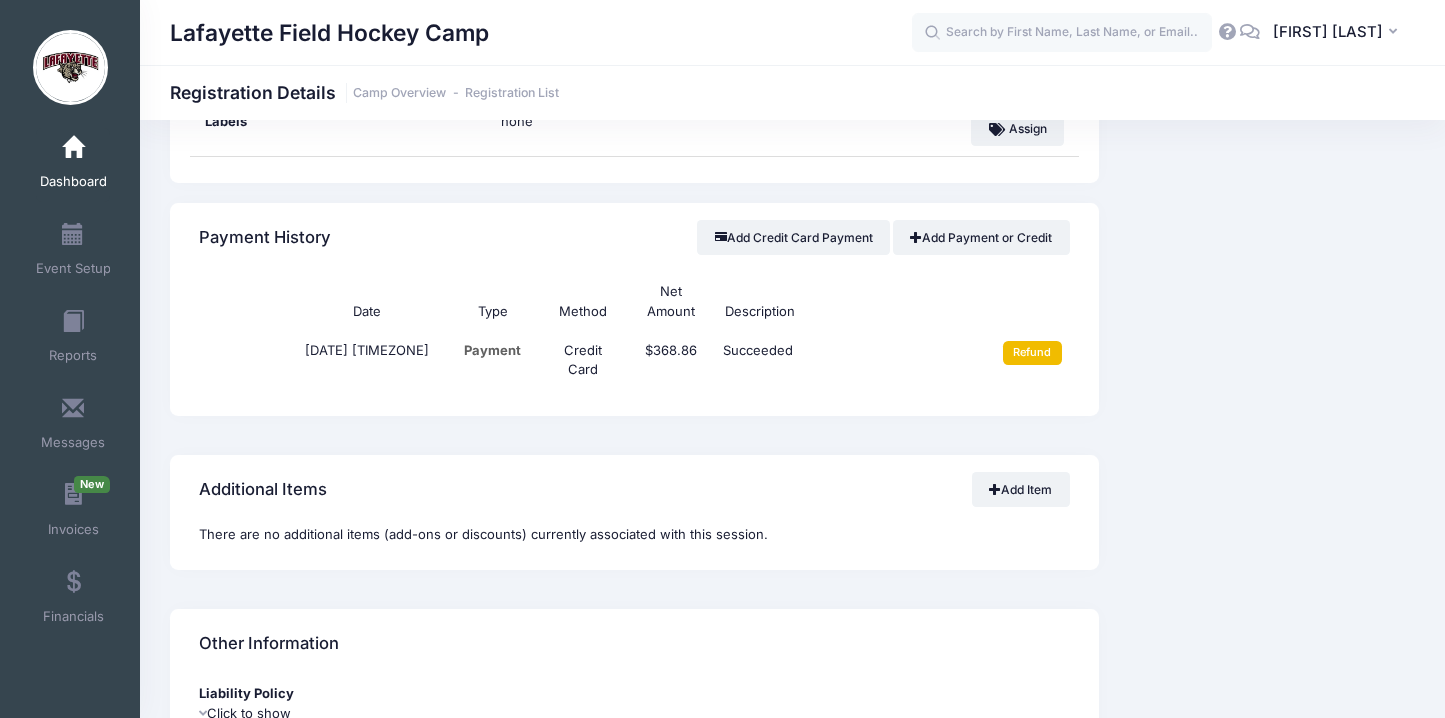 click on "Refund" at bounding box center [1032, 353] 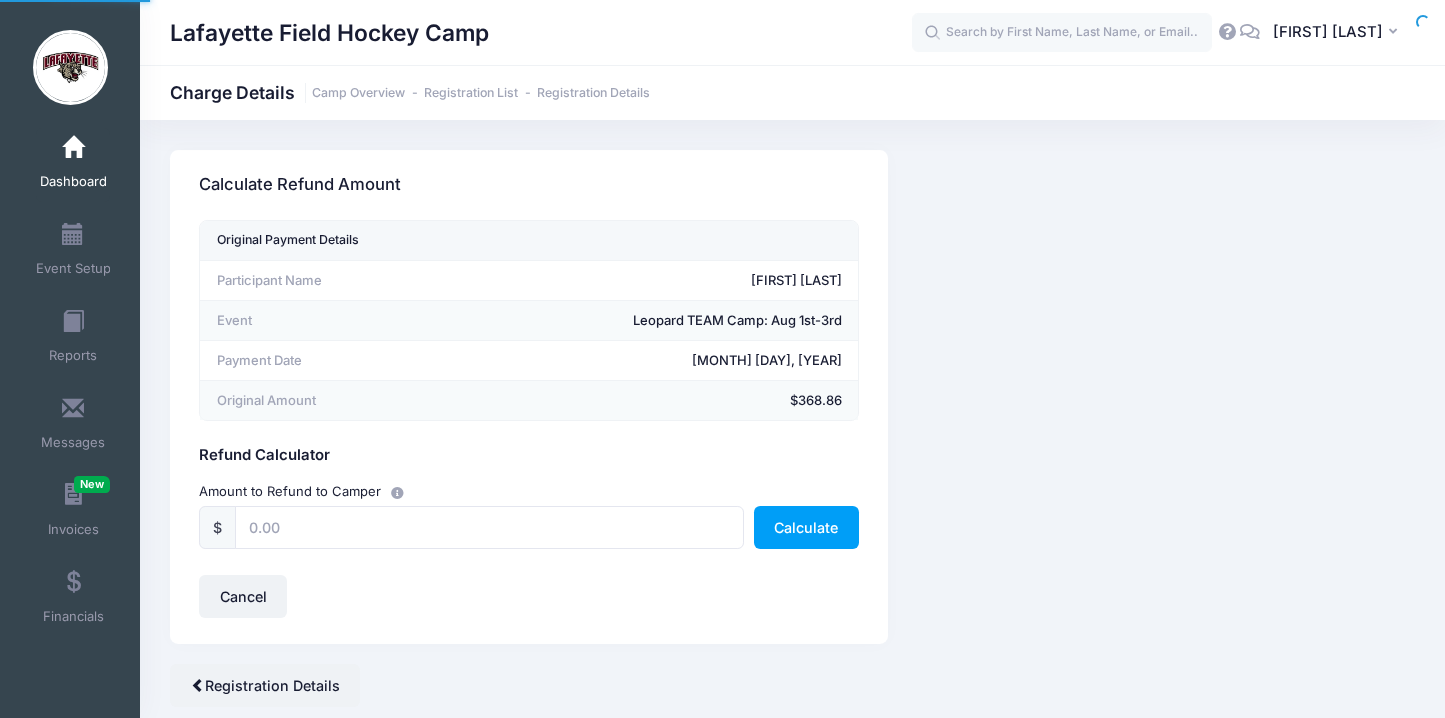 scroll, scrollTop: 0, scrollLeft: 0, axis: both 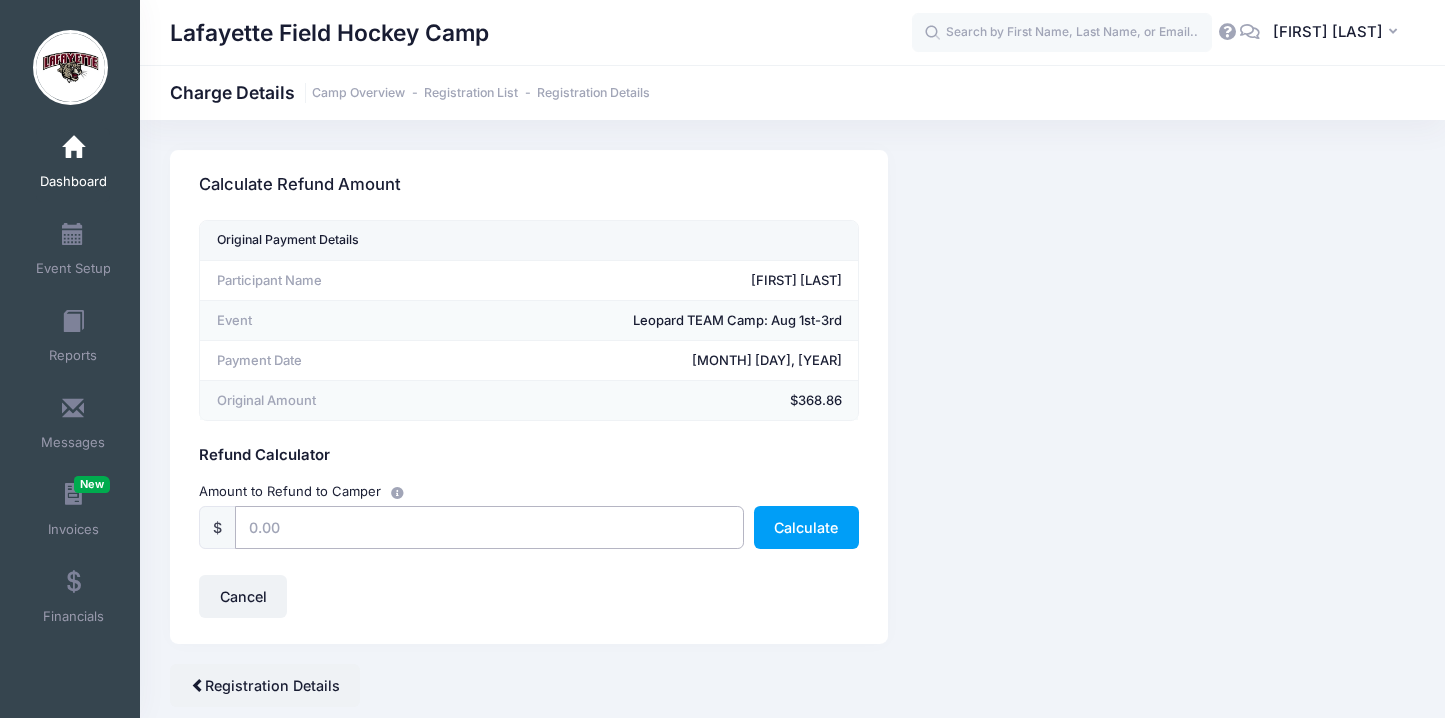 click at bounding box center [489, 527] 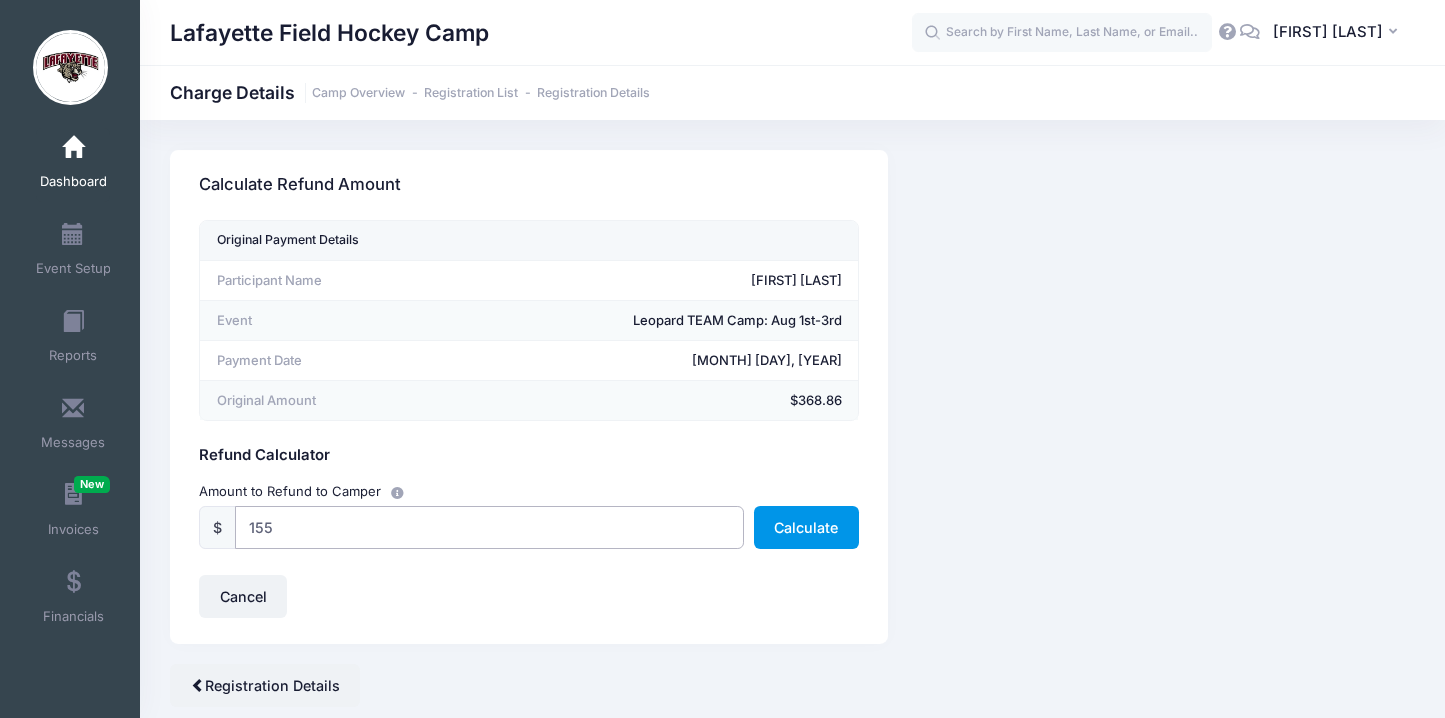 type on "155" 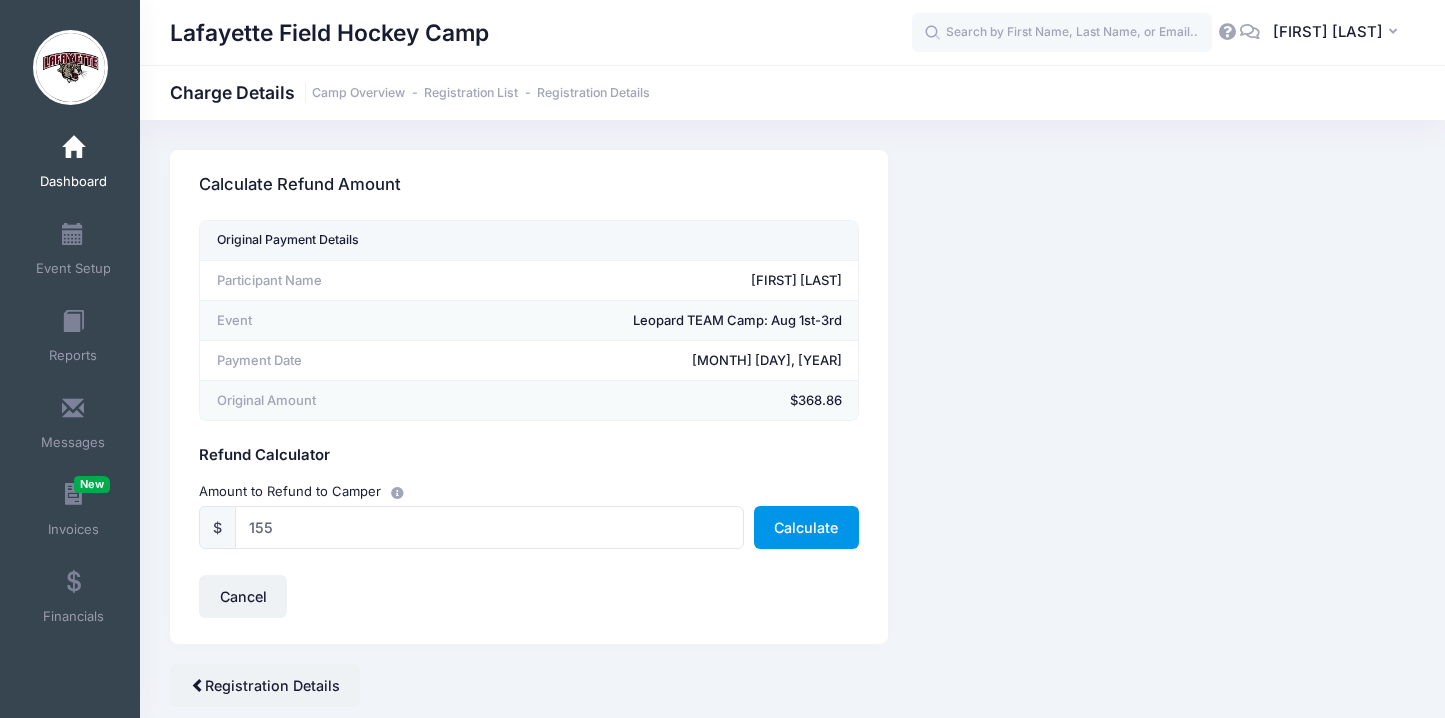 click on "Calculate" at bounding box center [806, 527] 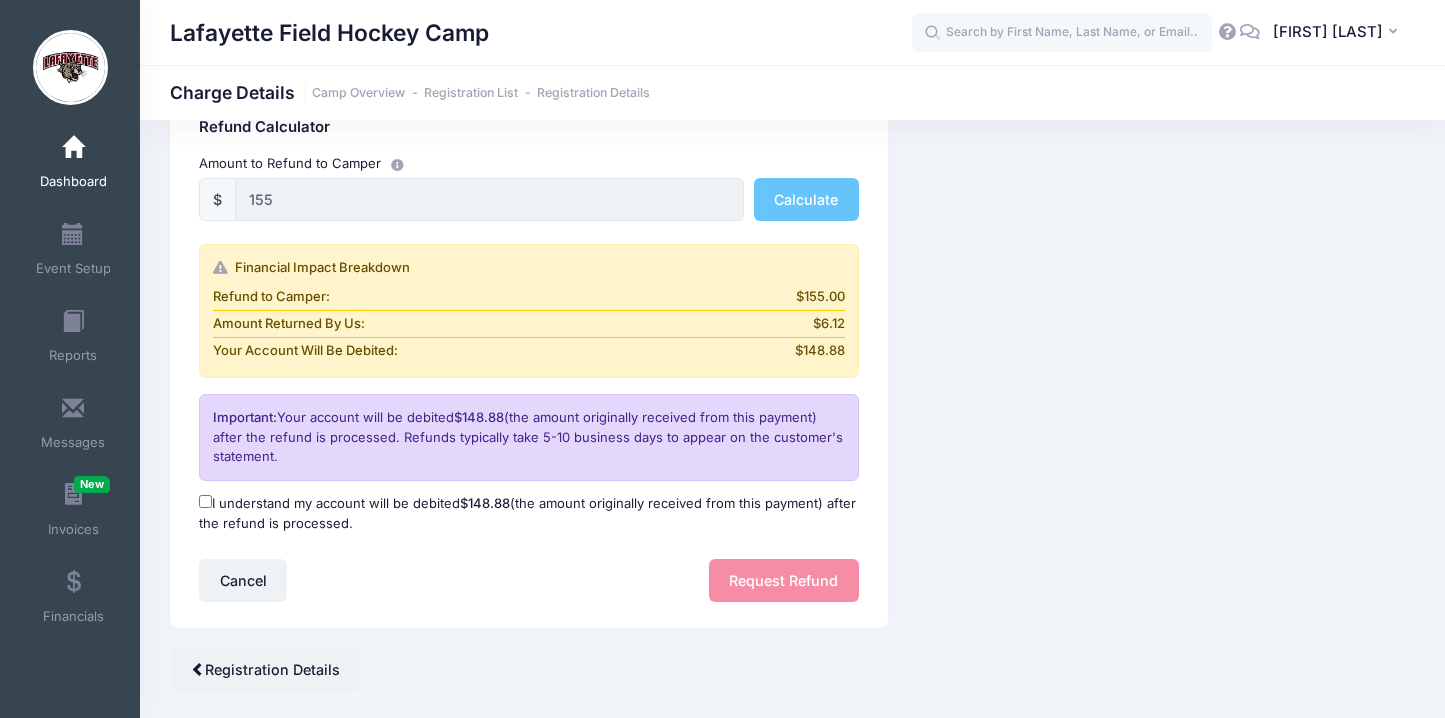scroll, scrollTop: 338, scrollLeft: 0, axis: vertical 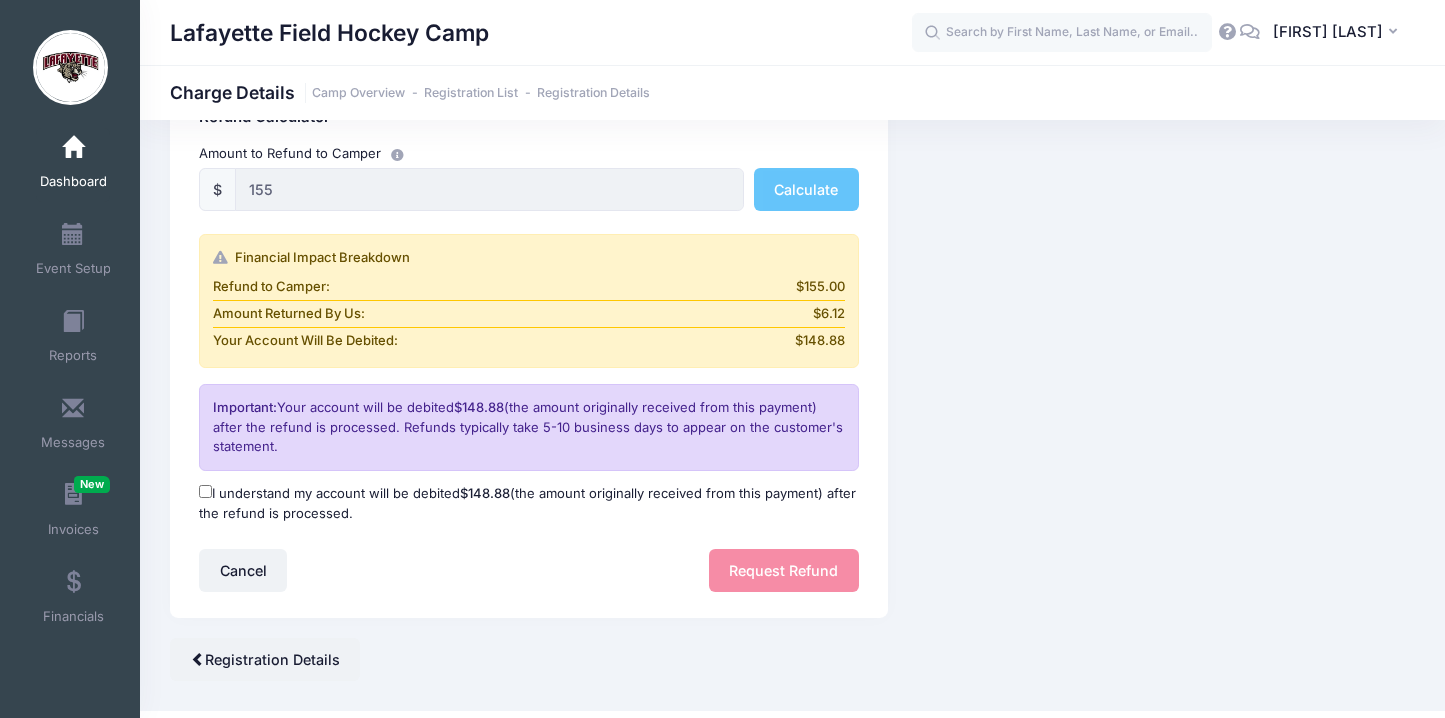 click on "I understand my account will be debited  $148.88  (the amount originally received from this payment) after the refund is processed." at bounding box center [205, 491] 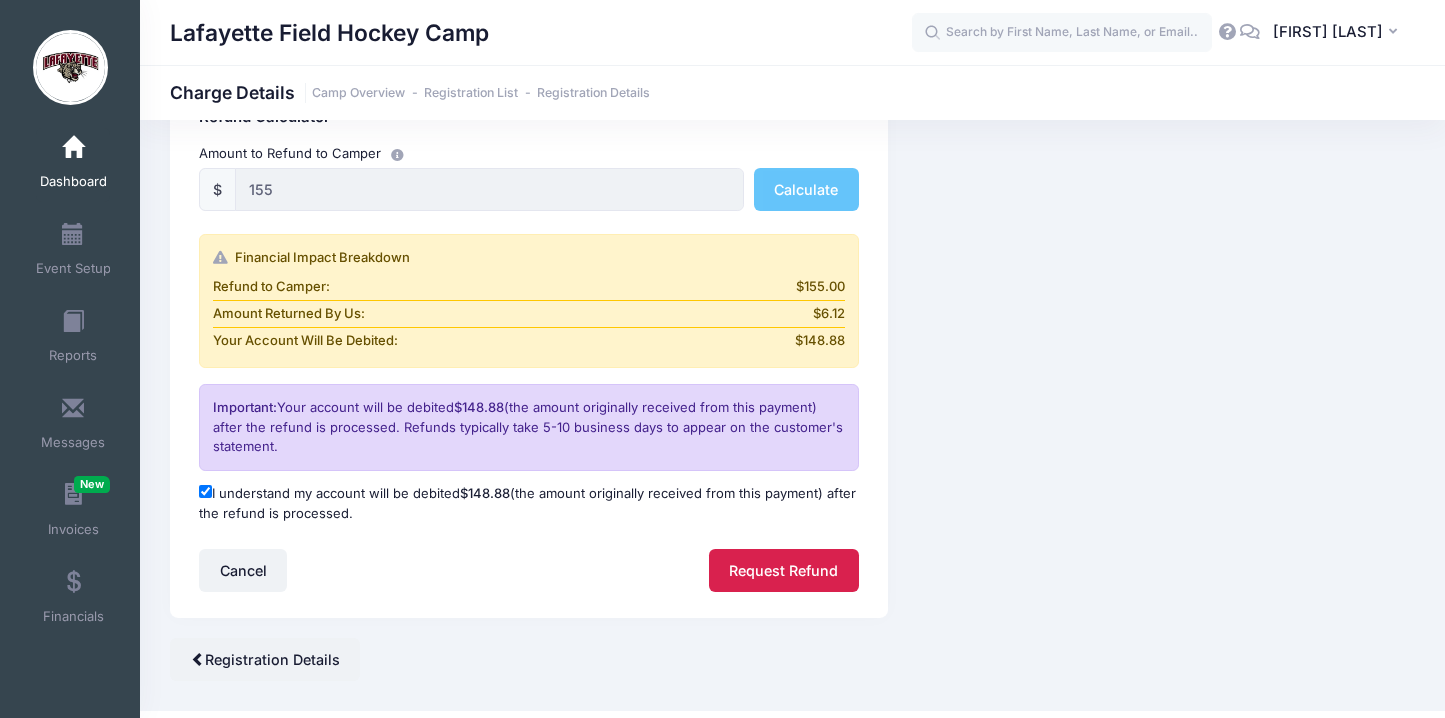 click on "Request Refund" at bounding box center (784, 570) 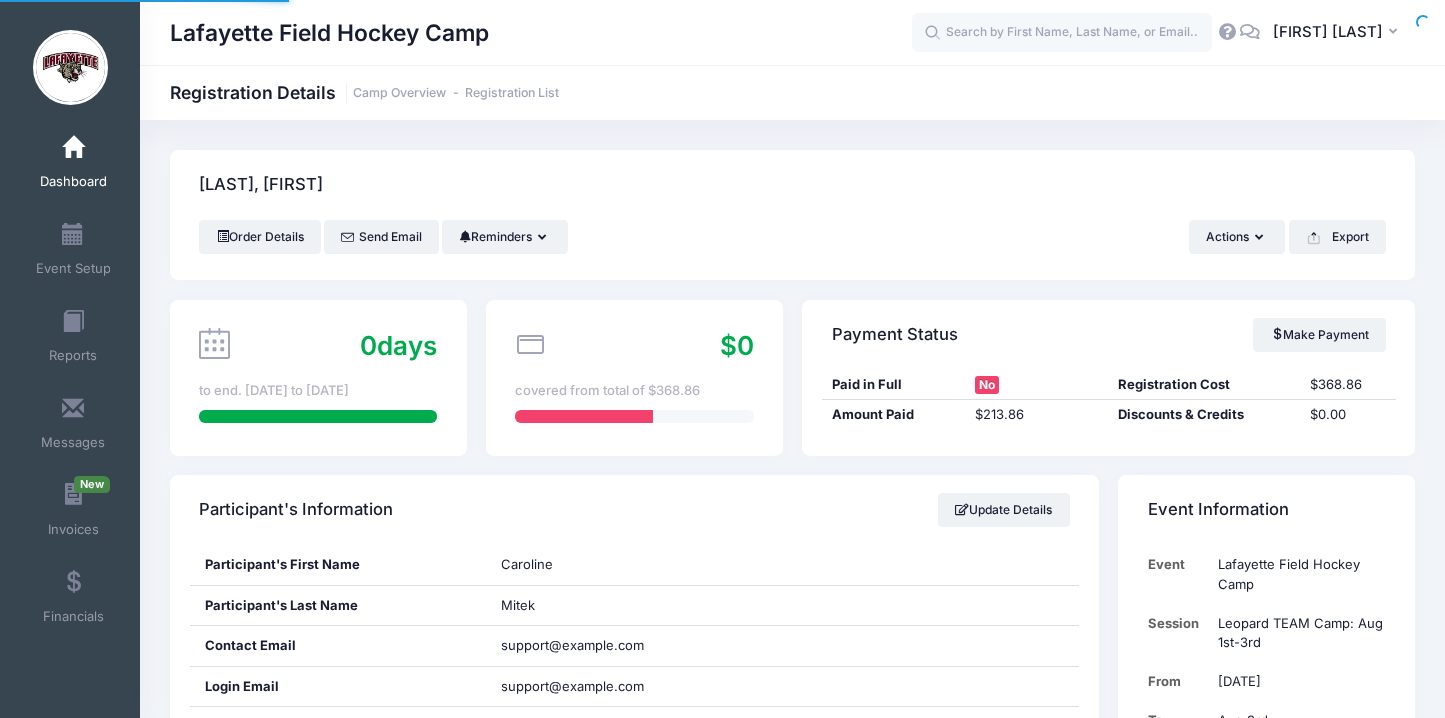 scroll, scrollTop: 0, scrollLeft: 0, axis: both 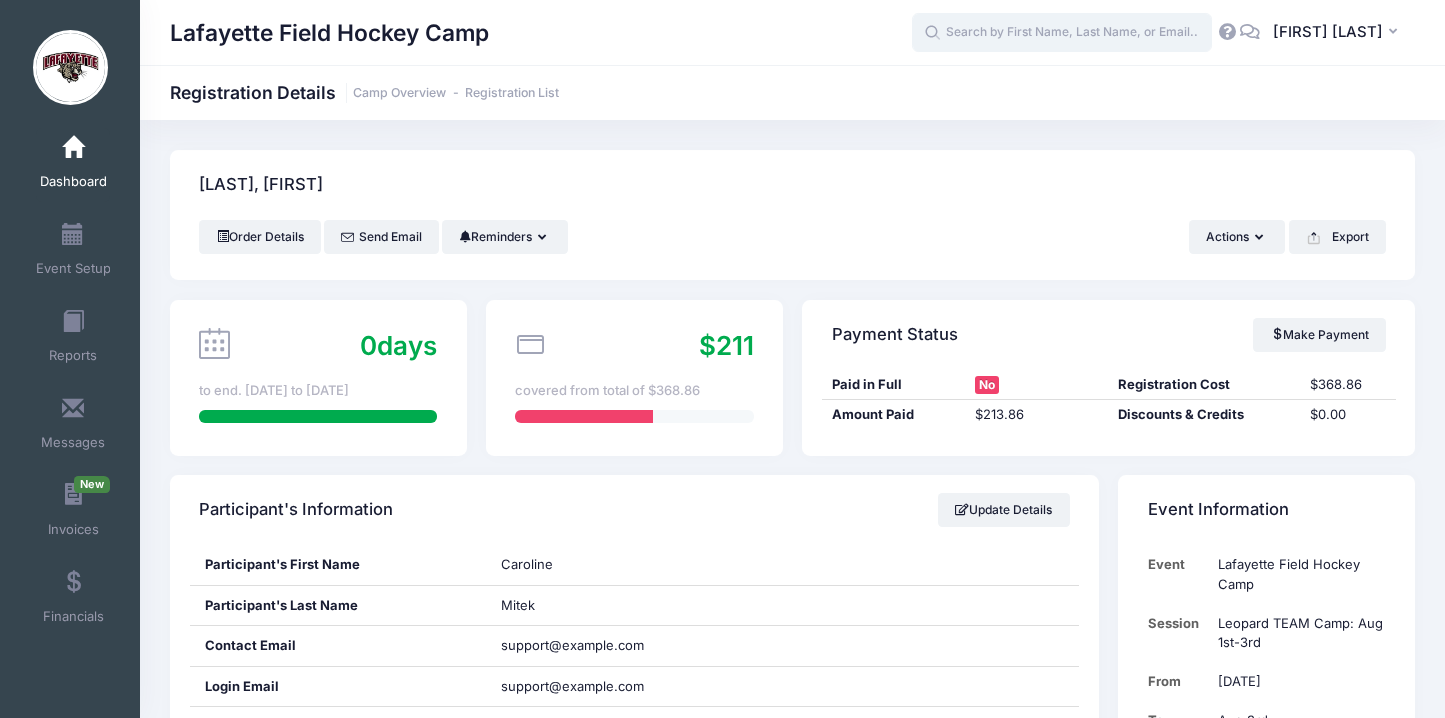 click at bounding box center [1062, 33] 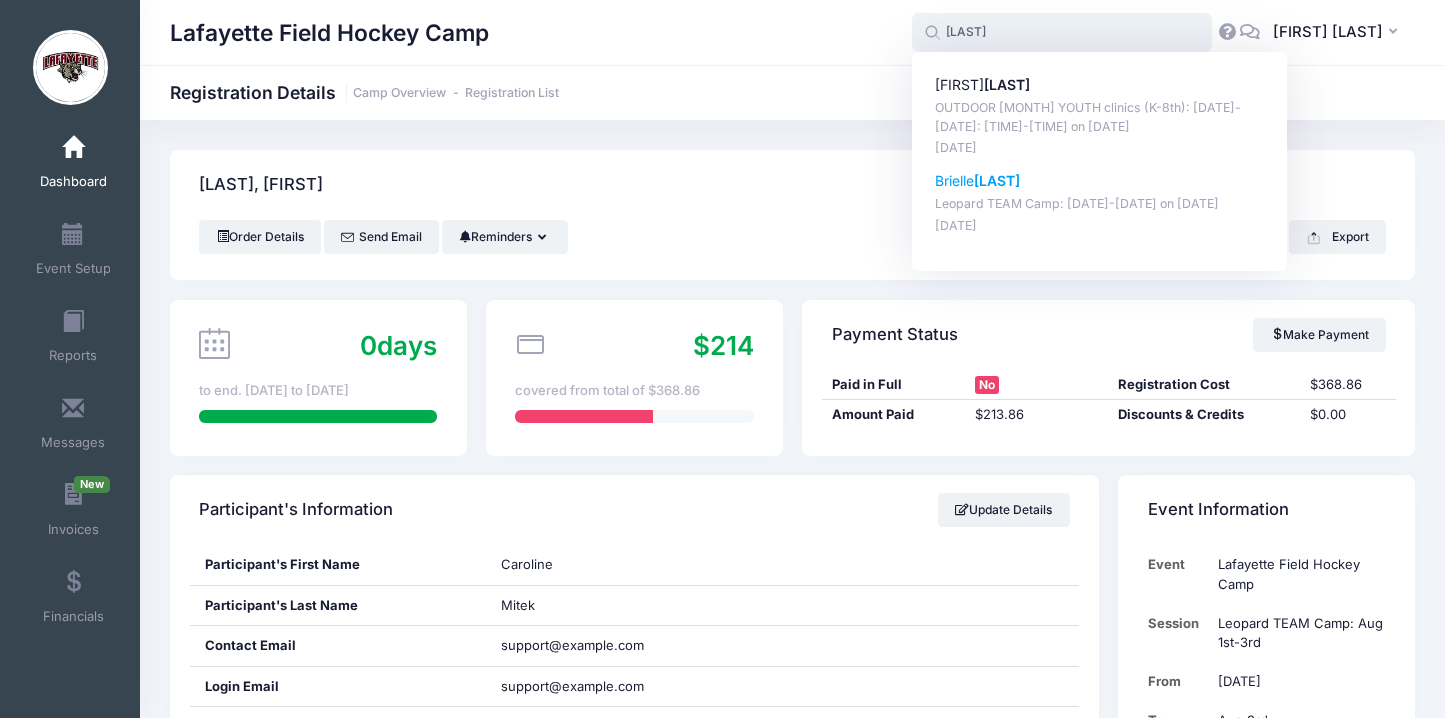 click on "[LAST]" at bounding box center [997, 180] 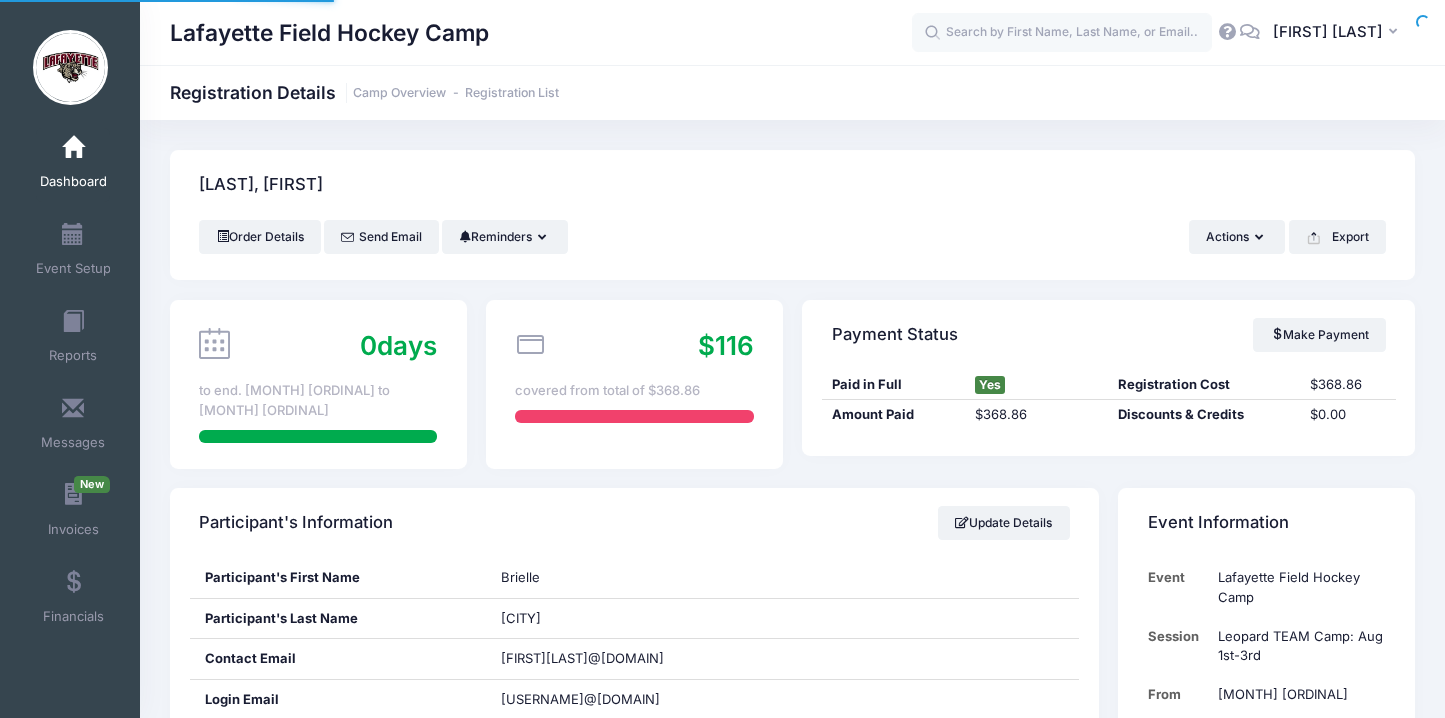 scroll, scrollTop: 0, scrollLeft: 0, axis: both 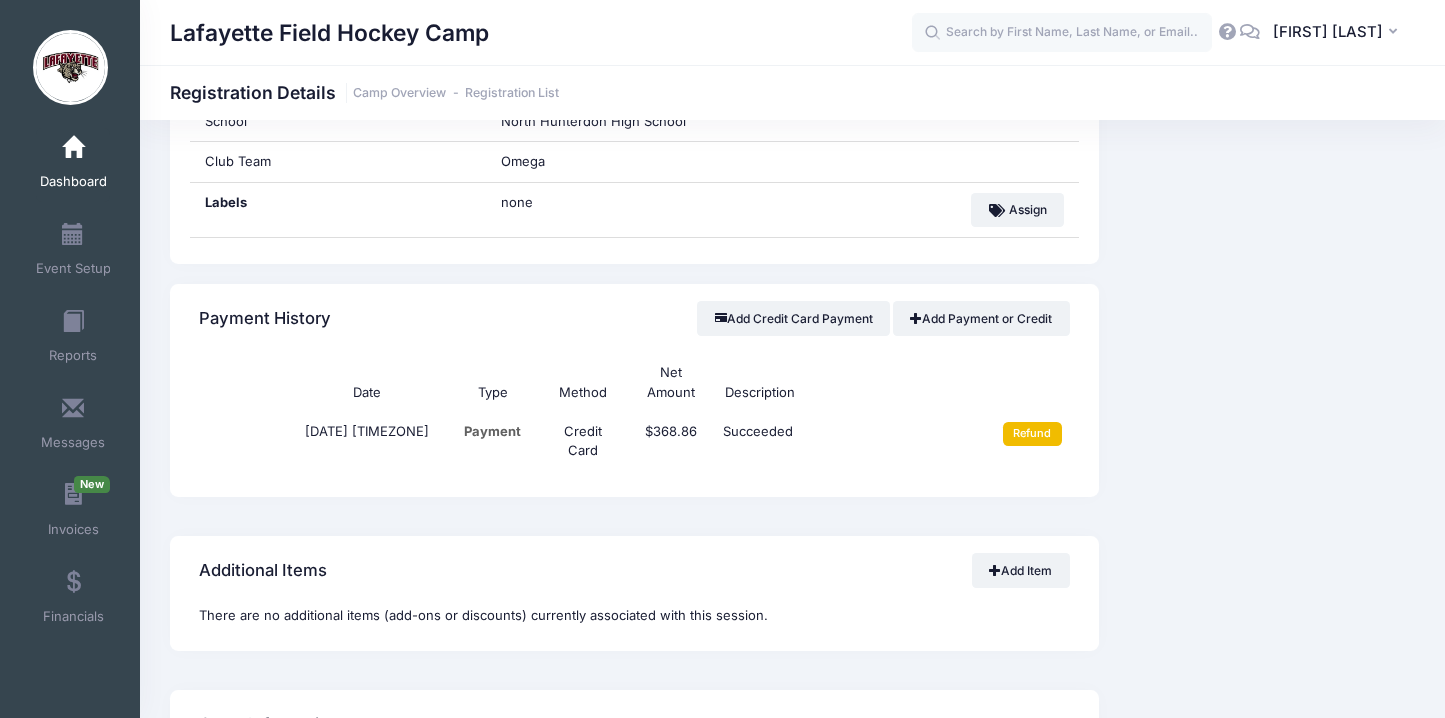 click on "Refund" at bounding box center (1032, 434) 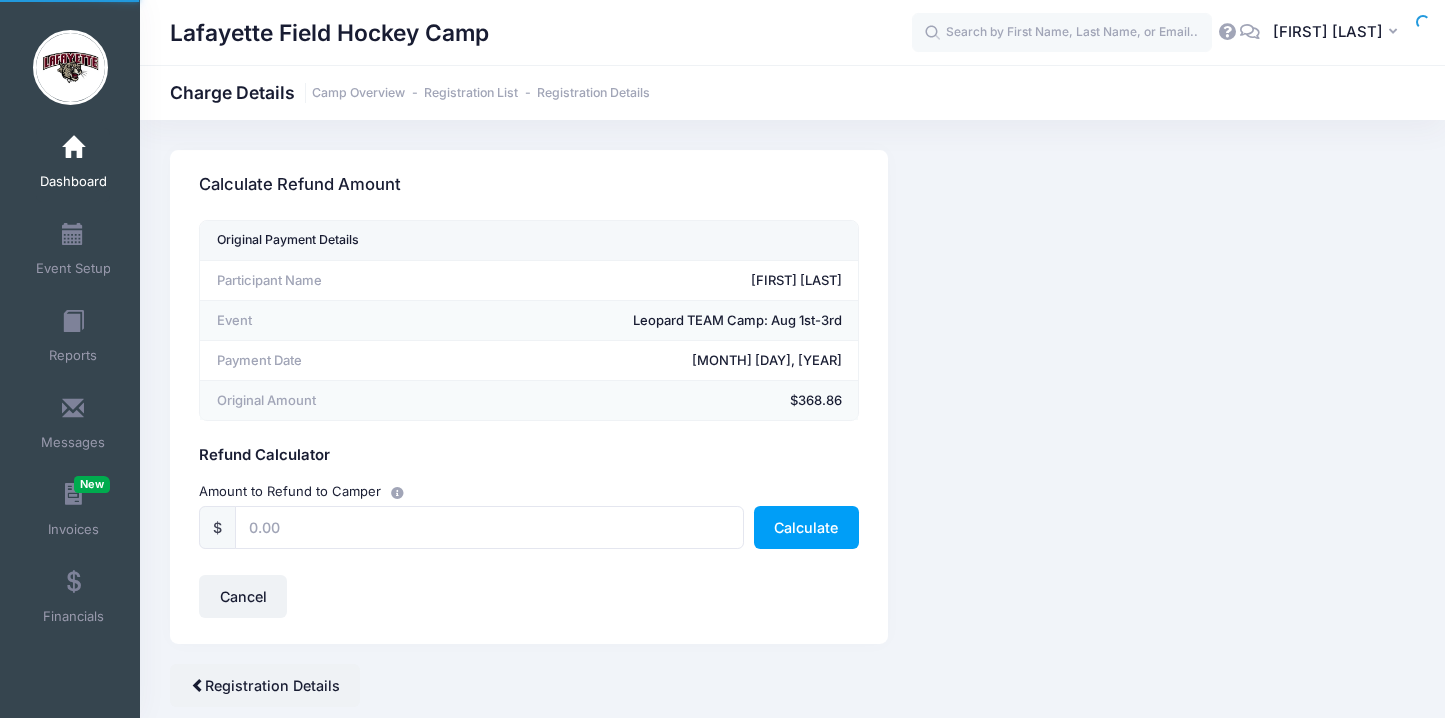 scroll, scrollTop: 0, scrollLeft: 0, axis: both 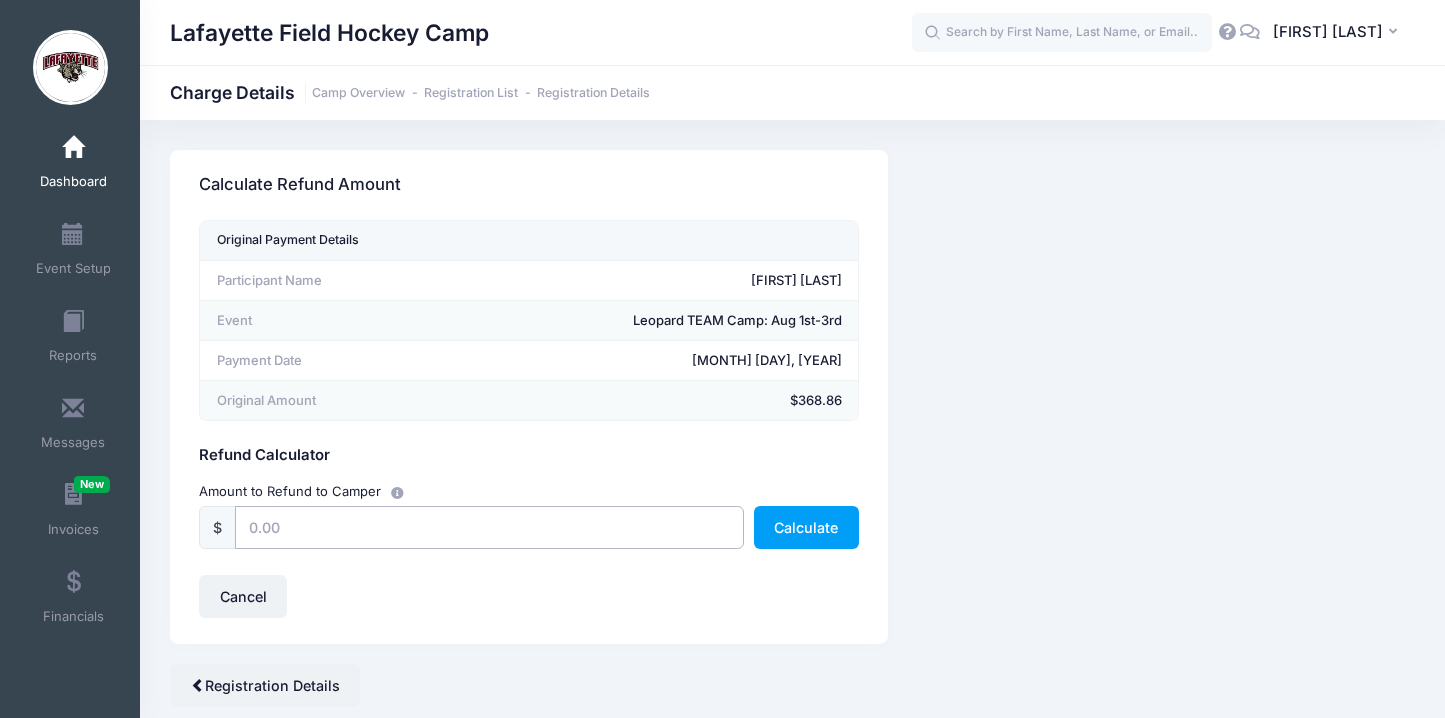 click at bounding box center (489, 527) 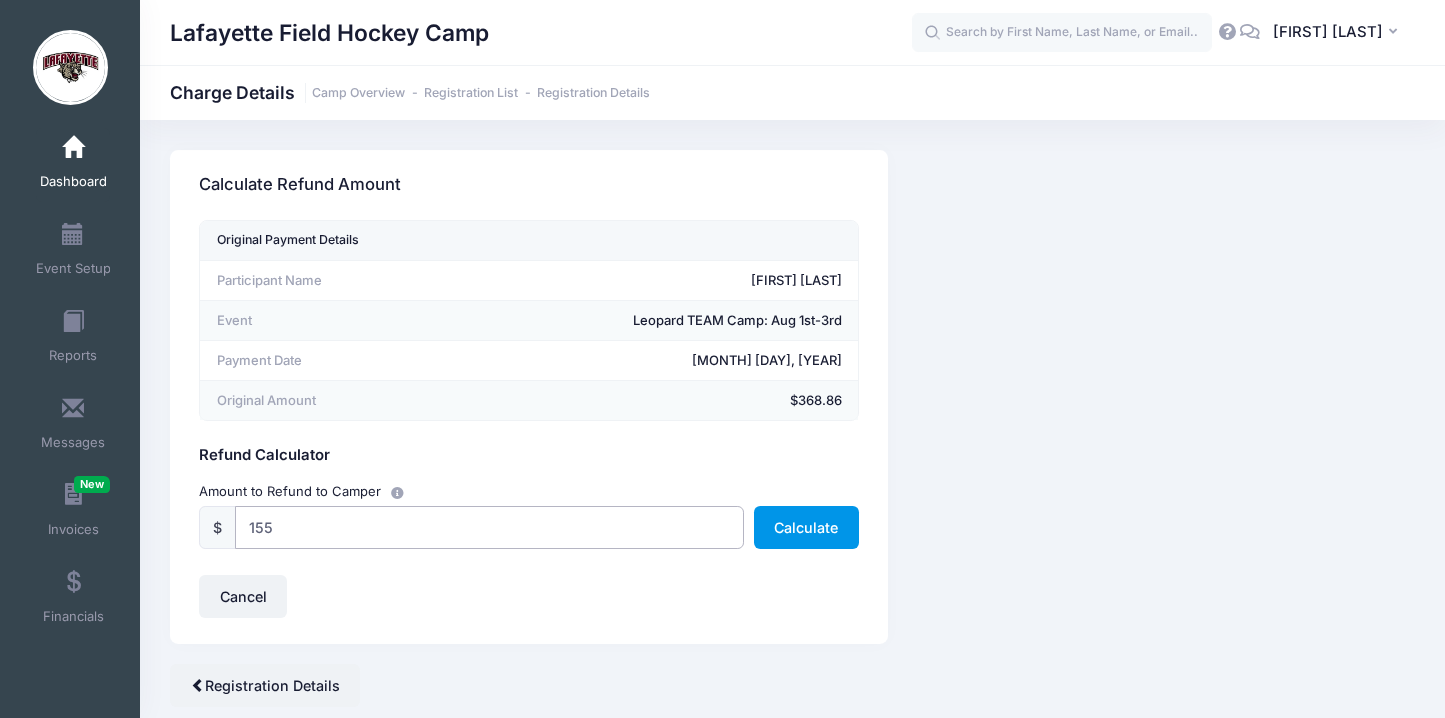 type on "155" 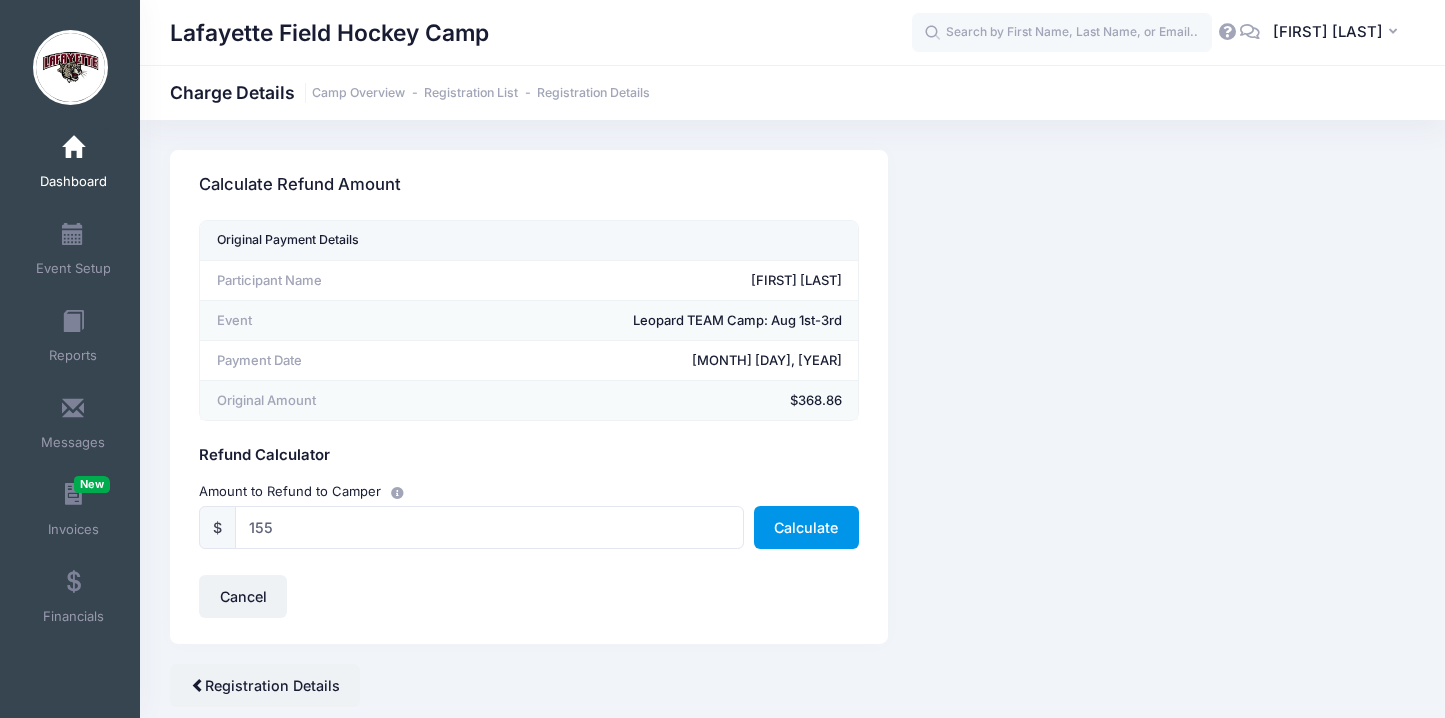click on "Calculate" at bounding box center [806, 527] 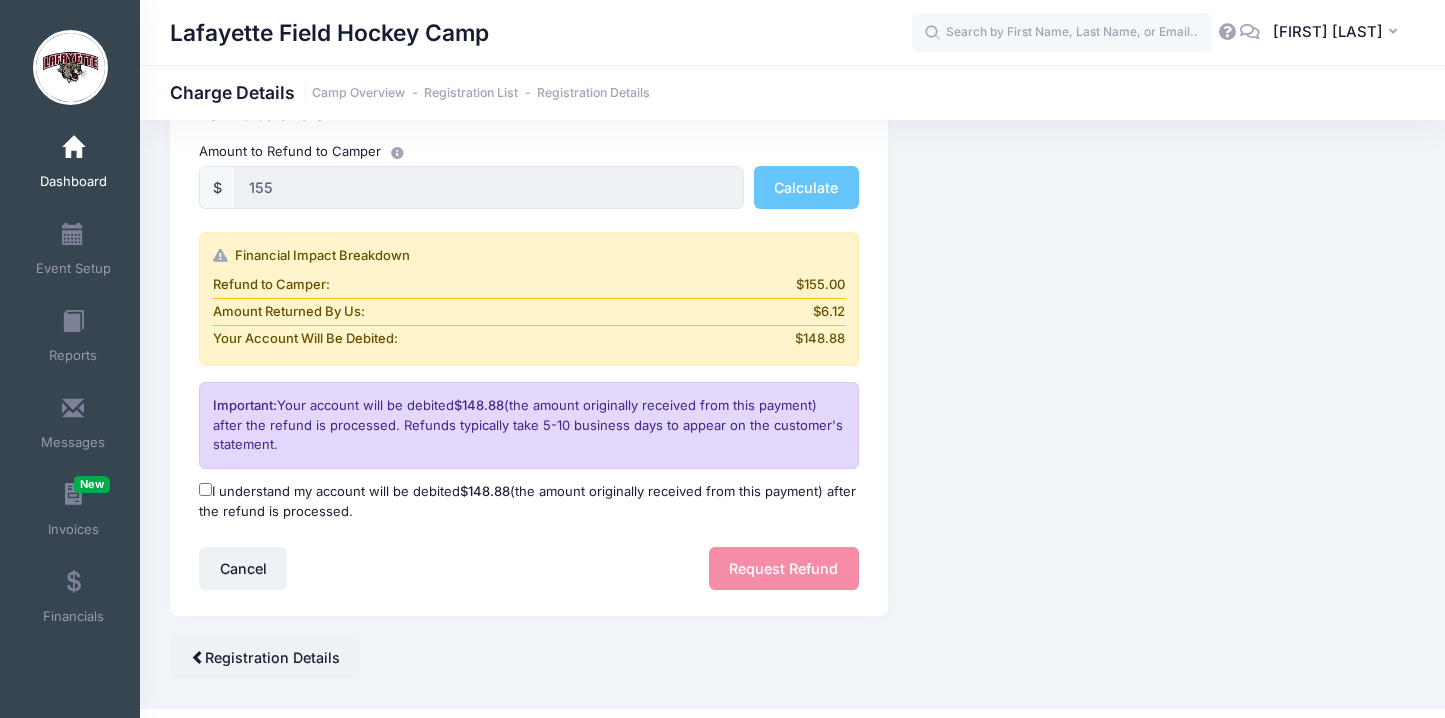 scroll, scrollTop: 376, scrollLeft: 0, axis: vertical 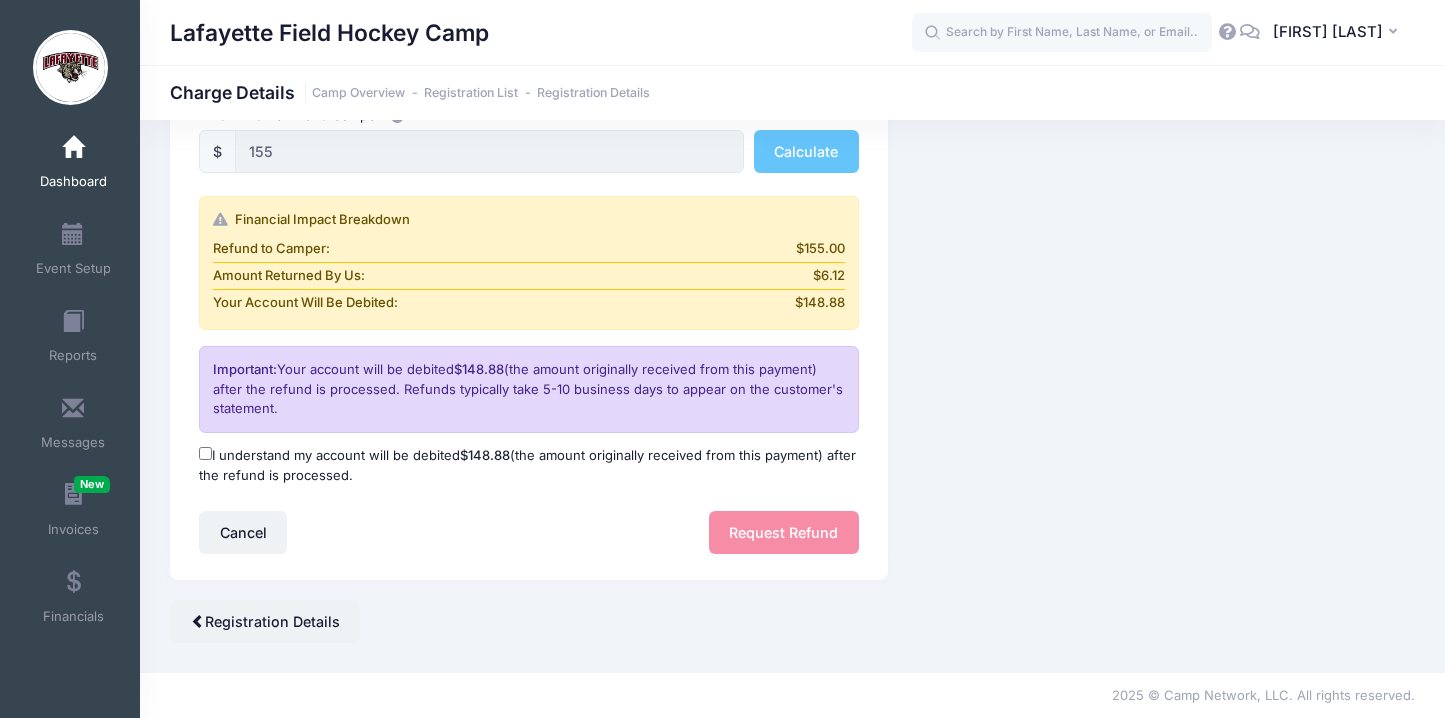 click on "I understand my account will be debited  $148.88  (the amount originally received from this payment) after the refund is processed." at bounding box center [205, 453] 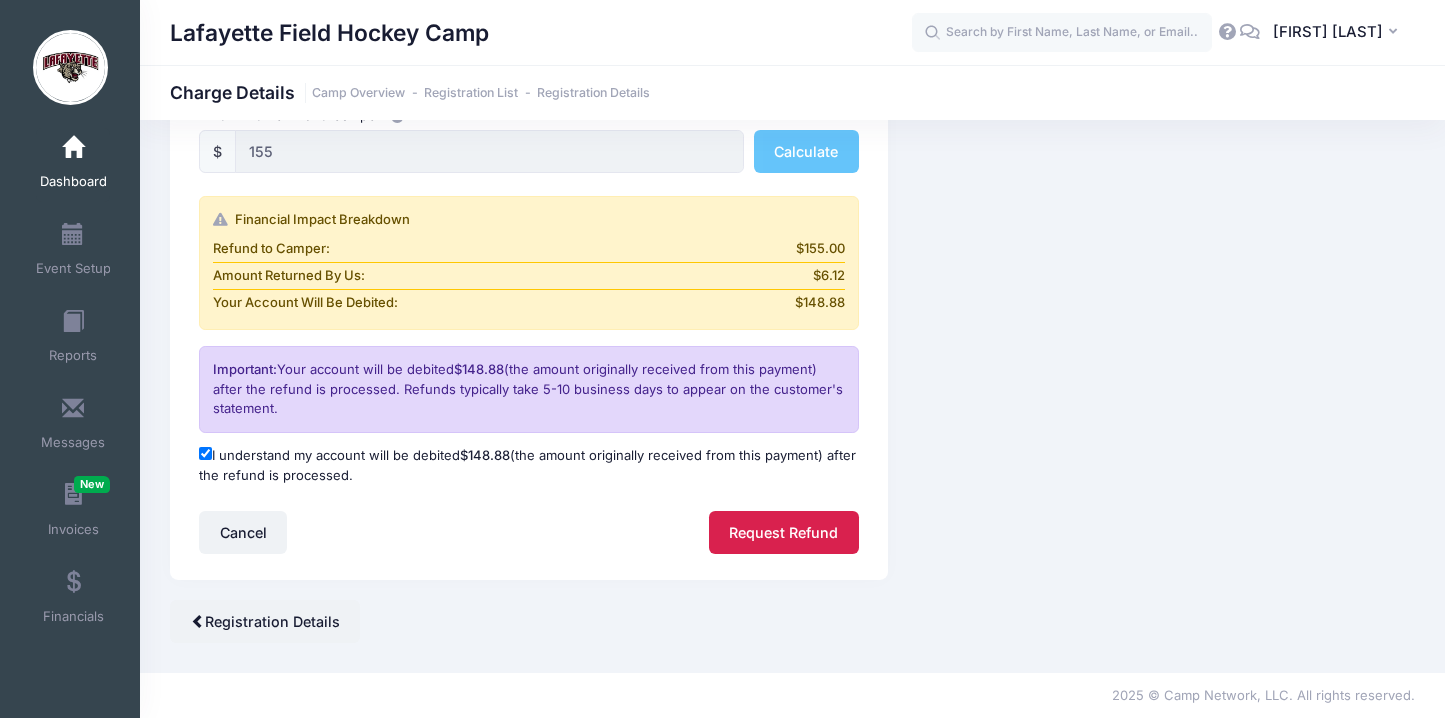 click on "Request Refund" at bounding box center [784, 532] 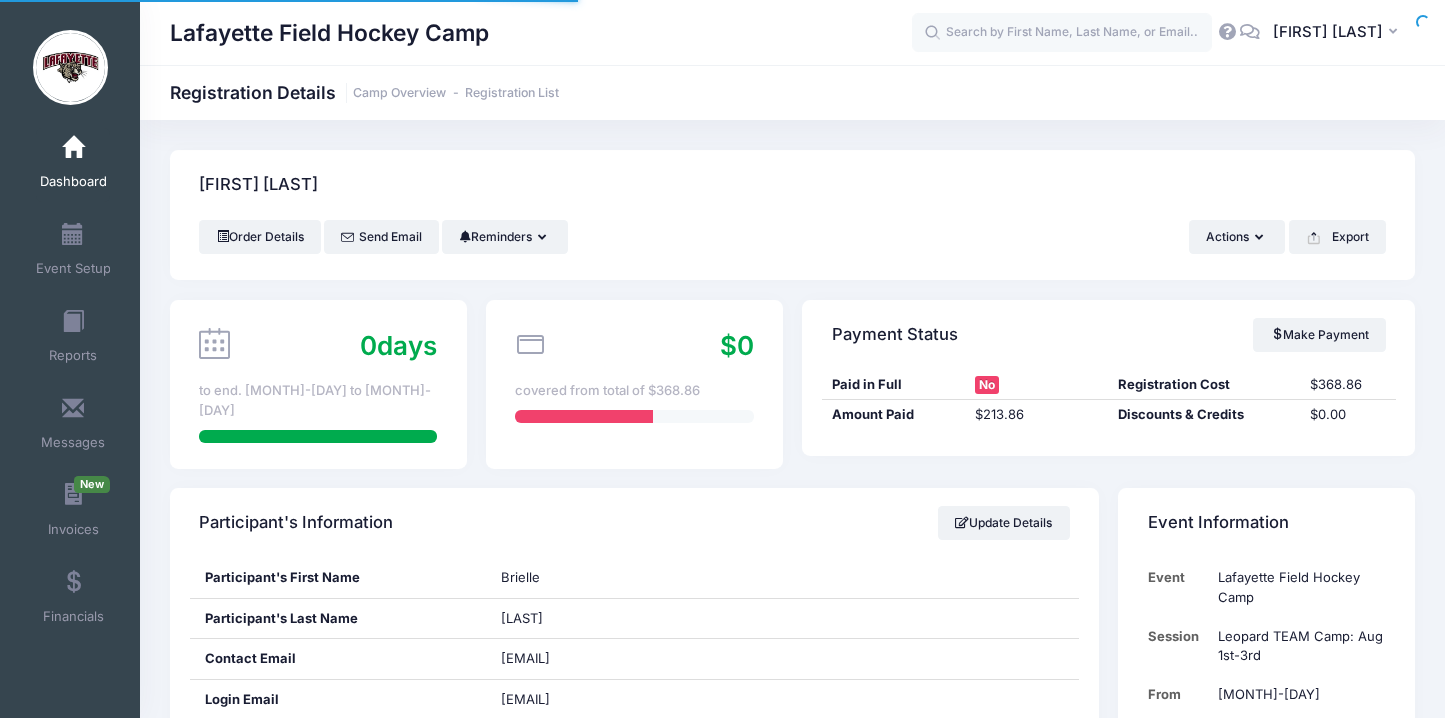 scroll, scrollTop: 0, scrollLeft: 0, axis: both 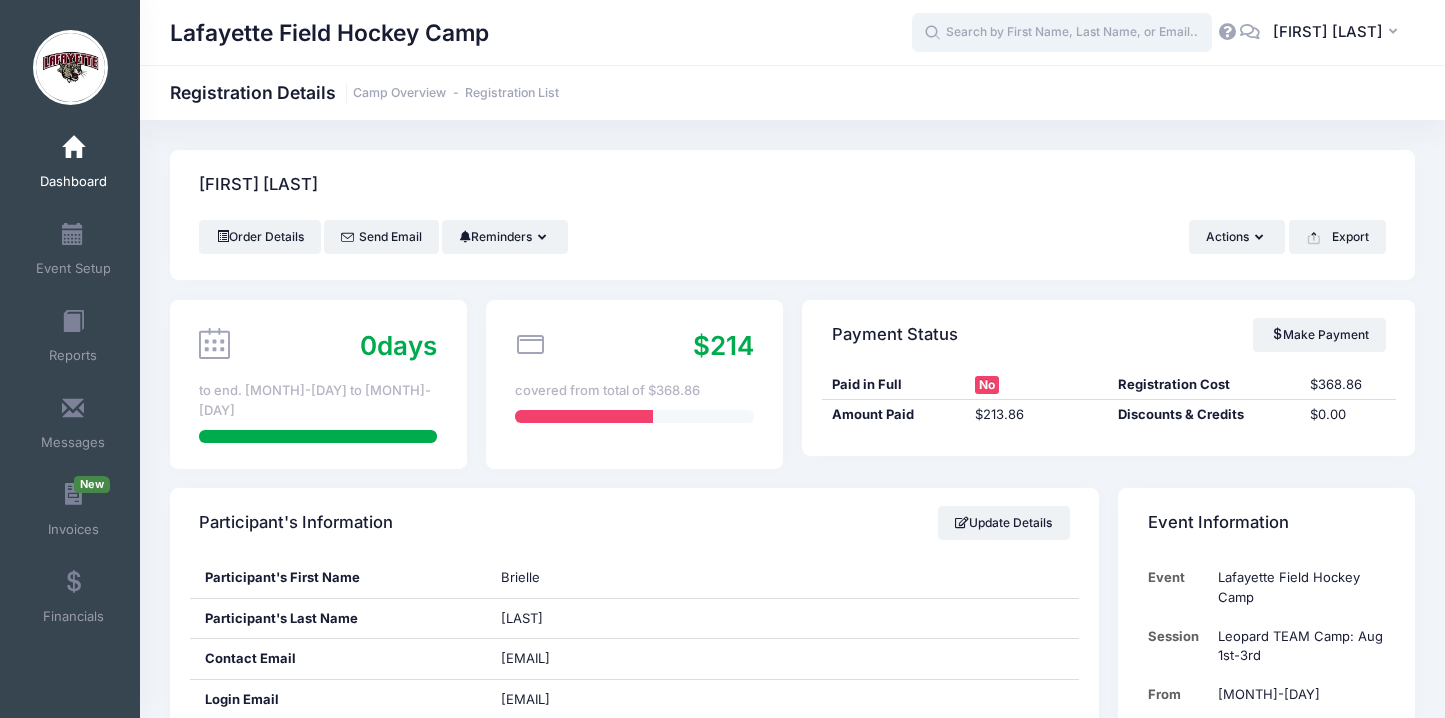 click at bounding box center [1062, 33] 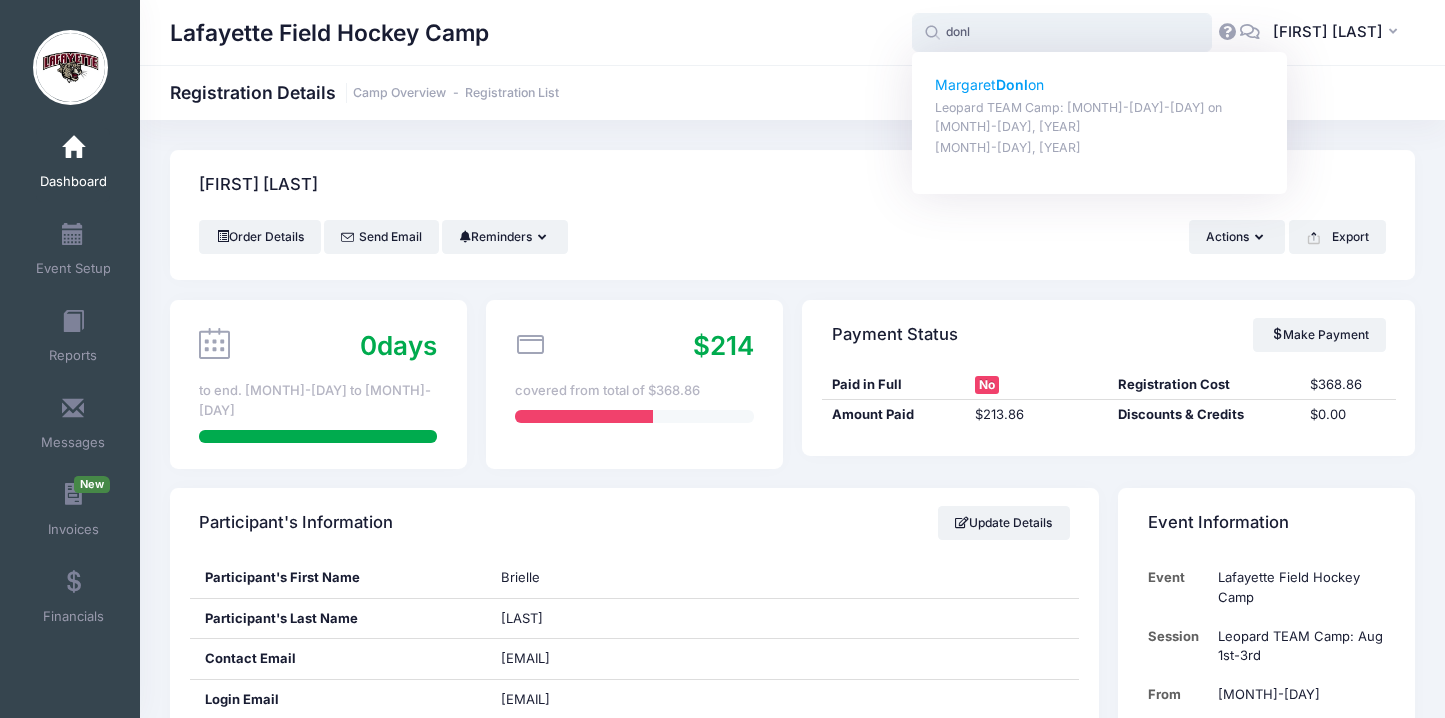 click on "Margaret  Donl on" at bounding box center [1100, 85] 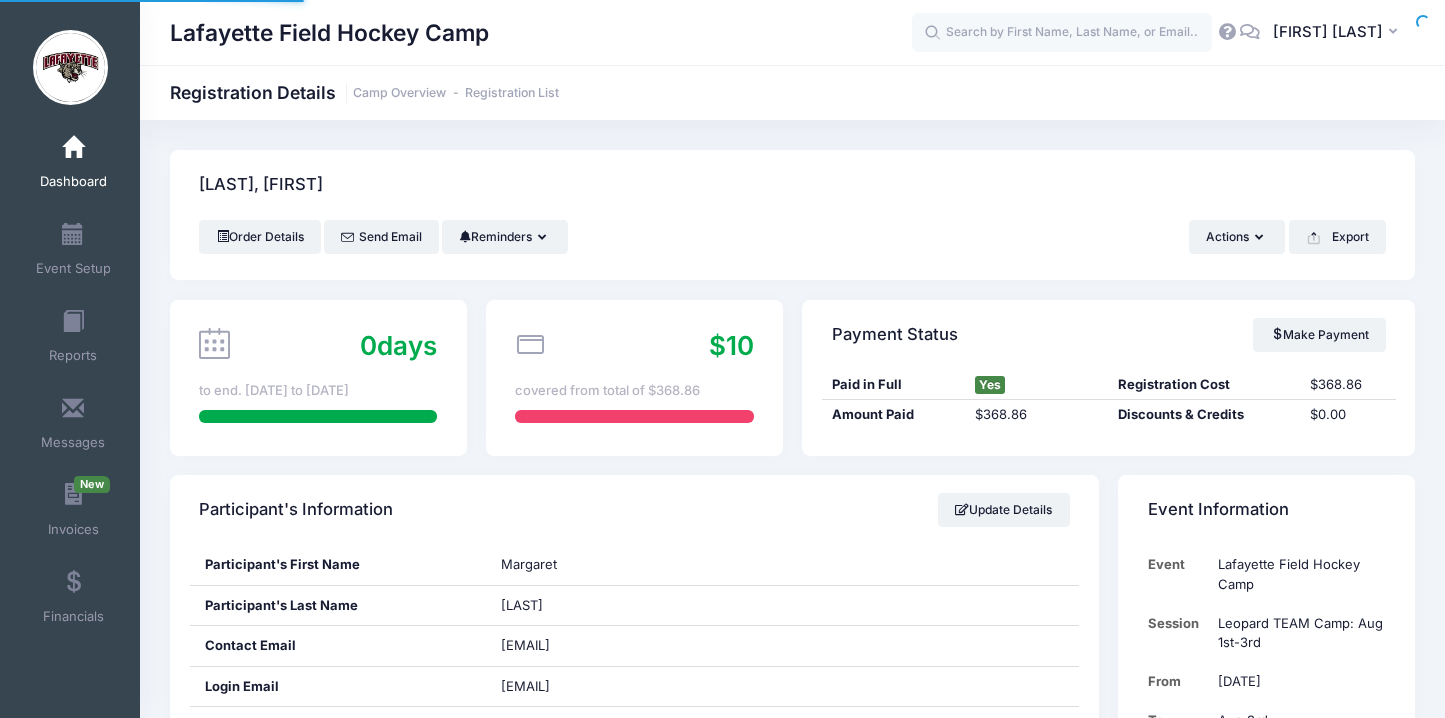 scroll, scrollTop: 0, scrollLeft: 0, axis: both 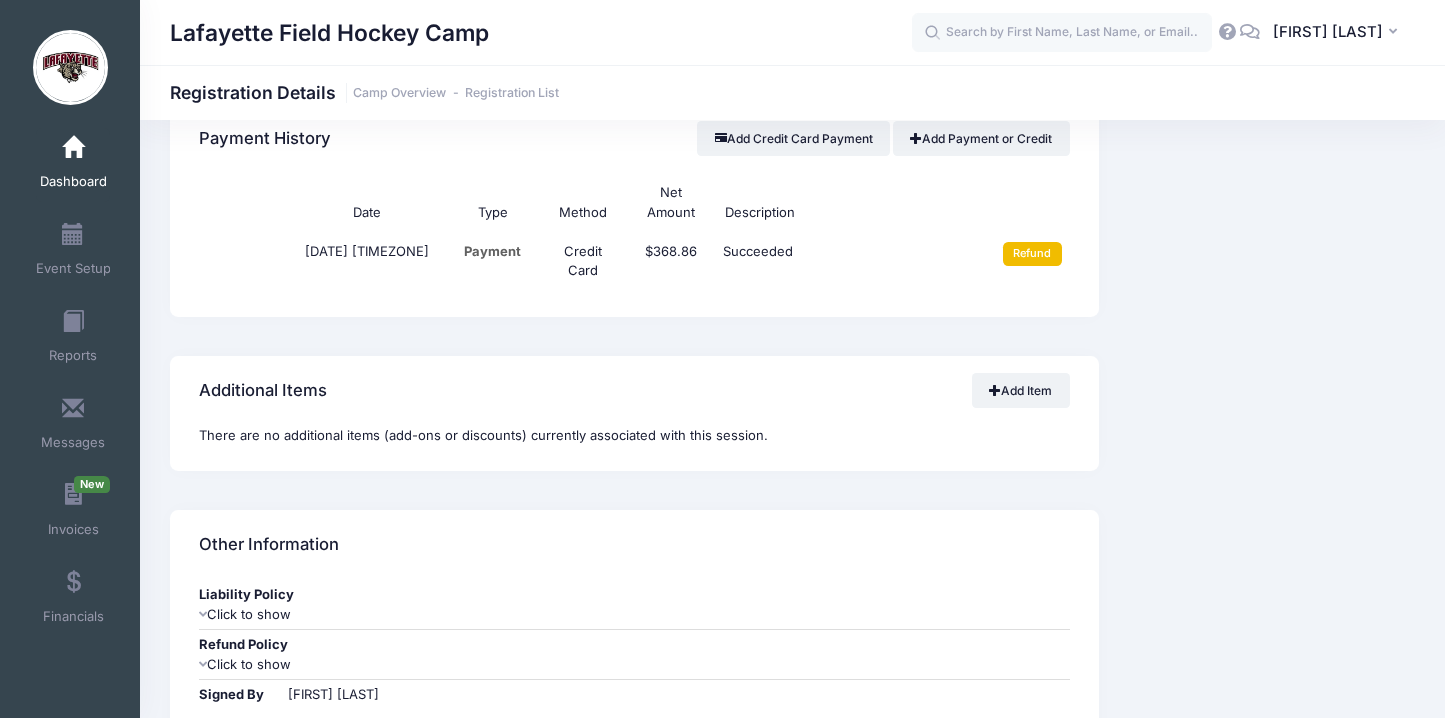 click on "Refund" at bounding box center (1032, 254) 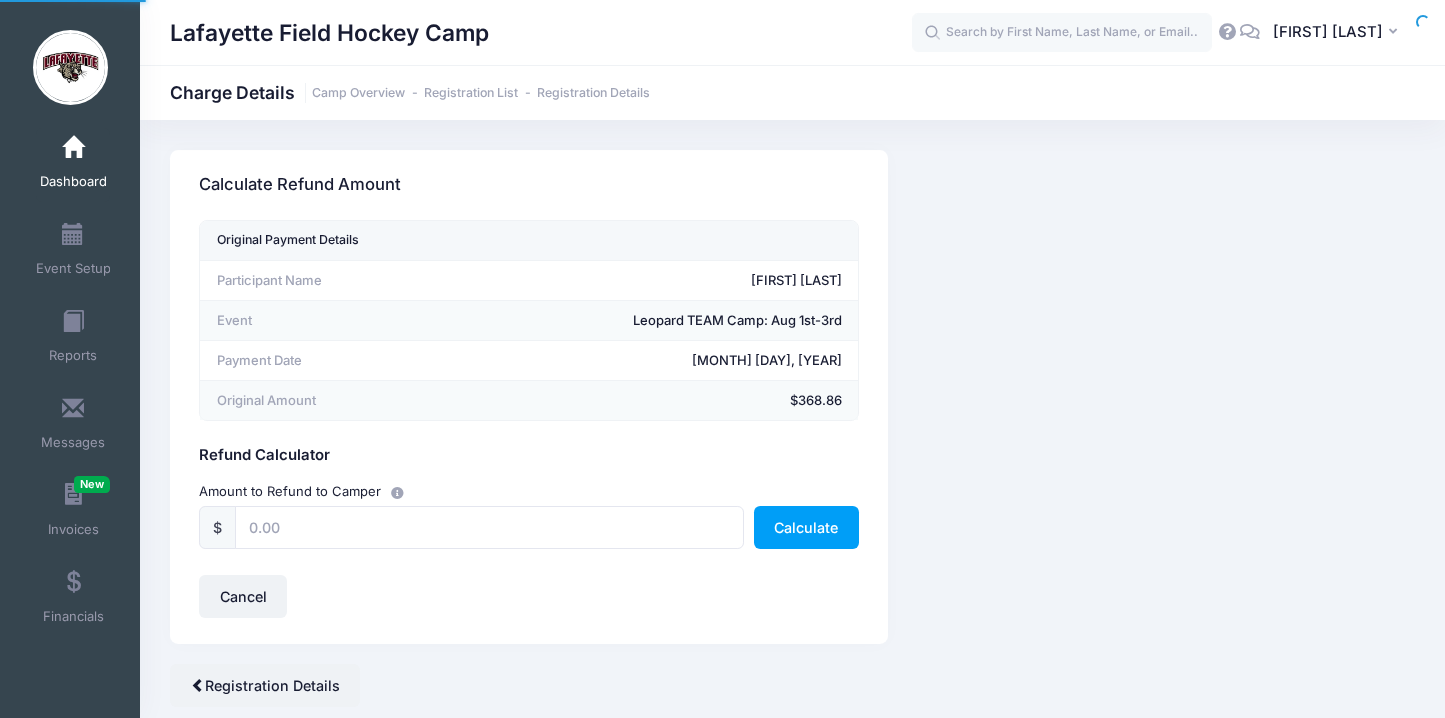 scroll, scrollTop: 0, scrollLeft: 0, axis: both 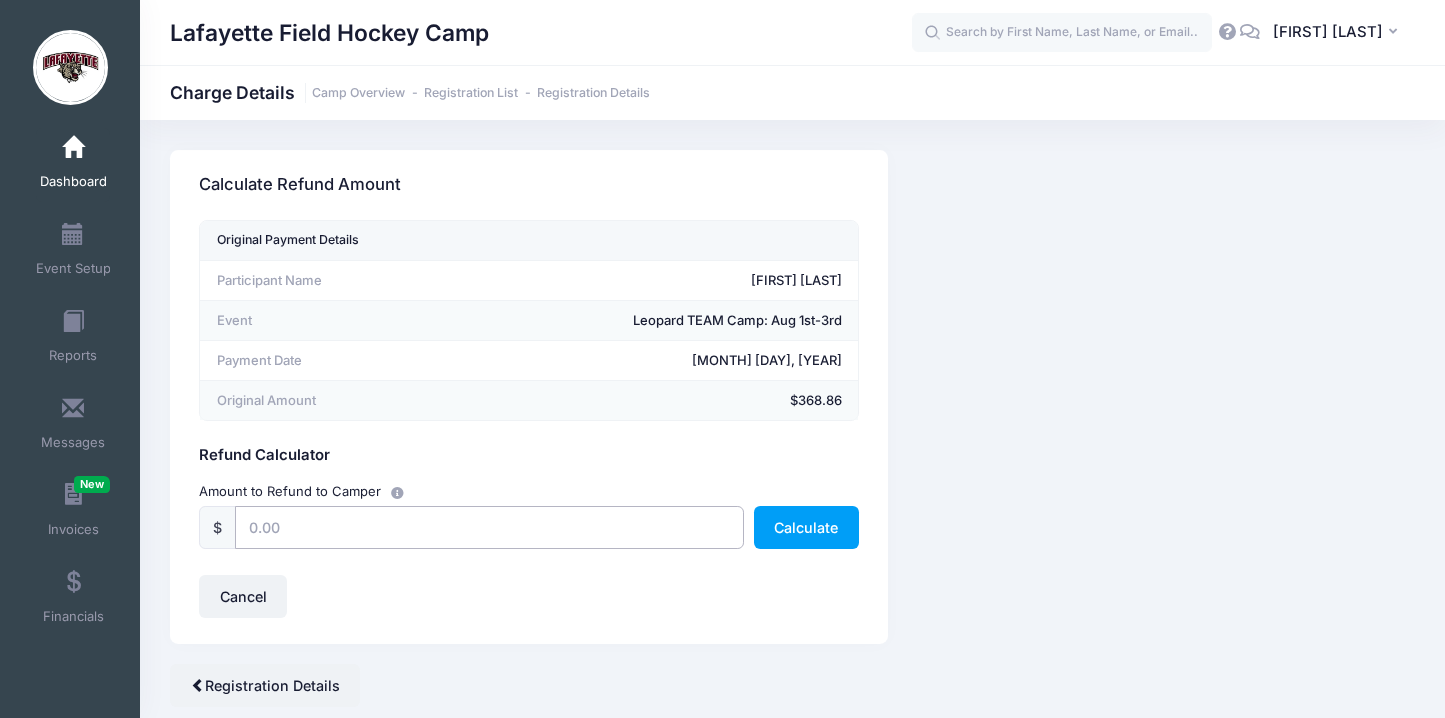 click at bounding box center [489, 527] 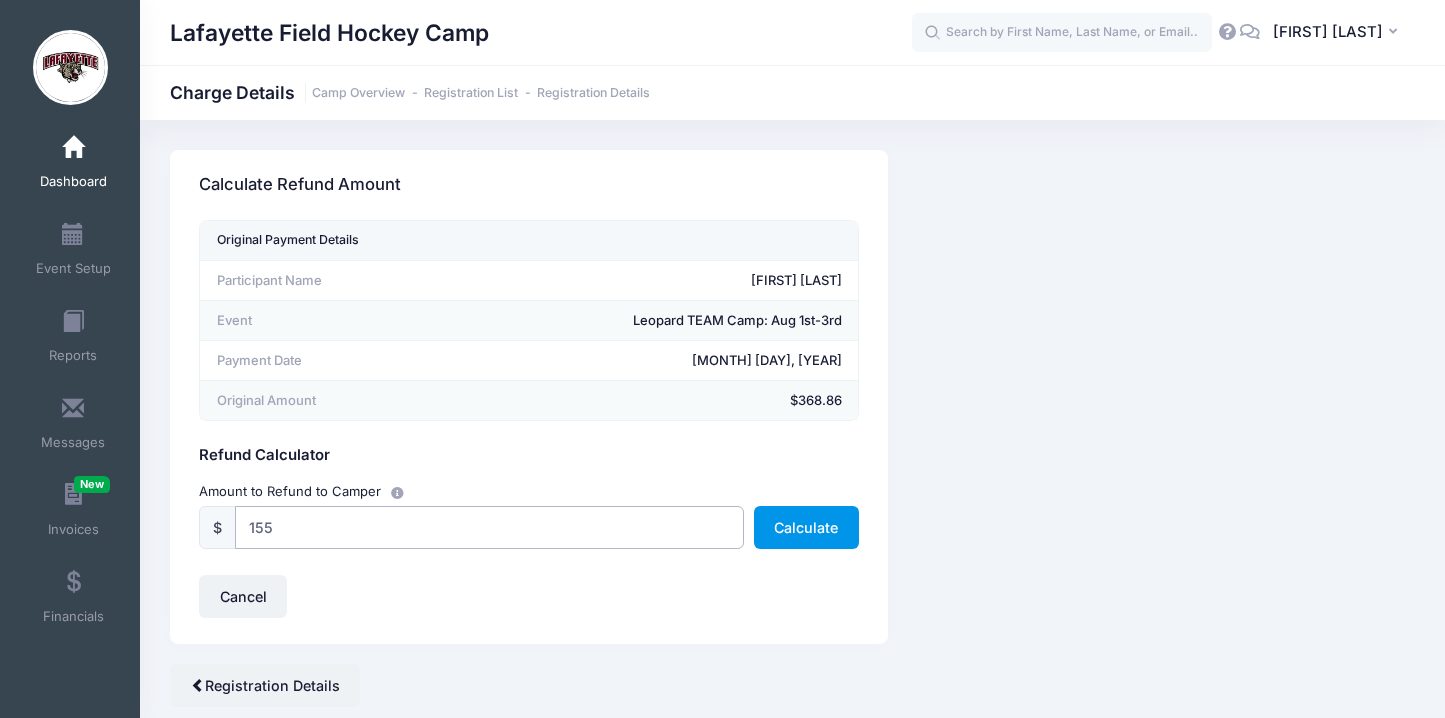 type on "155" 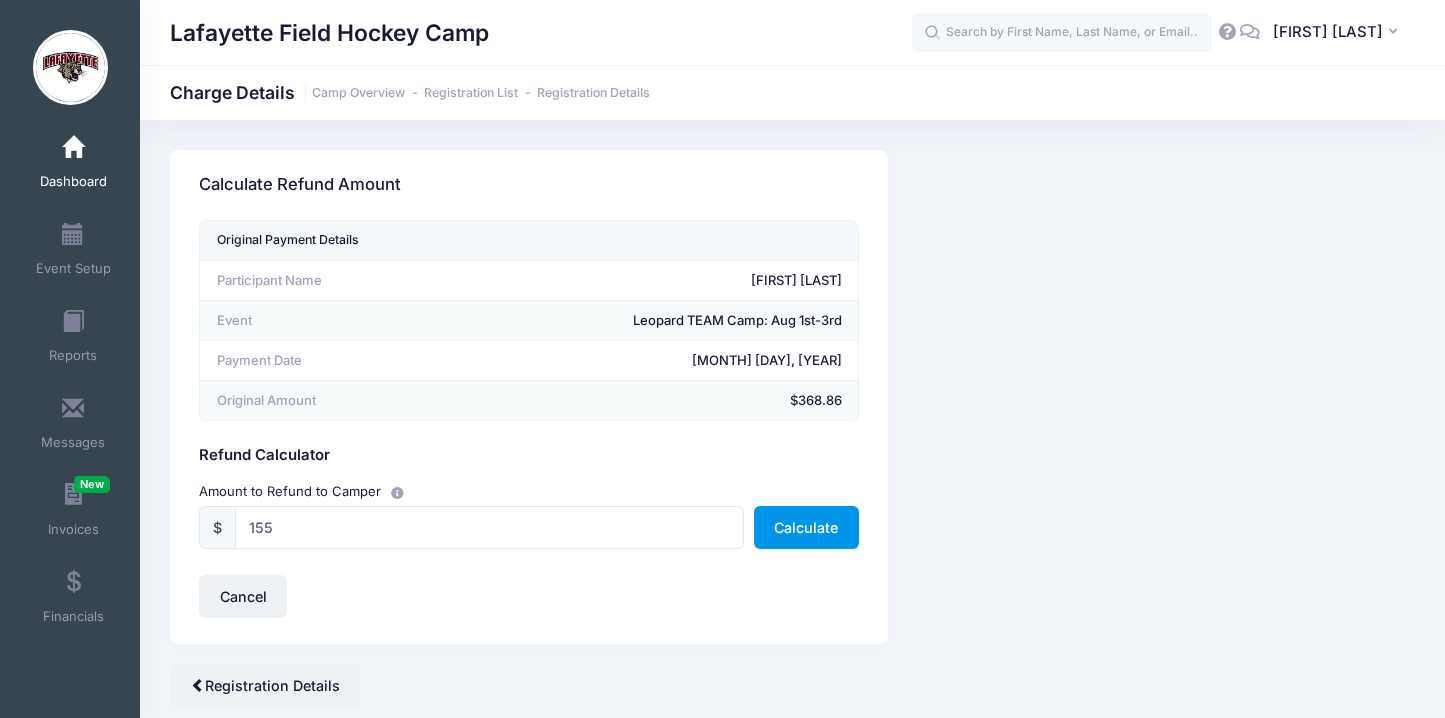 click on "Calculate" at bounding box center (806, 527) 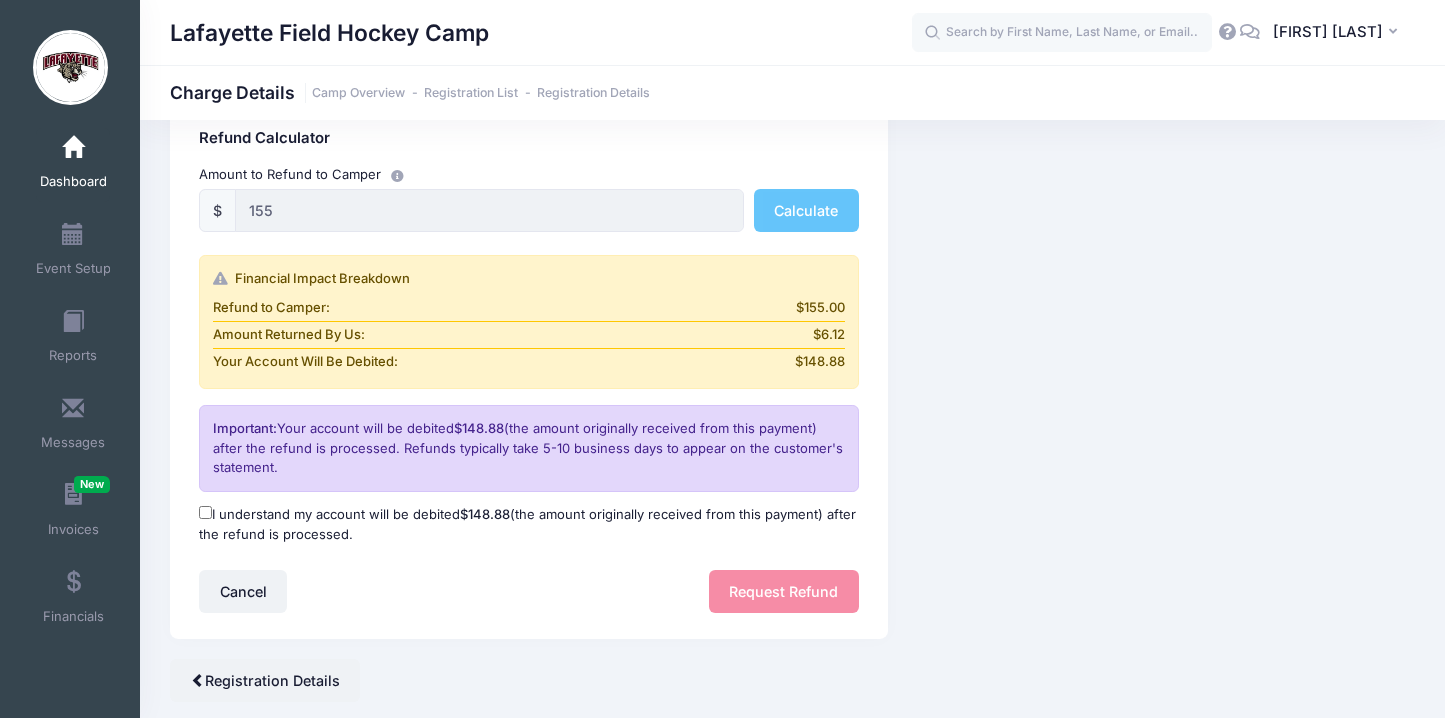 scroll, scrollTop: 318, scrollLeft: 0, axis: vertical 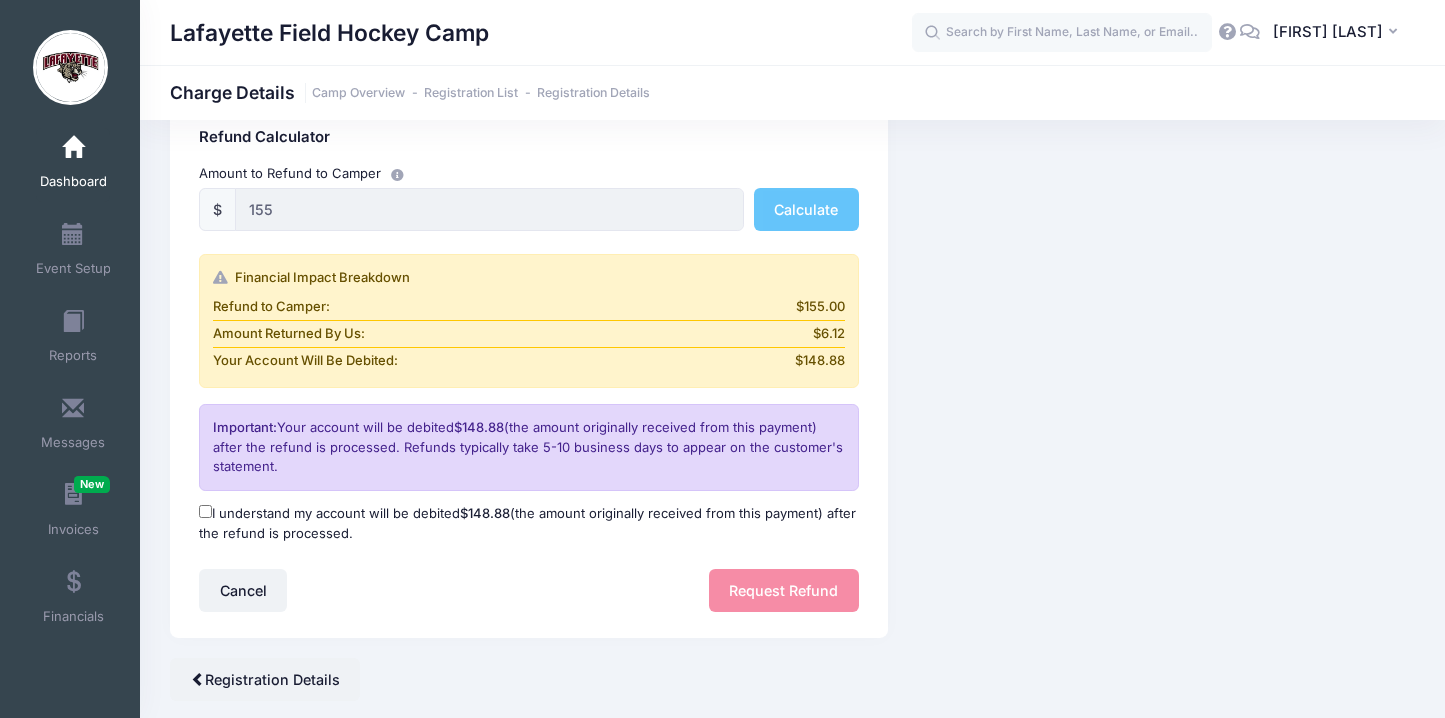 click on "I understand my account will be debited  $148.88  (the amount originally received from this payment) after the refund is processed." at bounding box center (205, 511) 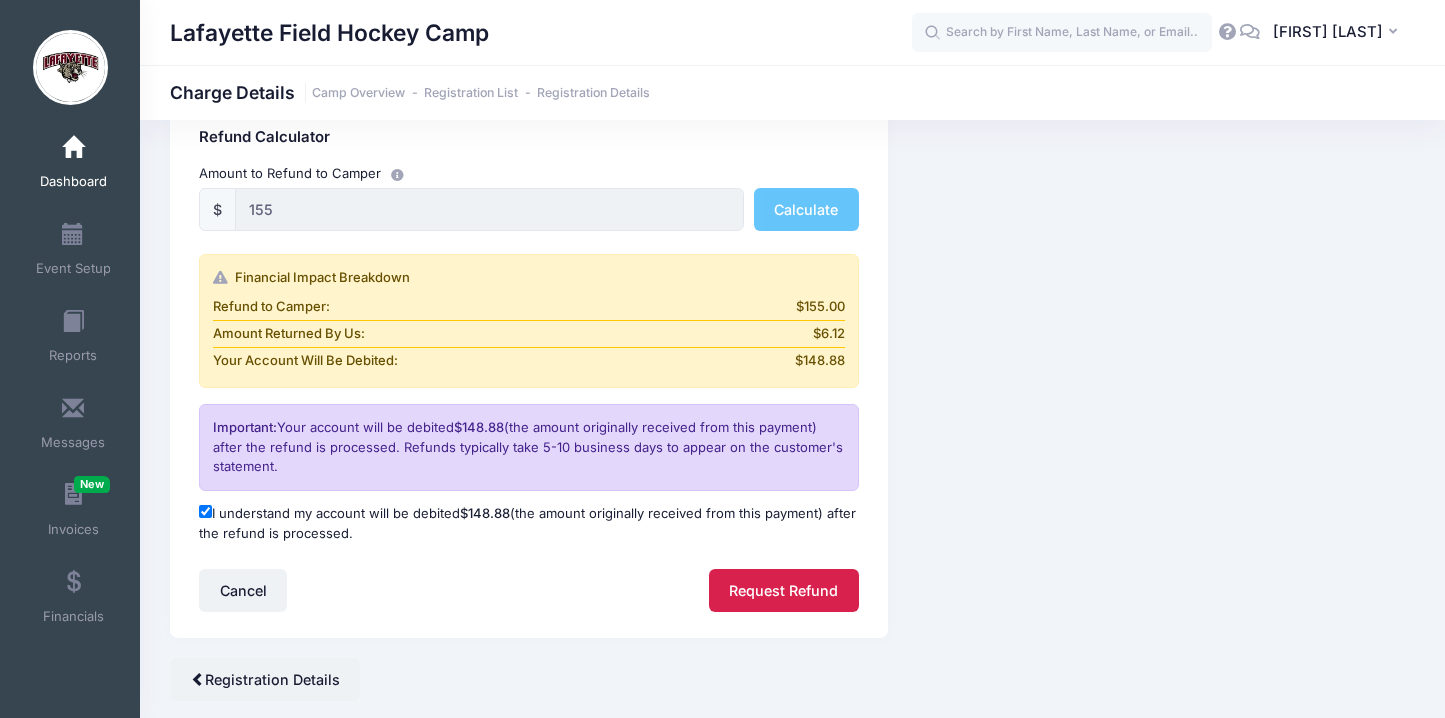 click on "Request Refund" at bounding box center [784, 590] 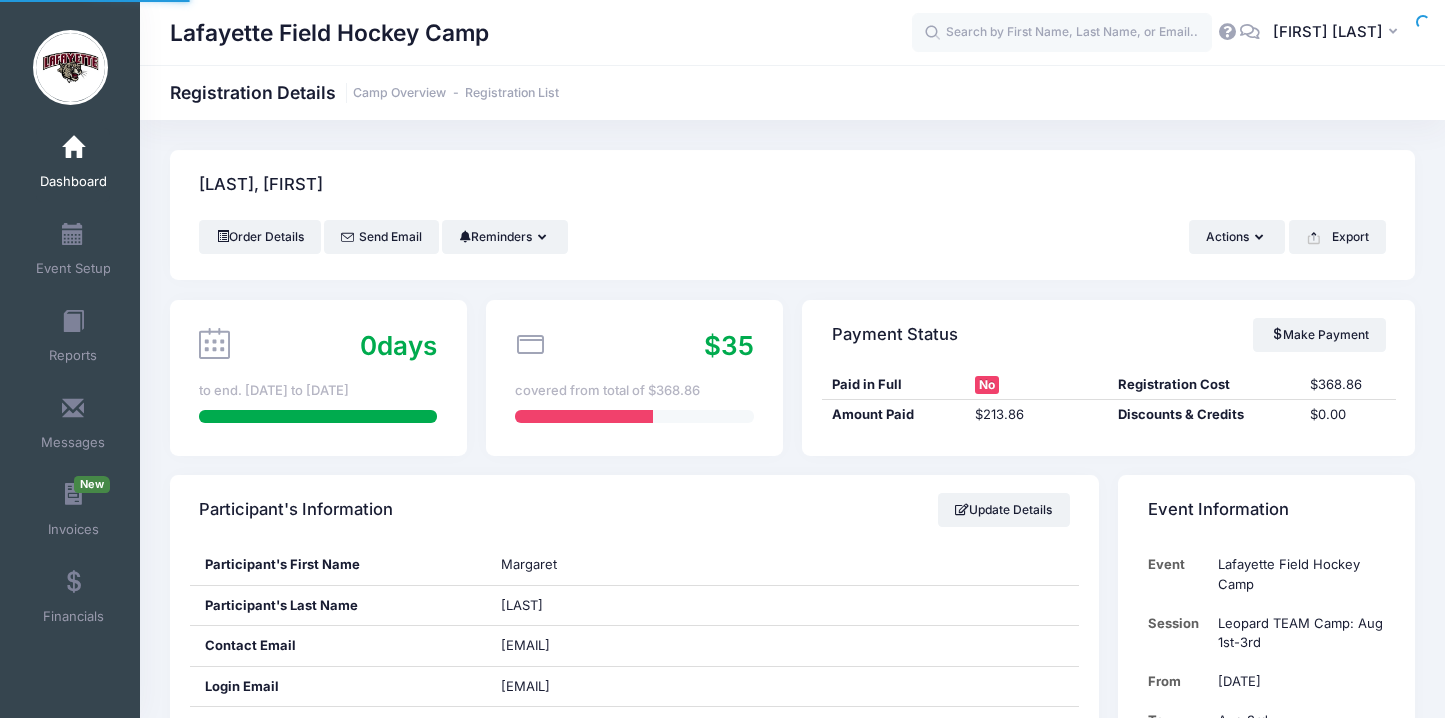 scroll, scrollTop: 0, scrollLeft: 0, axis: both 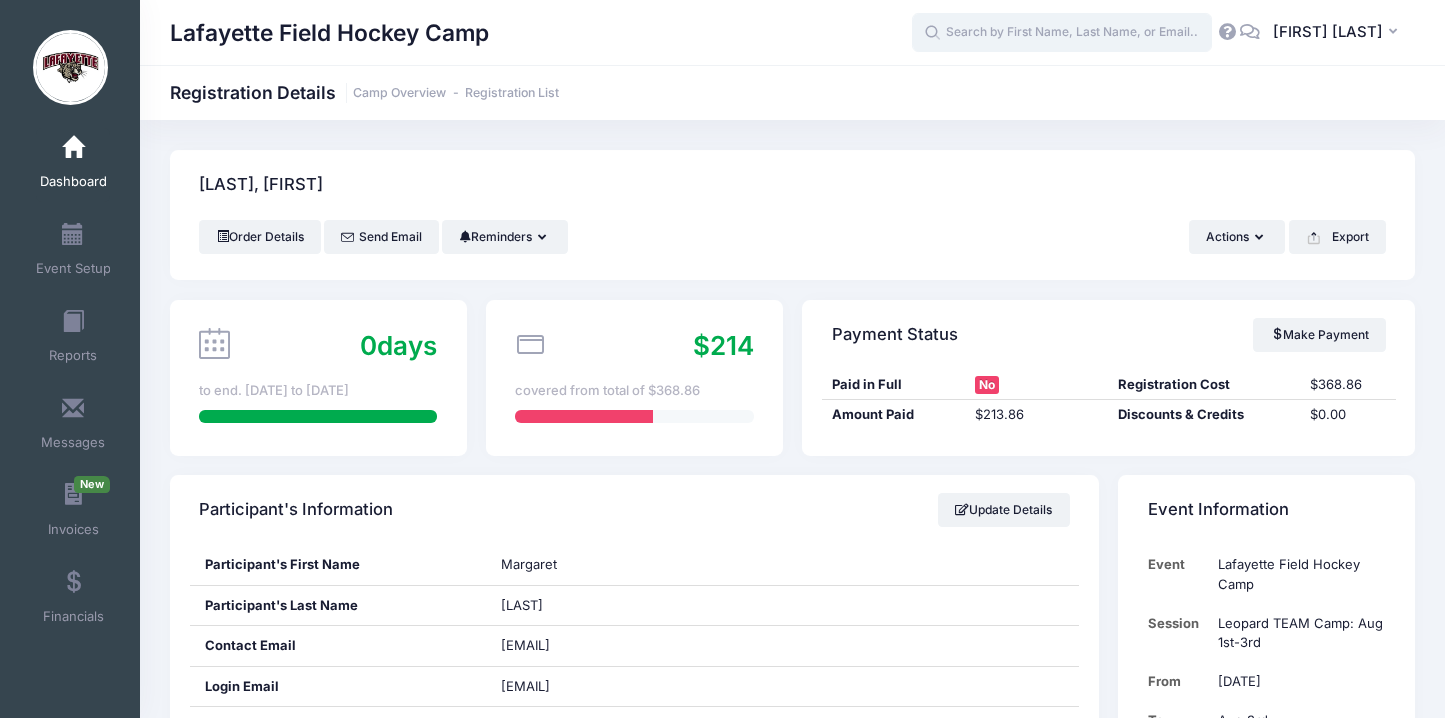 click at bounding box center [1062, 33] 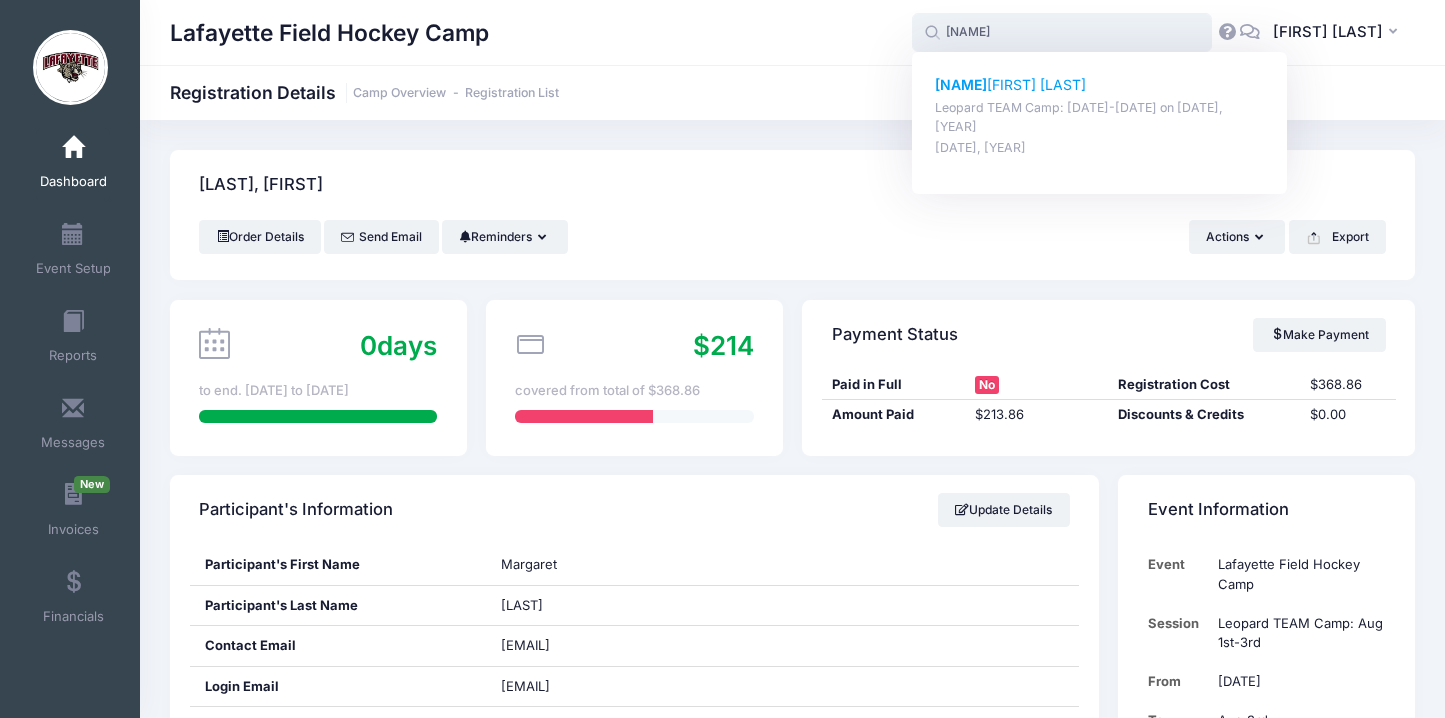 click on "[FIRST] [LAST]" at bounding box center (1100, 85) 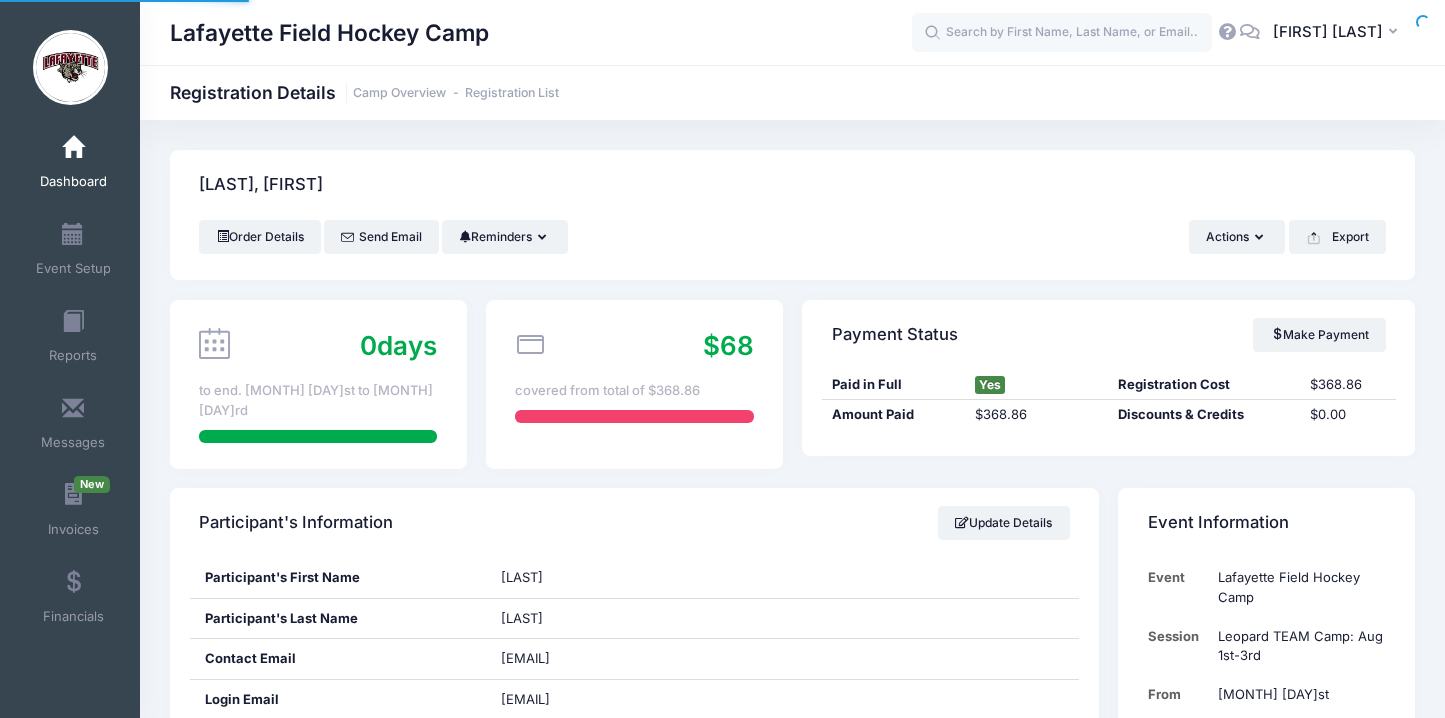 scroll, scrollTop: 0, scrollLeft: 0, axis: both 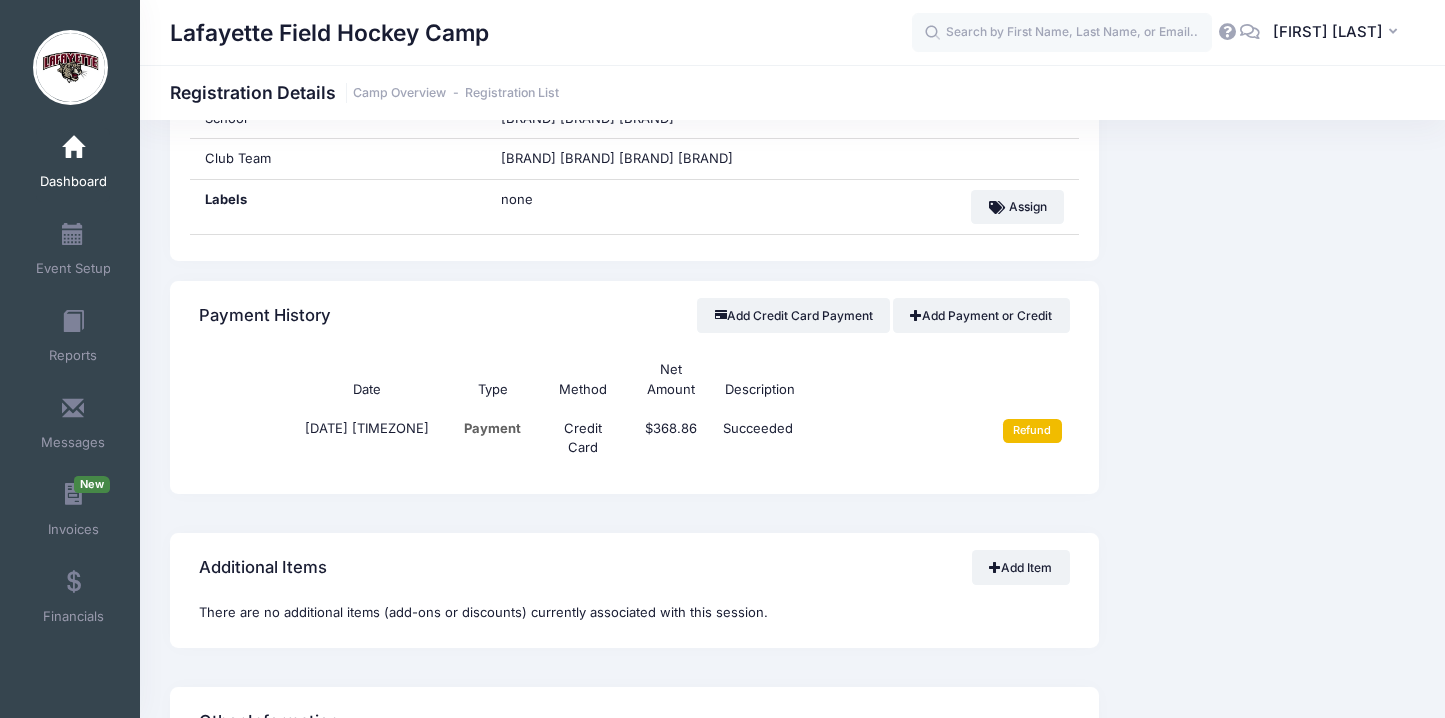click on "Refund" at bounding box center (1032, 431) 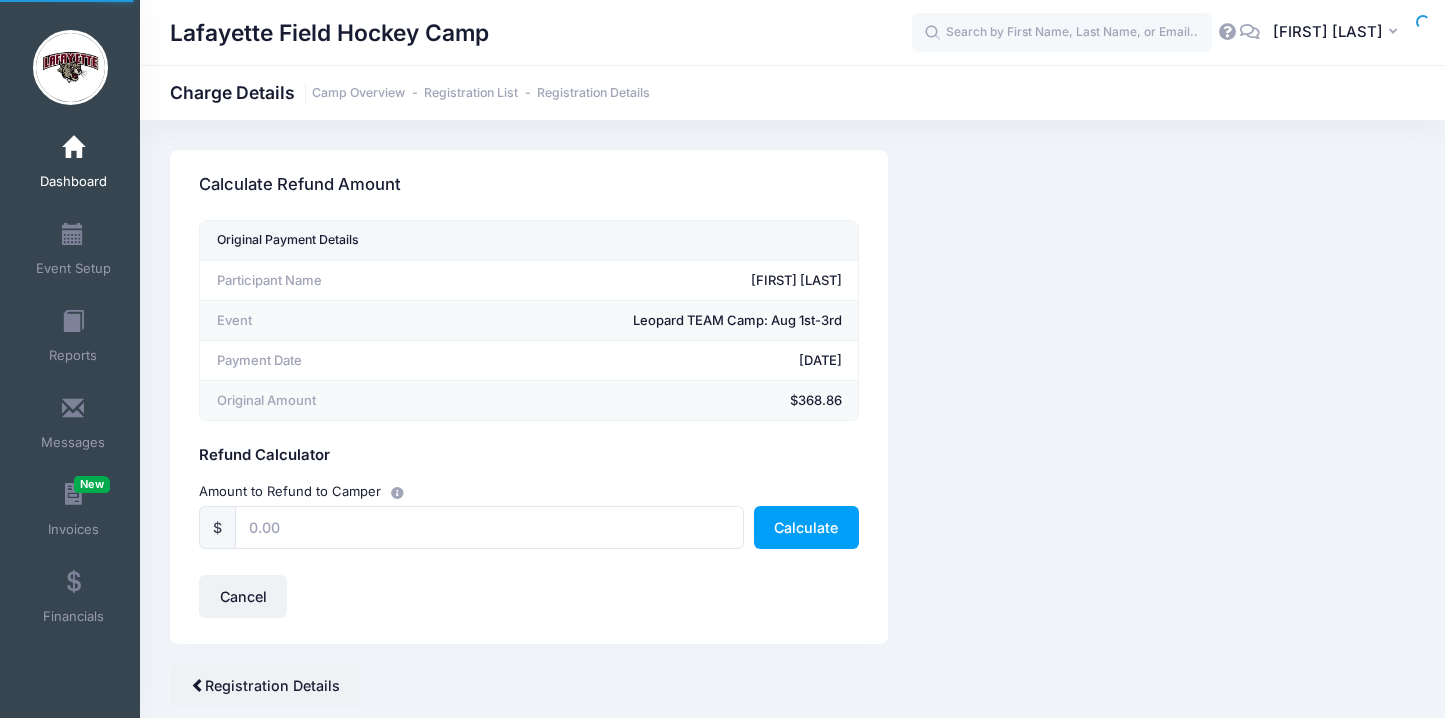 scroll, scrollTop: 0, scrollLeft: 0, axis: both 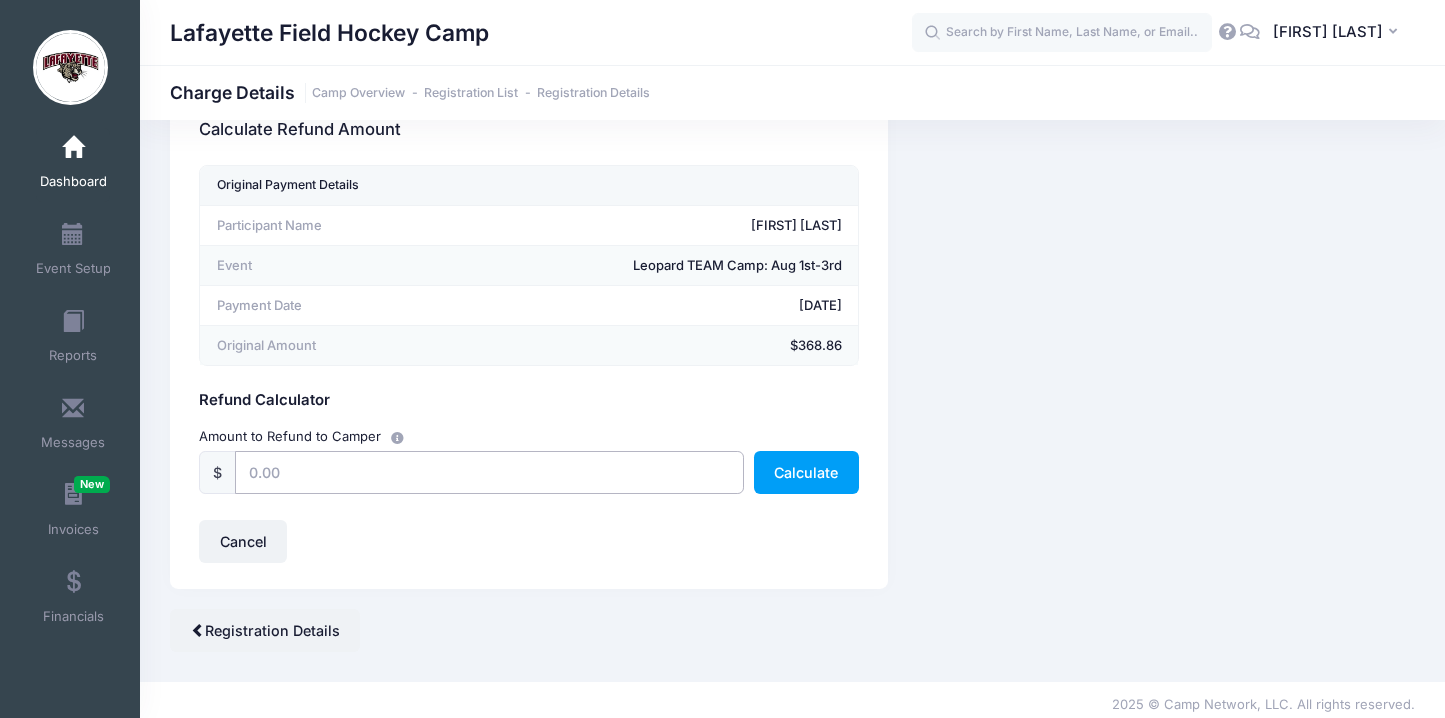 click at bounding box center [489, 472] 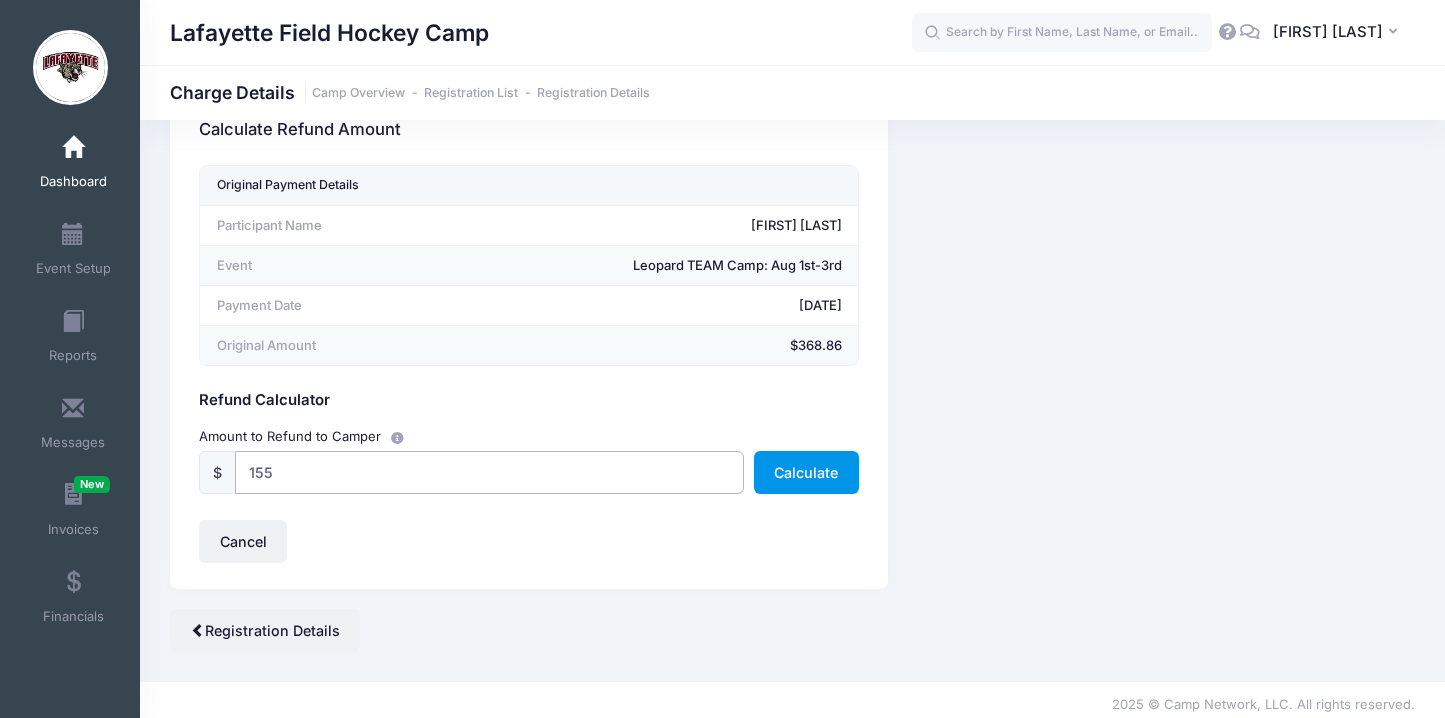 type on "155" 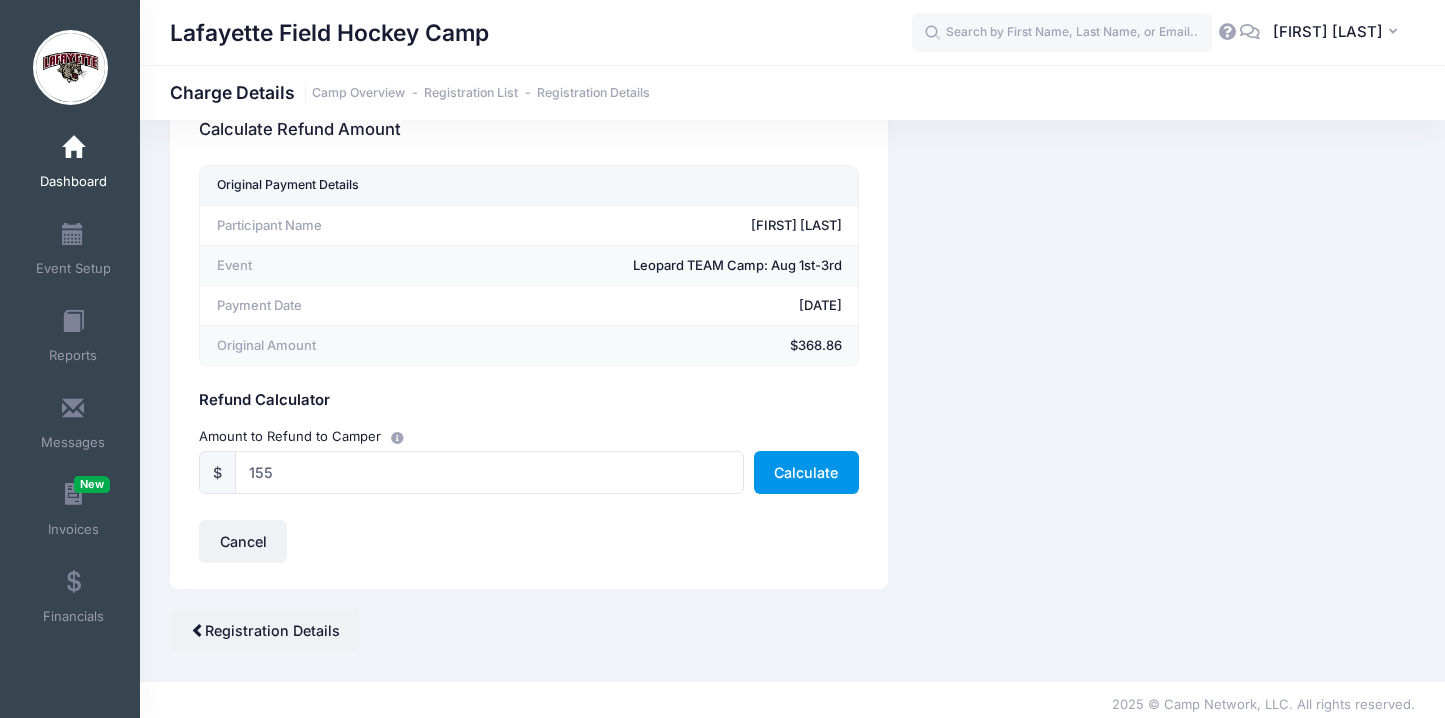 click on "Calculate" at bounding box center [806, 472] 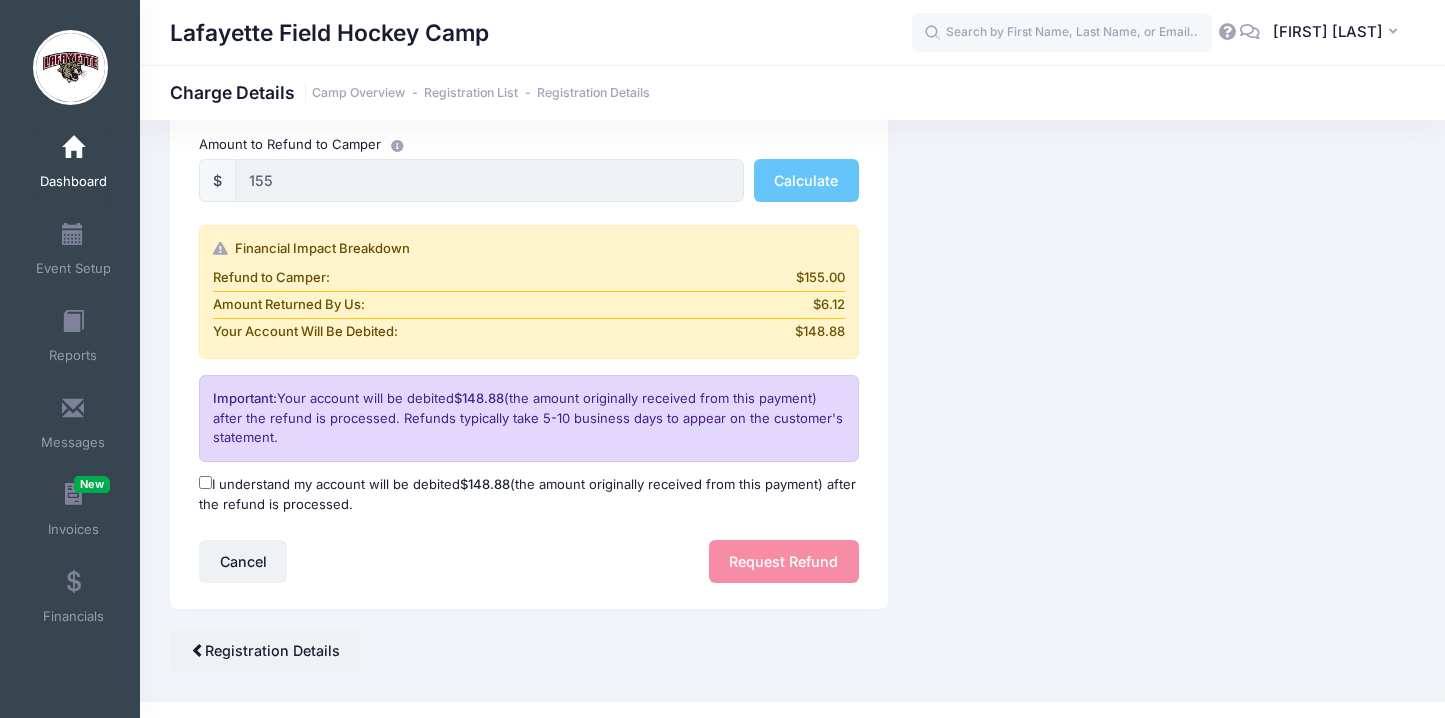 scroll, scrollTop: 376, scrollLeft: 0, axis: vertical 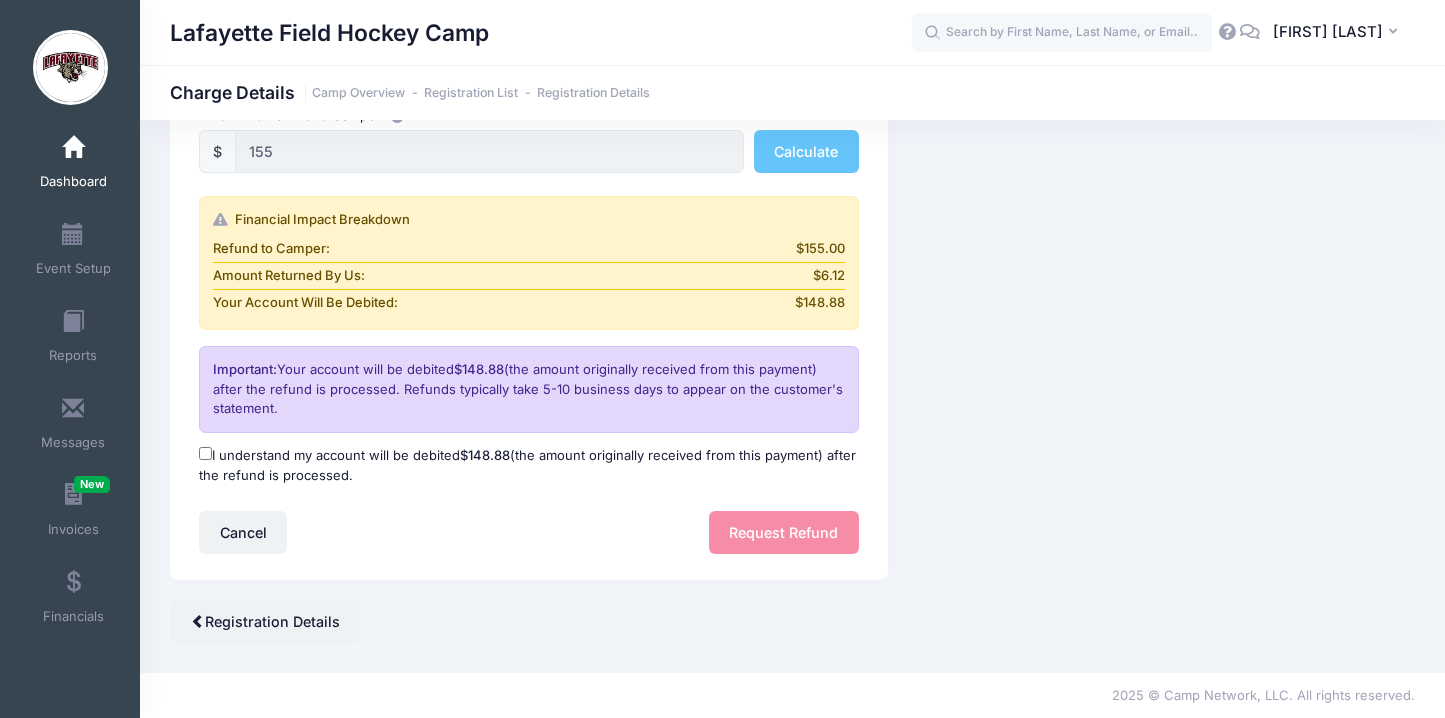 click on "I understand my account will be debited  $148.88  (the amount originally received from this payment) after the refund is processed." at bounding box center (205, 453) 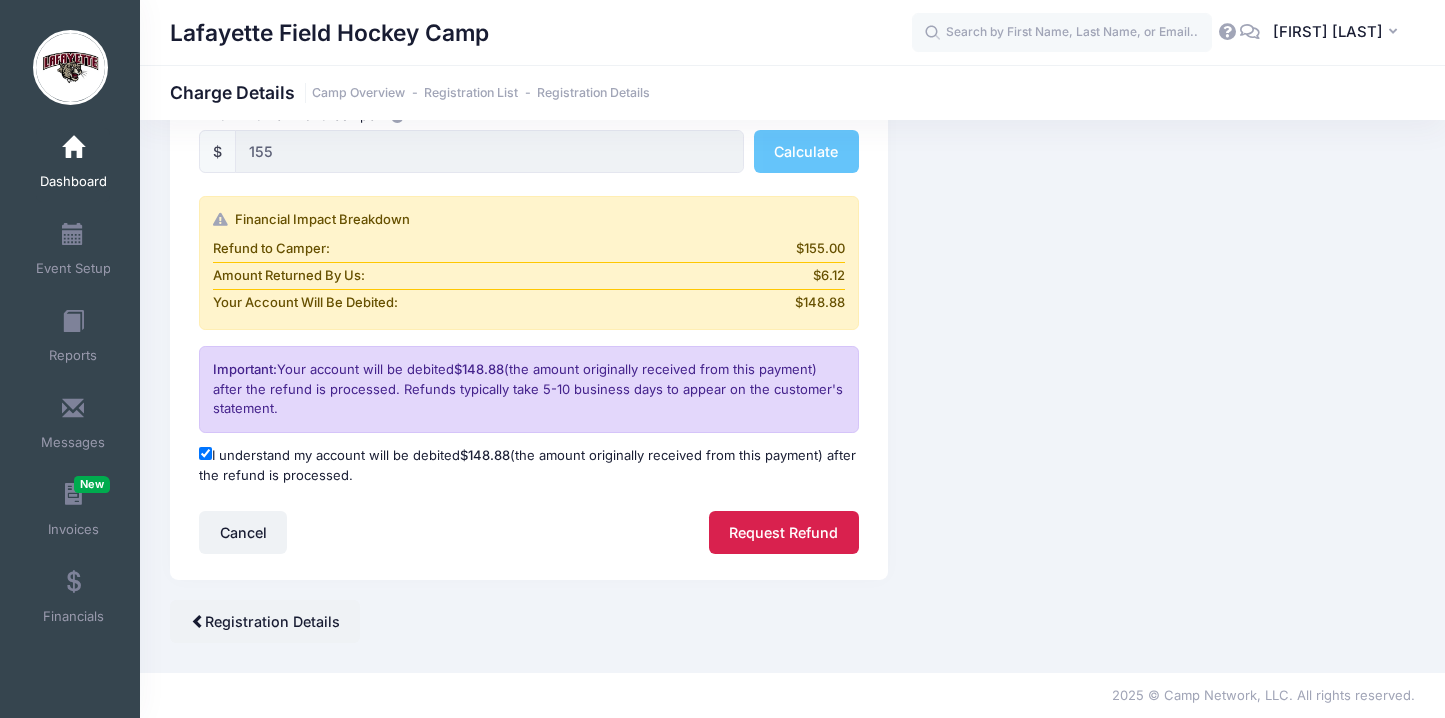 click on "Request Refund" at bounding box center [784, 532] 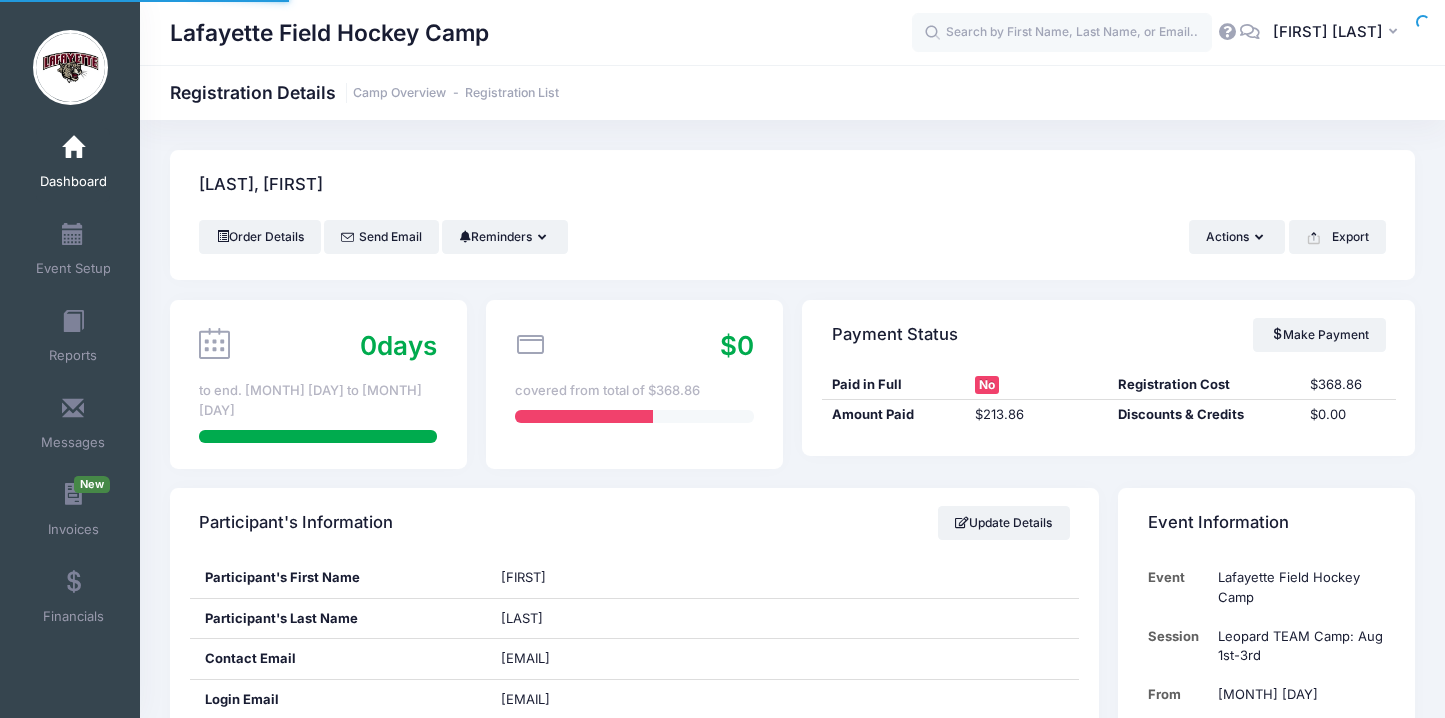 scroll, scrollTop: 0, scrollLeft: 0, axis: both 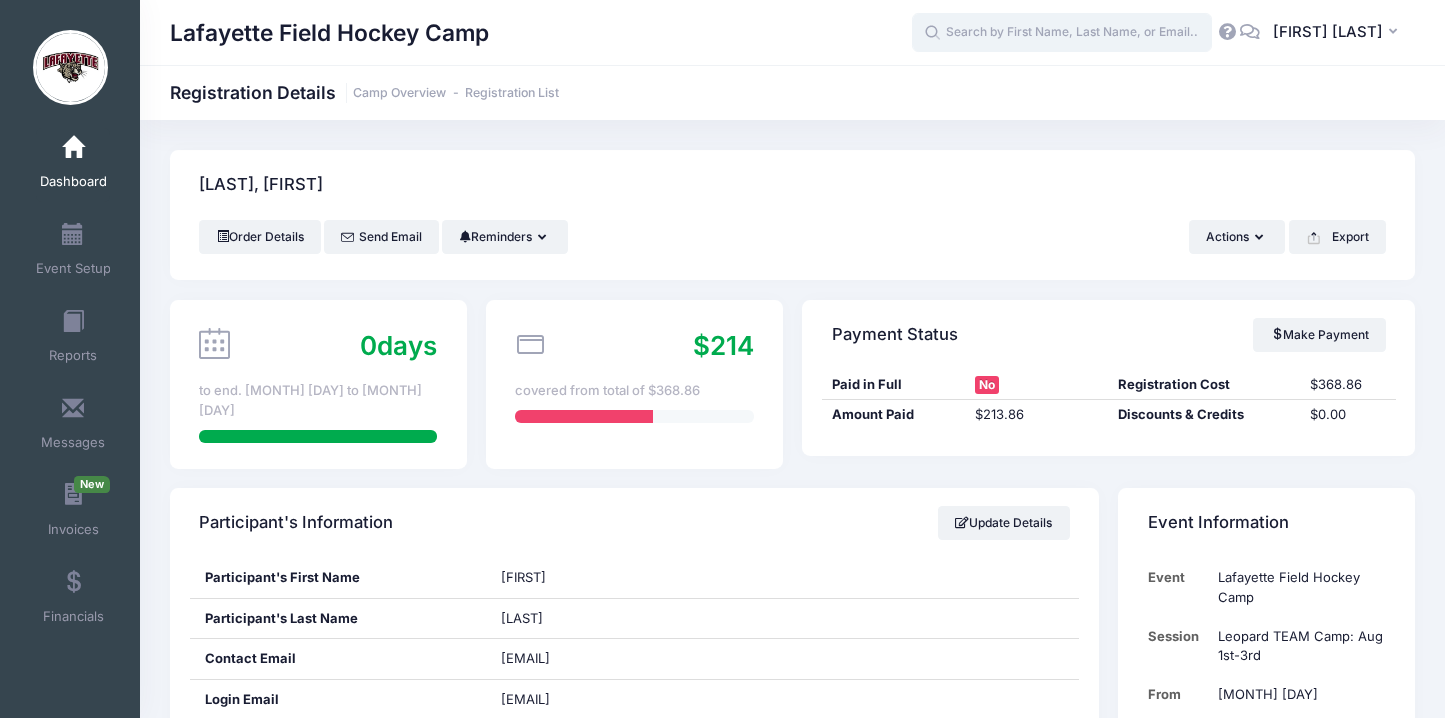 click at bounding box center (1062, 33) 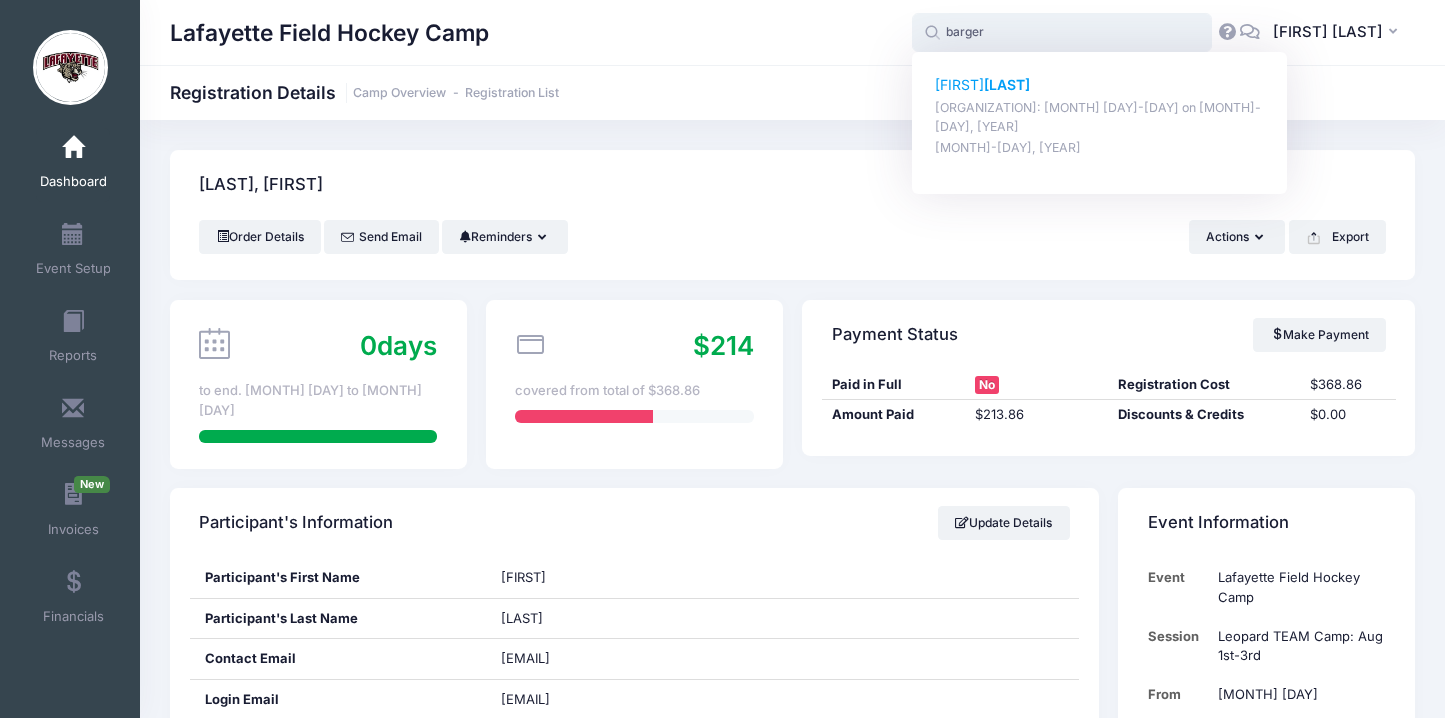click on "[FIRST] [LAST]" at bounding box center [1100, 85] 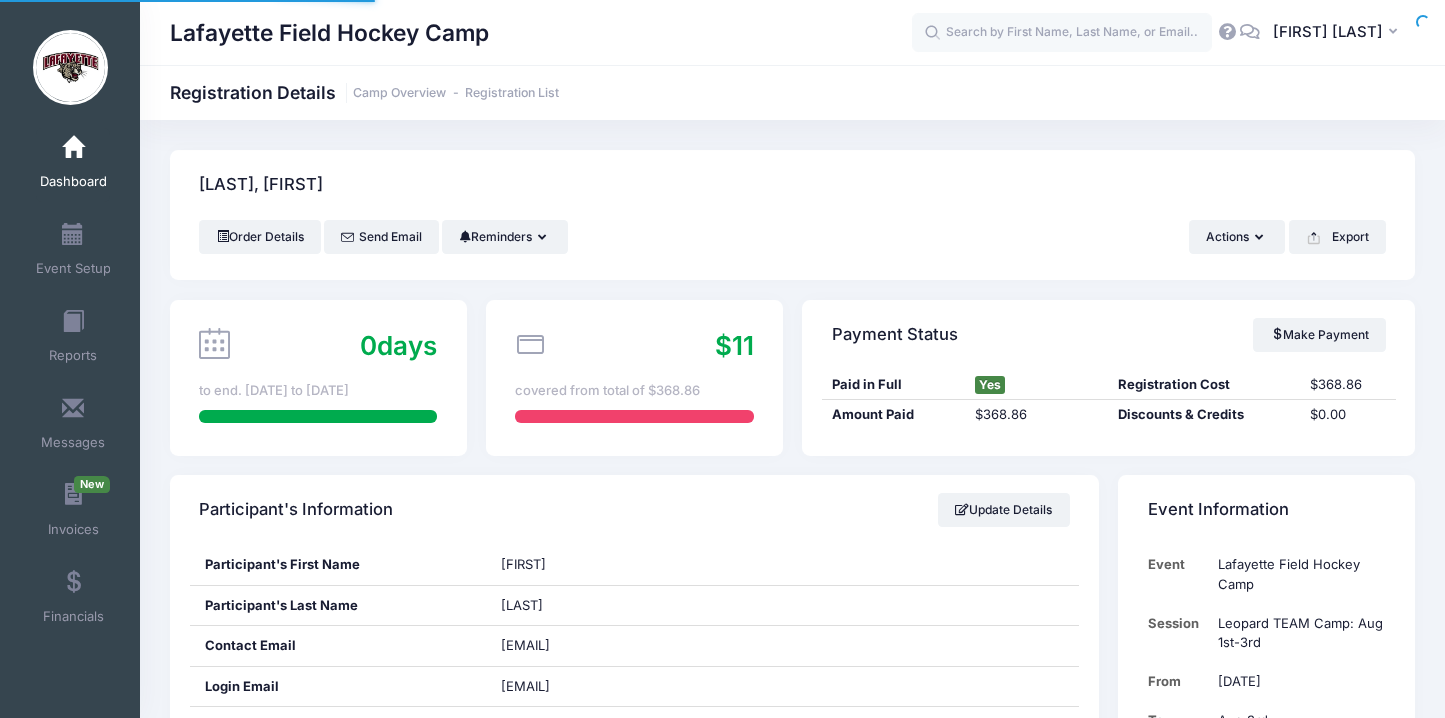 scroll, scrollTop: 0, scrollLeft: 0, axis: both 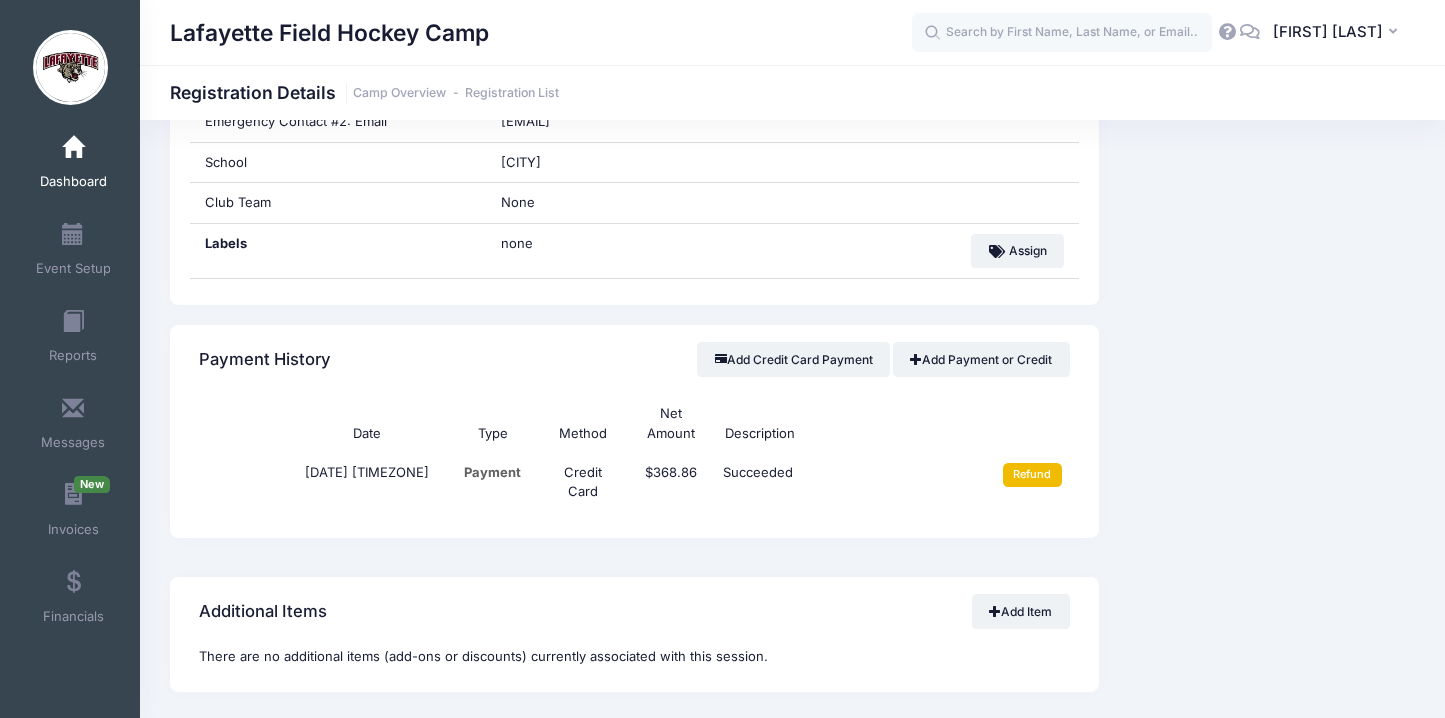 click on "Refund" at bounding box center [1032, 475] 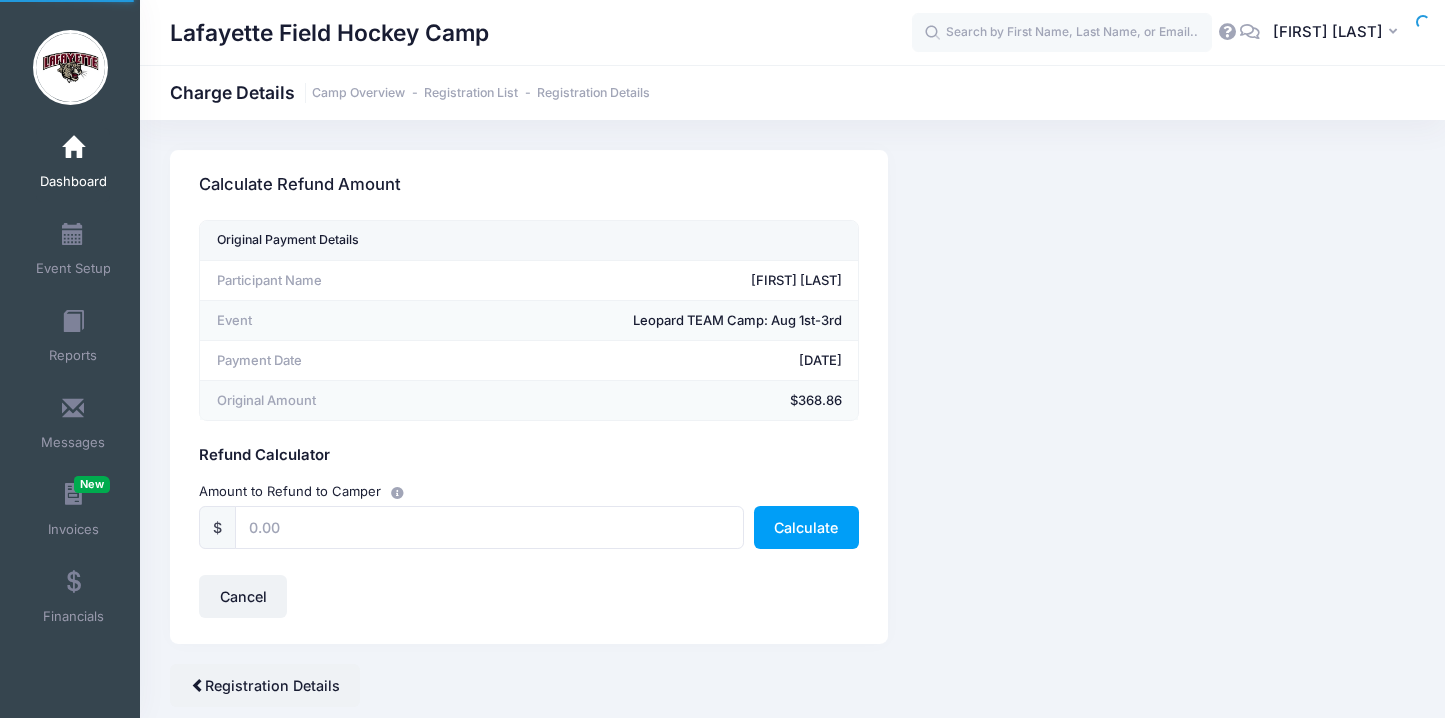 scroll, scrollTop: 0, scrollLeft: 0, axis: both 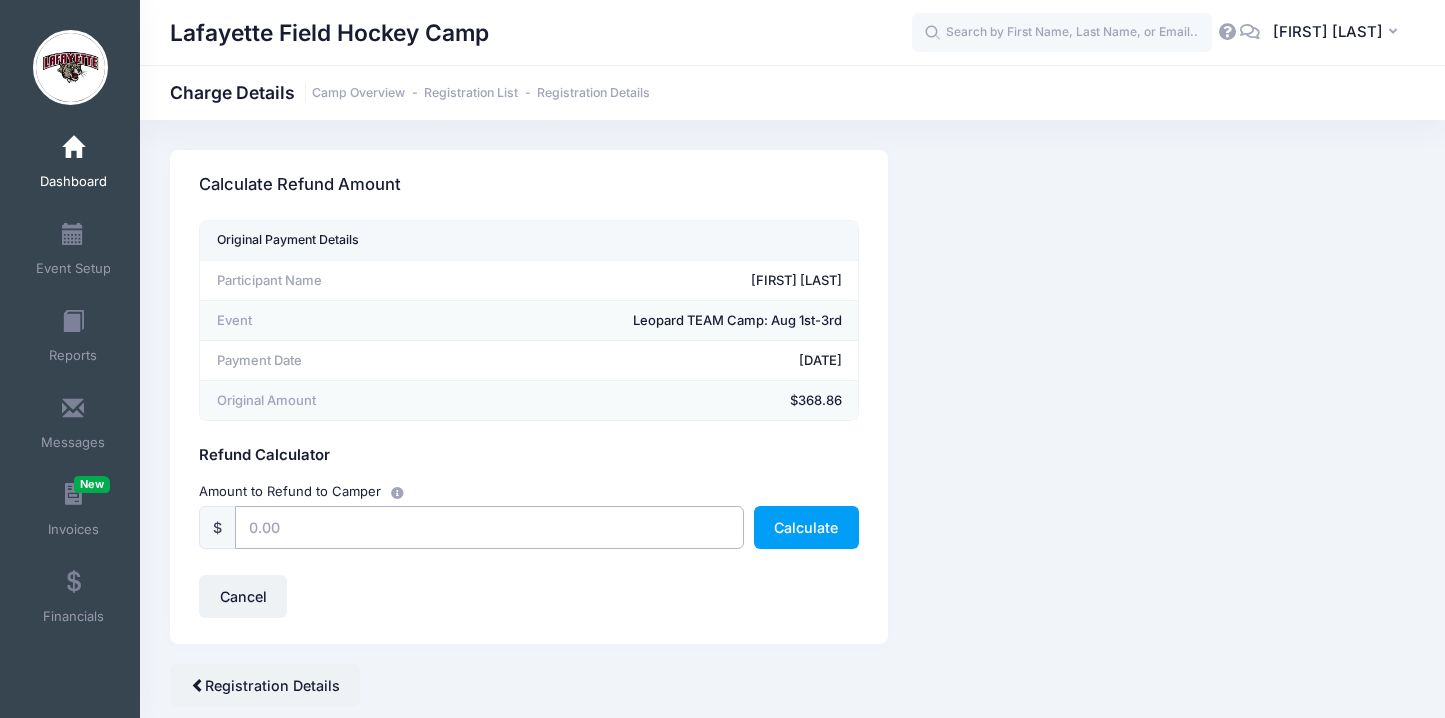 click at bounding box center (489, 527) 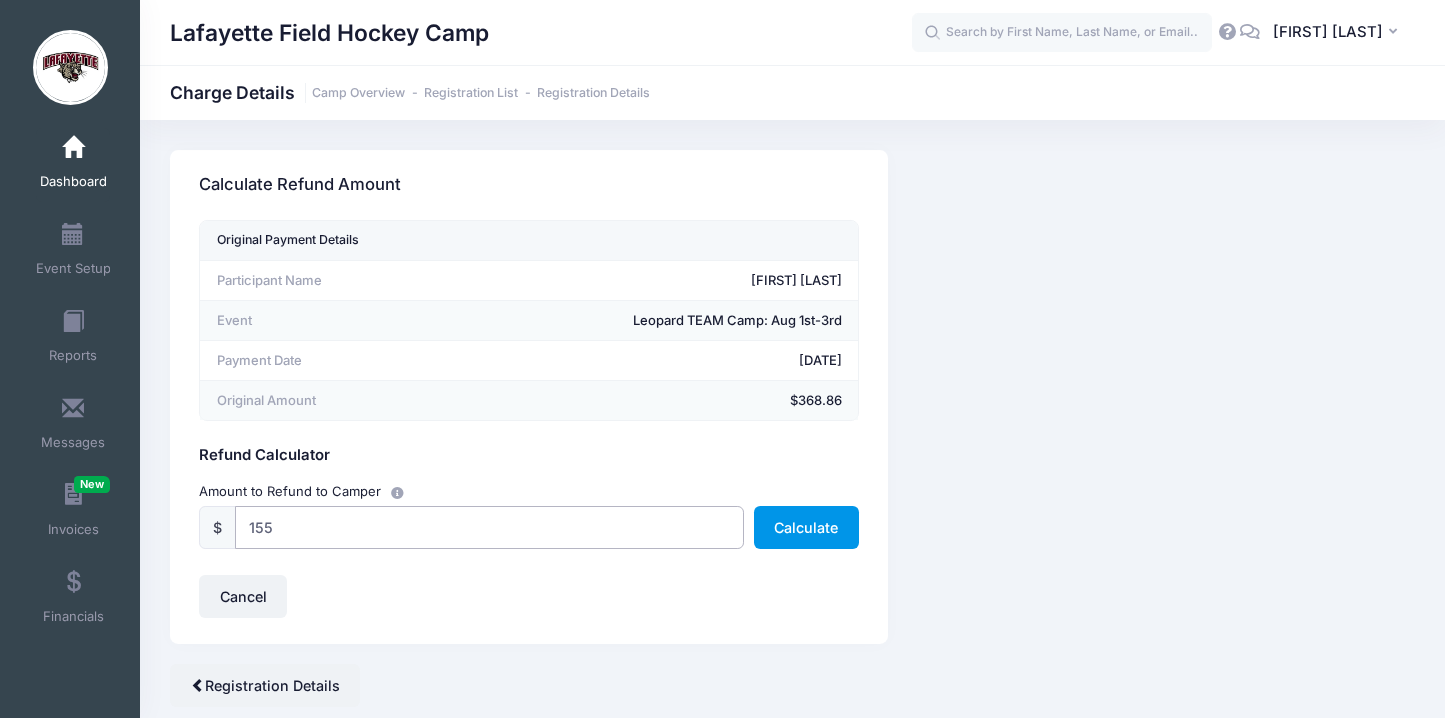 type on "155" 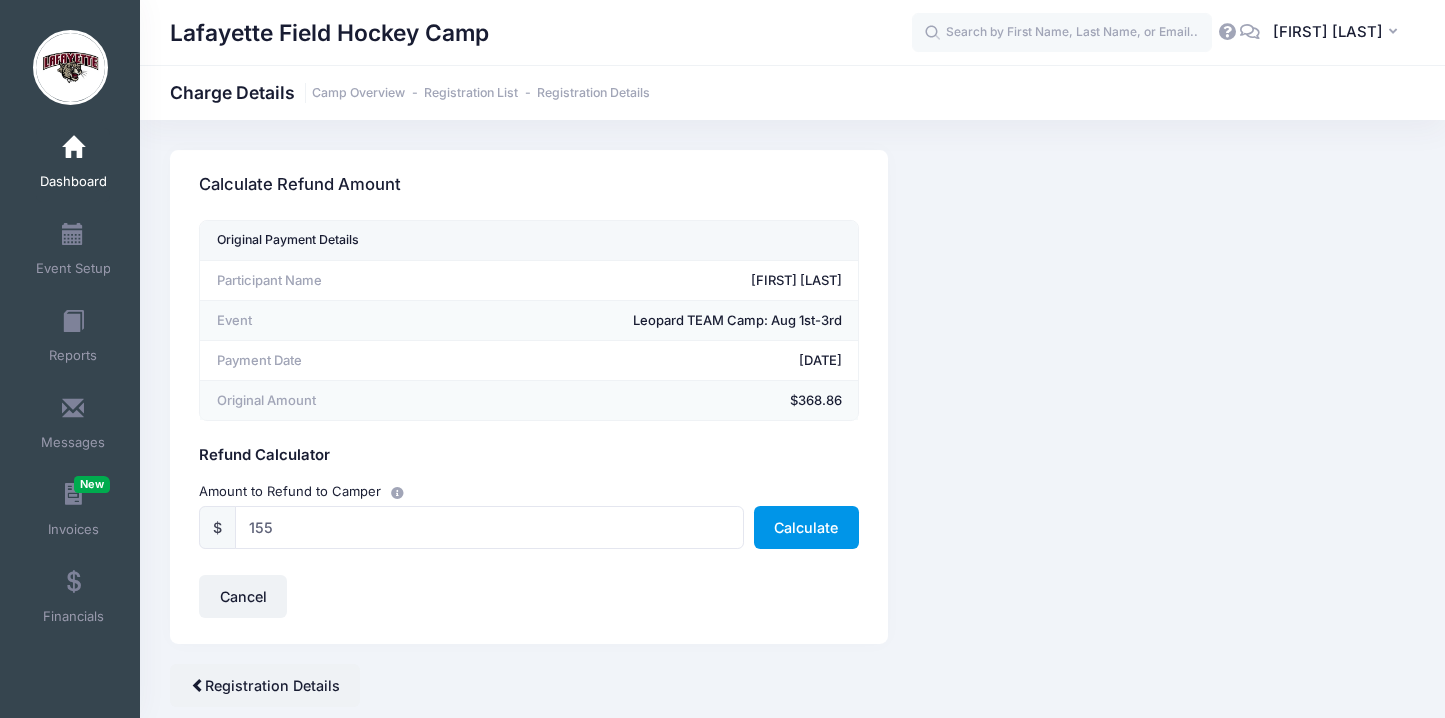 click on "Calculate" at bounding box center [806, 527] 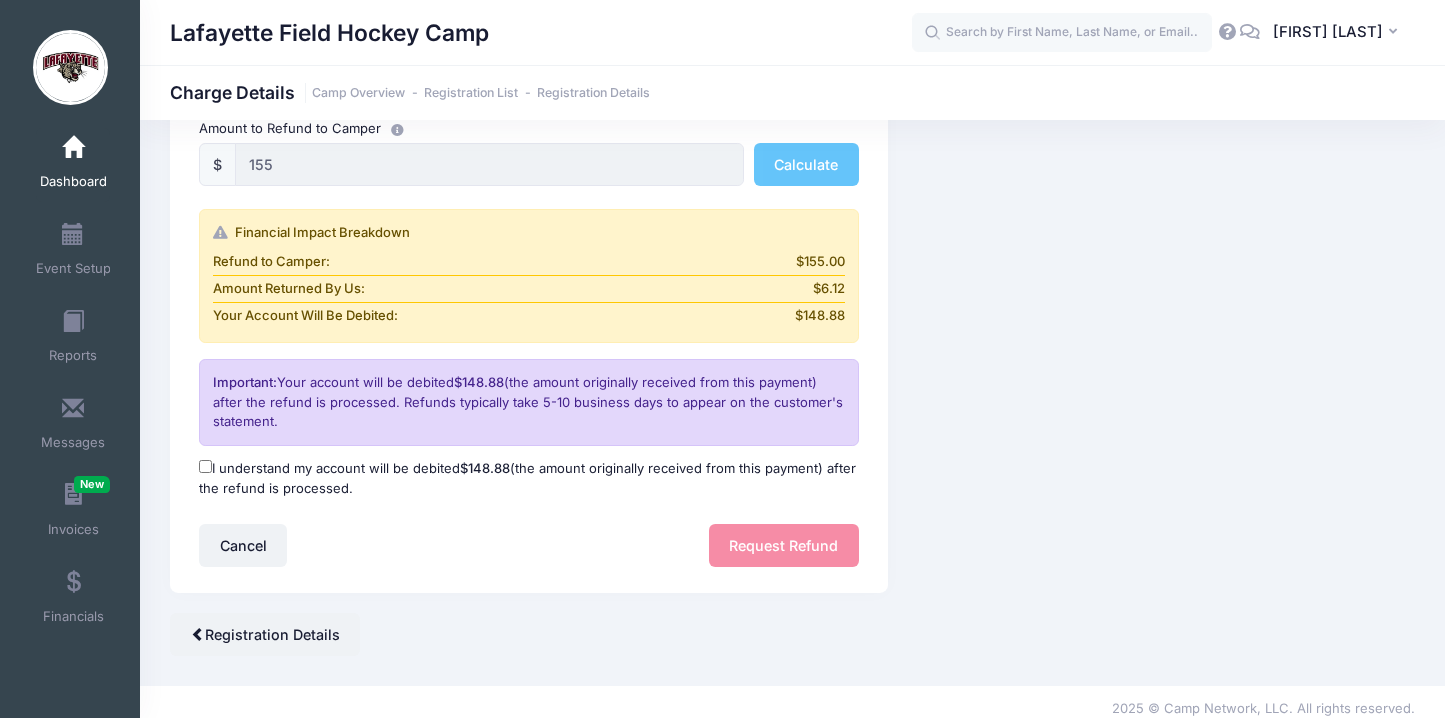 scroll, scrollTop: 376, scrollLeft: 0, axis: vertical 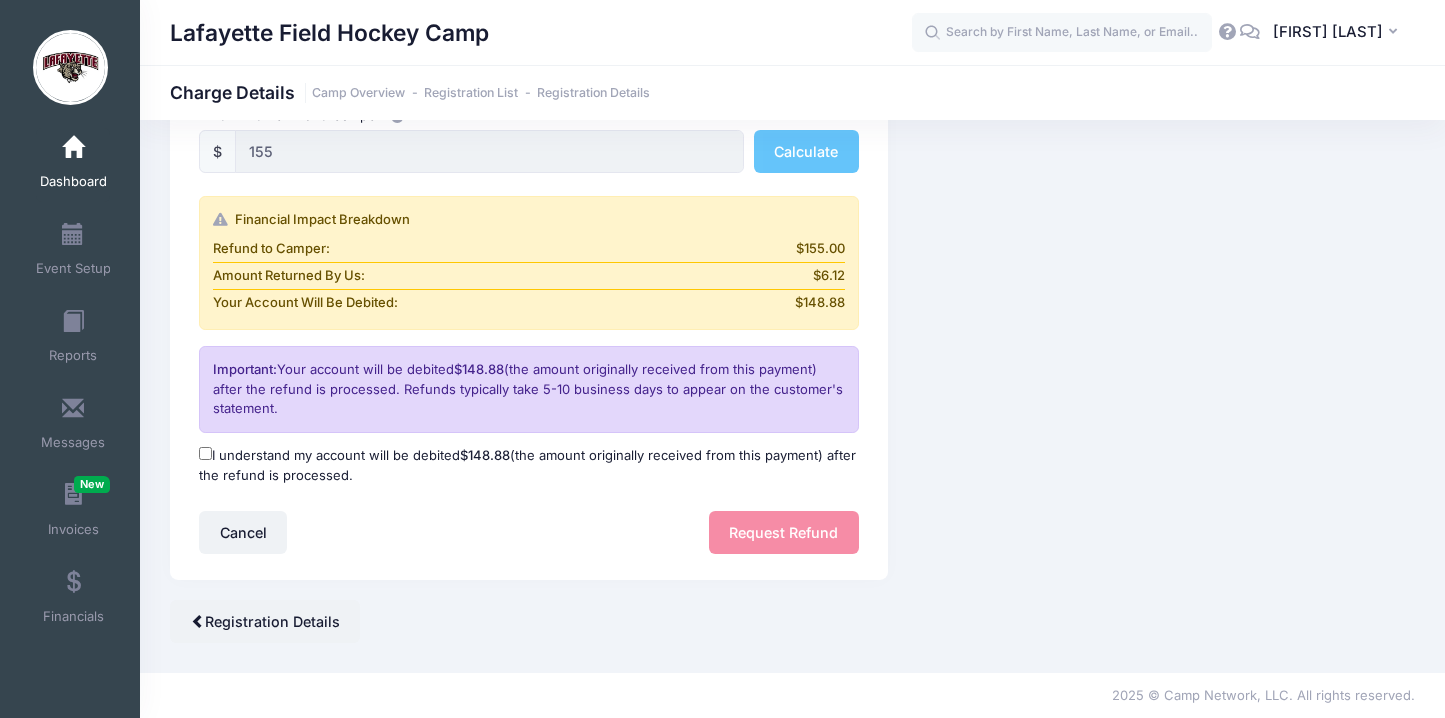 click on "I understand my account will be debited  $148.88  (the amount originally received from this payment) after the refund is processed." at bounding box center [205, 453] 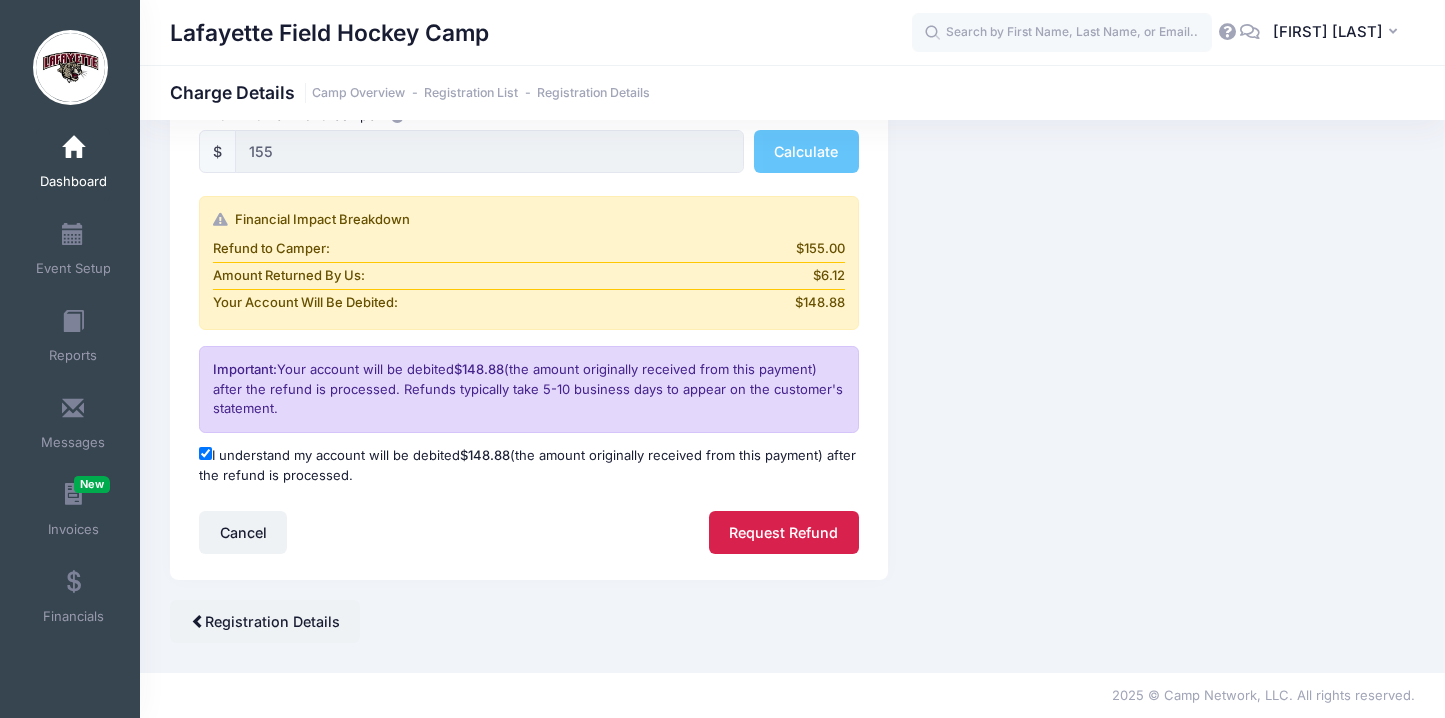 click on "Request Refund" at bounding box center [784, 532] 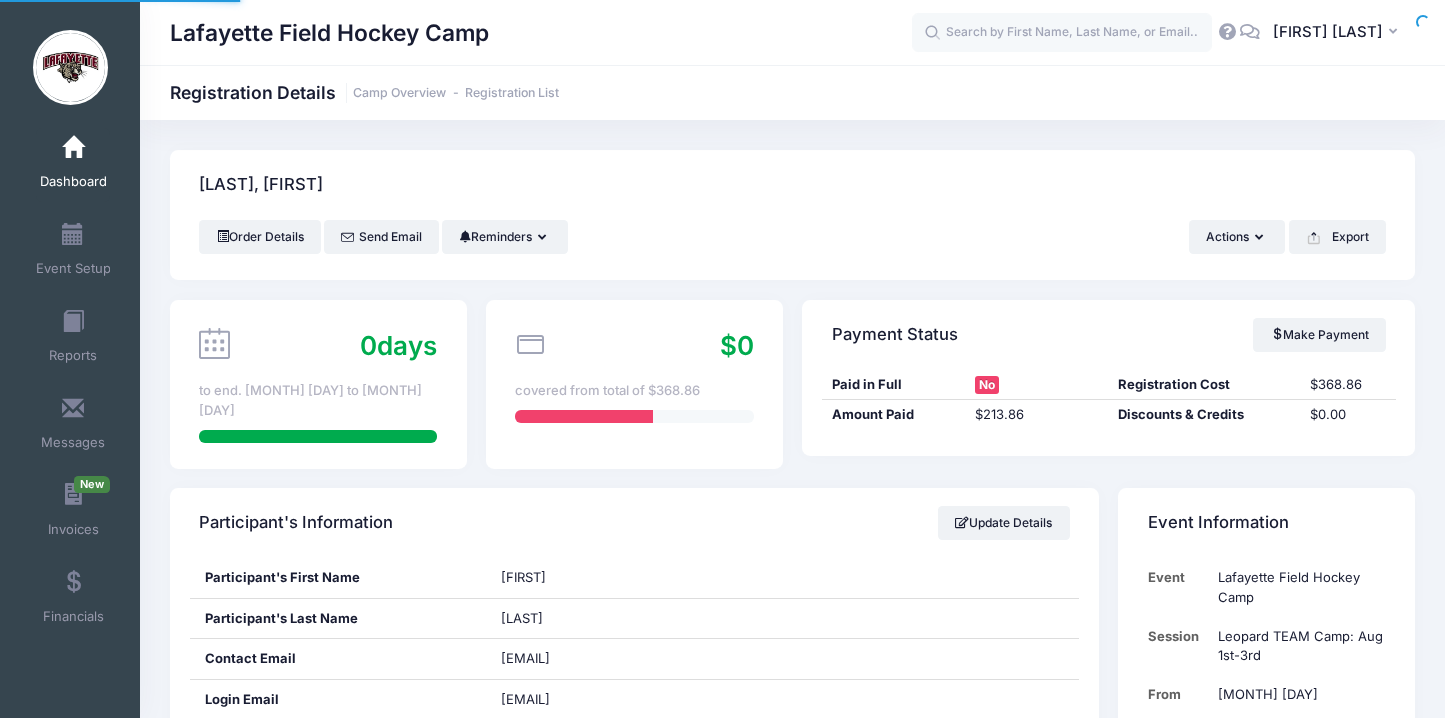 scroll, scrollTop: 0, scrollLeft: 0, axis: both 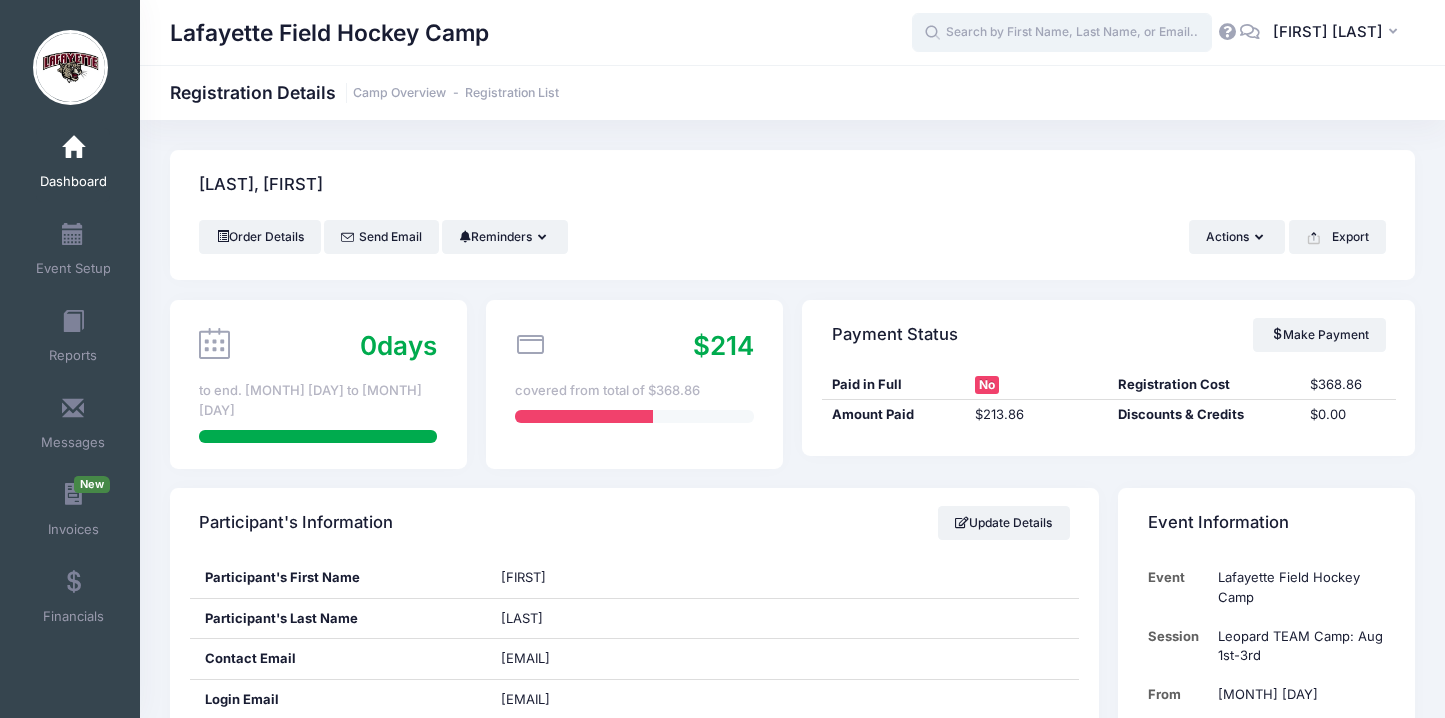 click at bounding box center [1062, 33] 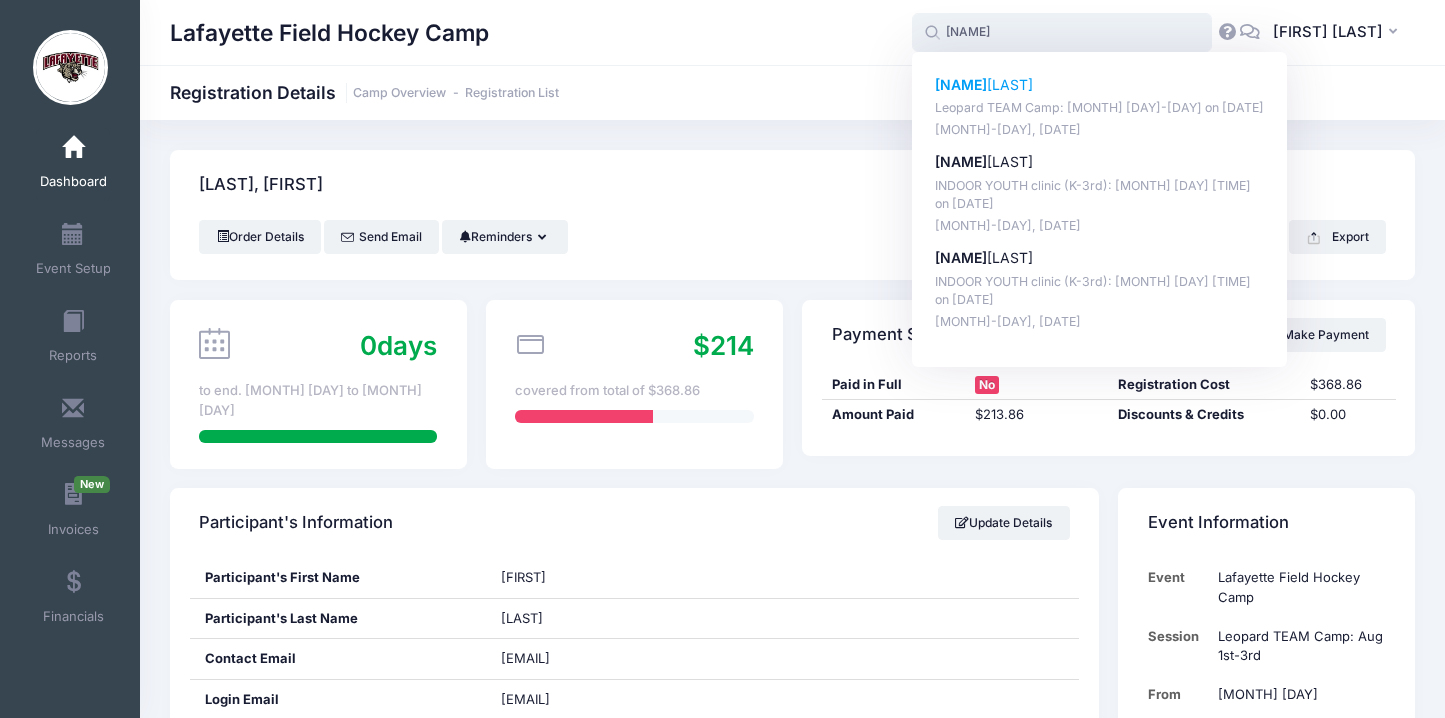 click on "Gianna  Mikolajczyk" at bounding box center [1100, 85] 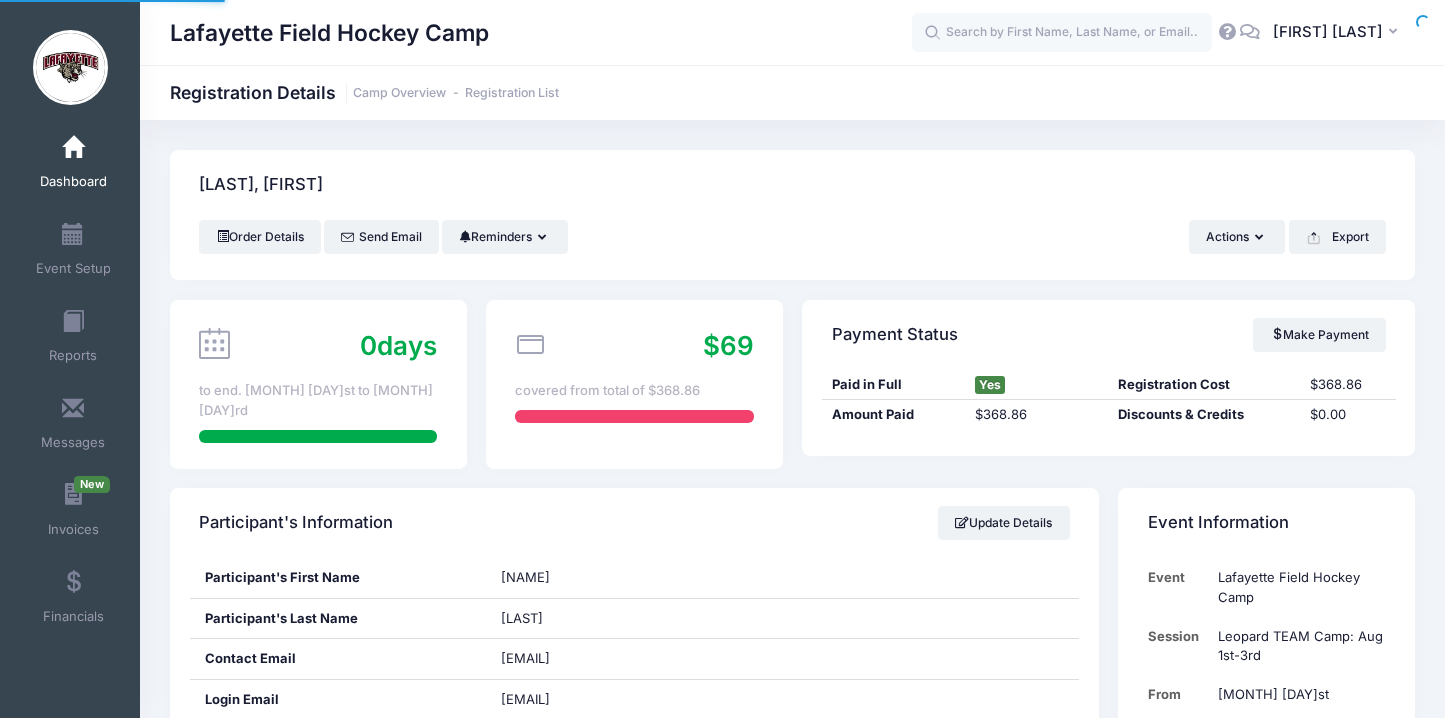 scroll, scrollTop: 0, scrollLeft: 0, axis: both 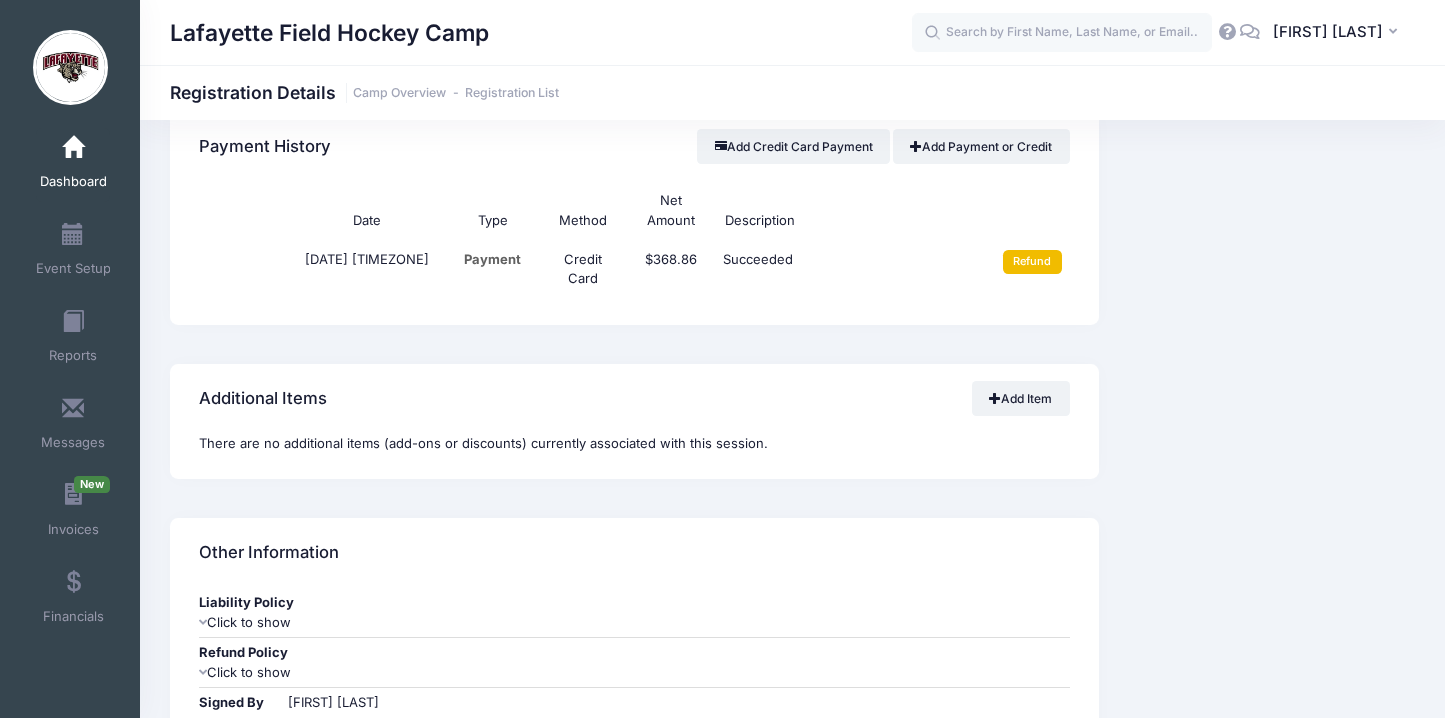 click on "Refund" at bounding box center [1032, 262] 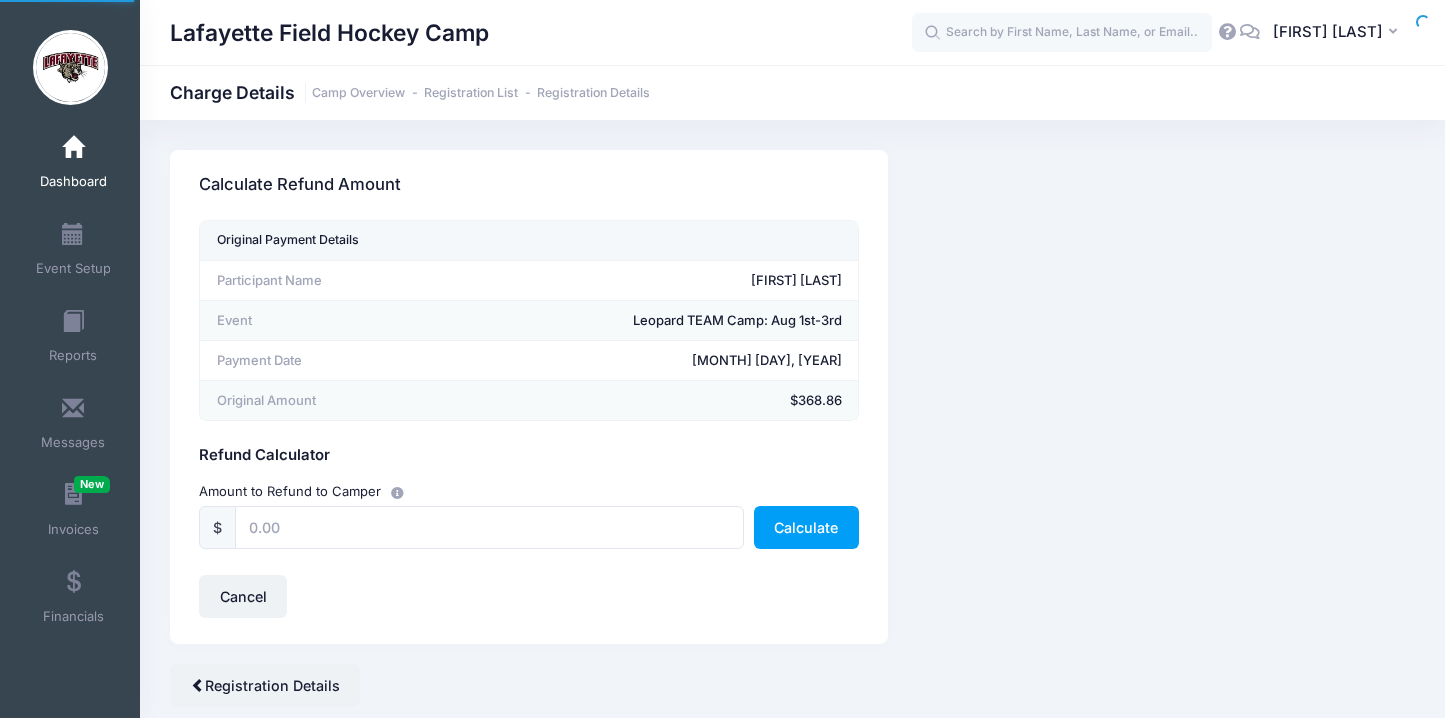 scroll, scrollTop: 0, scrollLeft: 0, axis: both 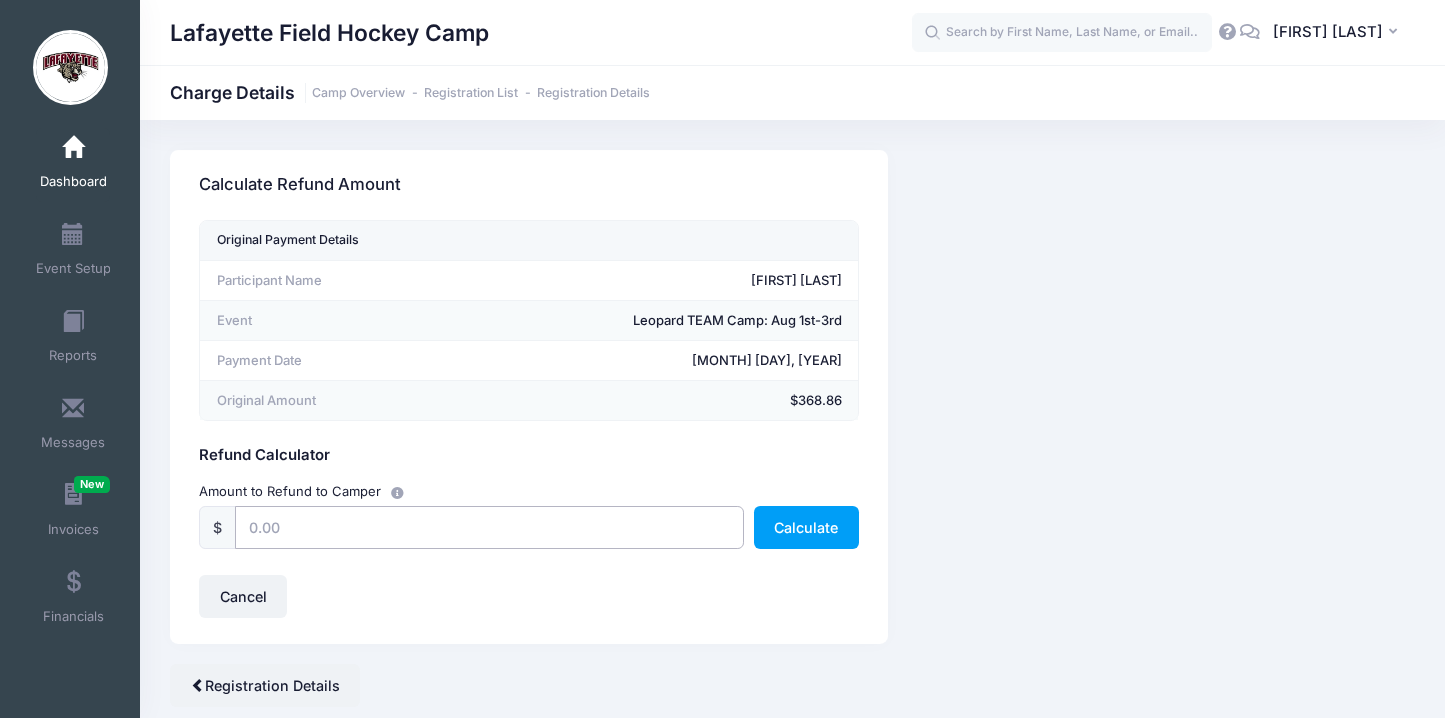 click at bounding box center [489, 527] 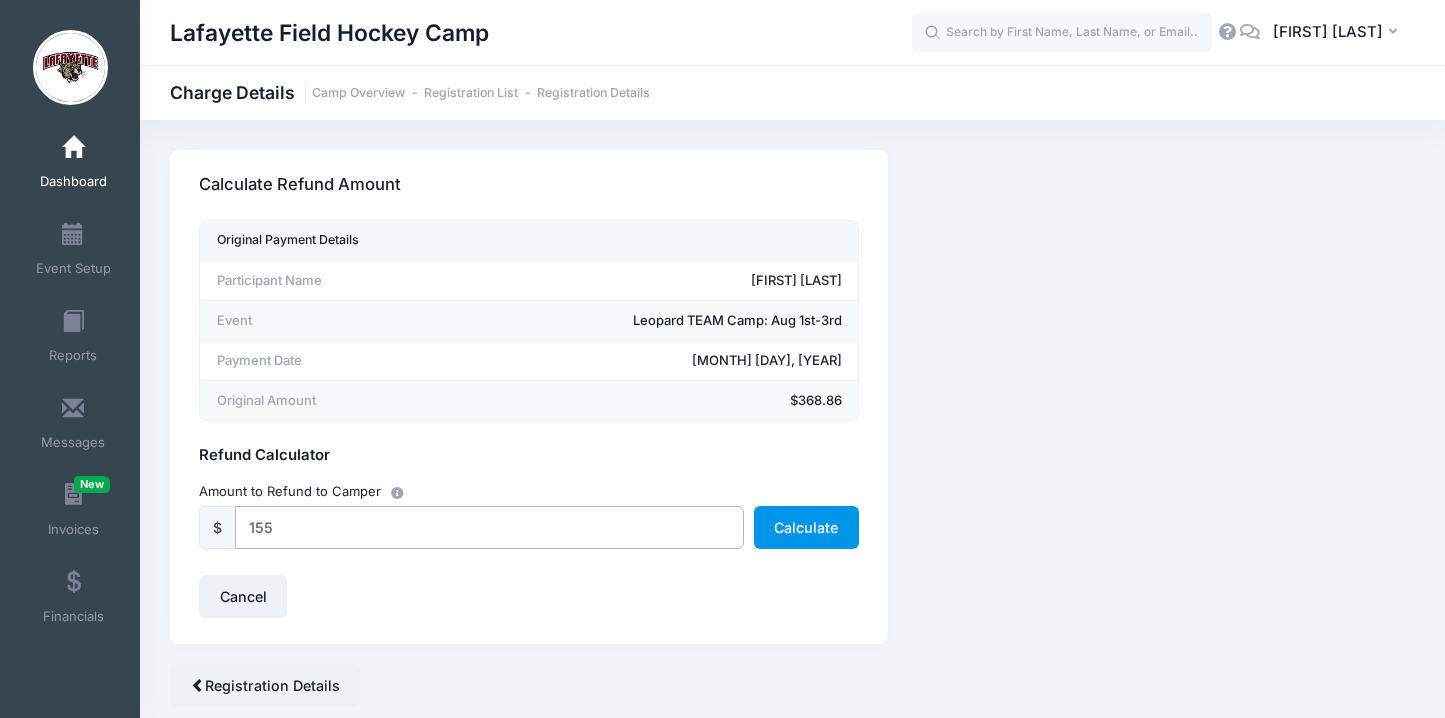 type on "155" 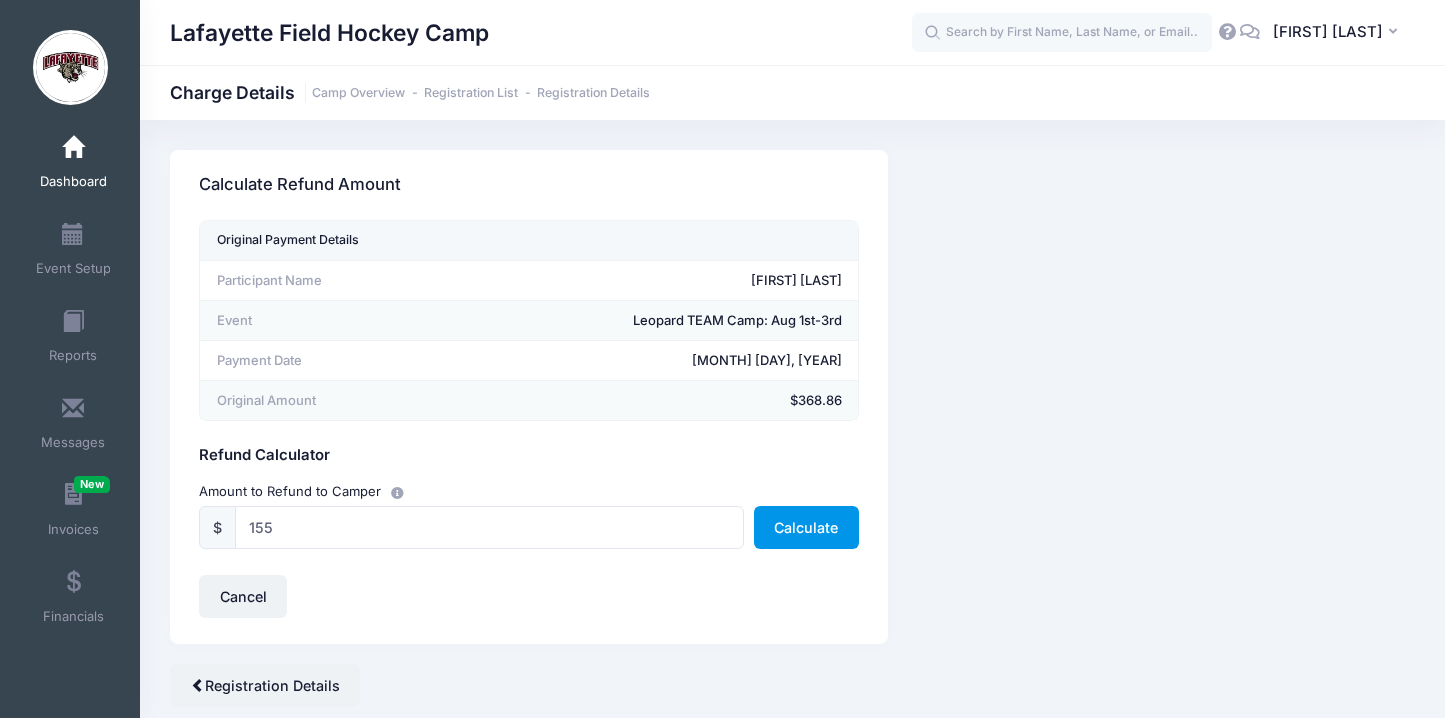 click on "Calculate" at bounding box center [806, 527] 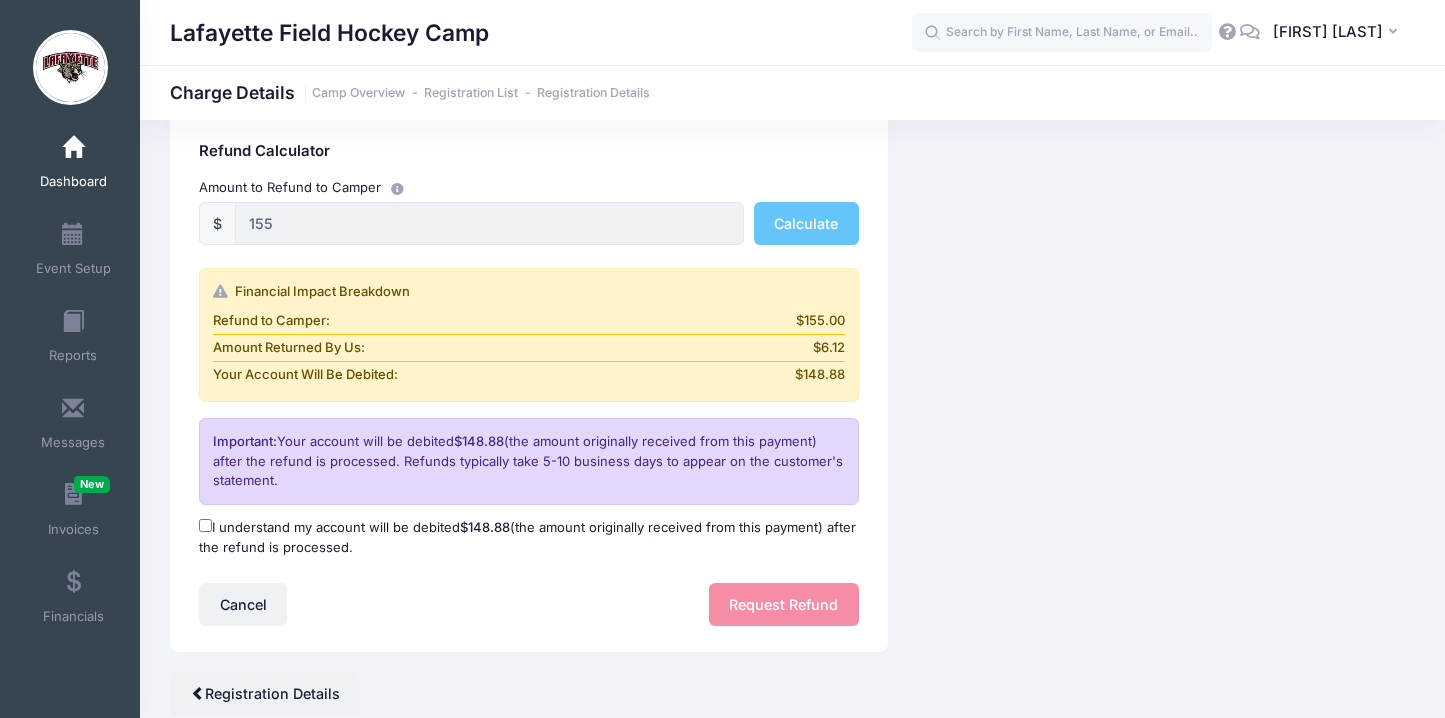 scroll, scrollTop: 309, scrollLeft: 0, axis: vertical 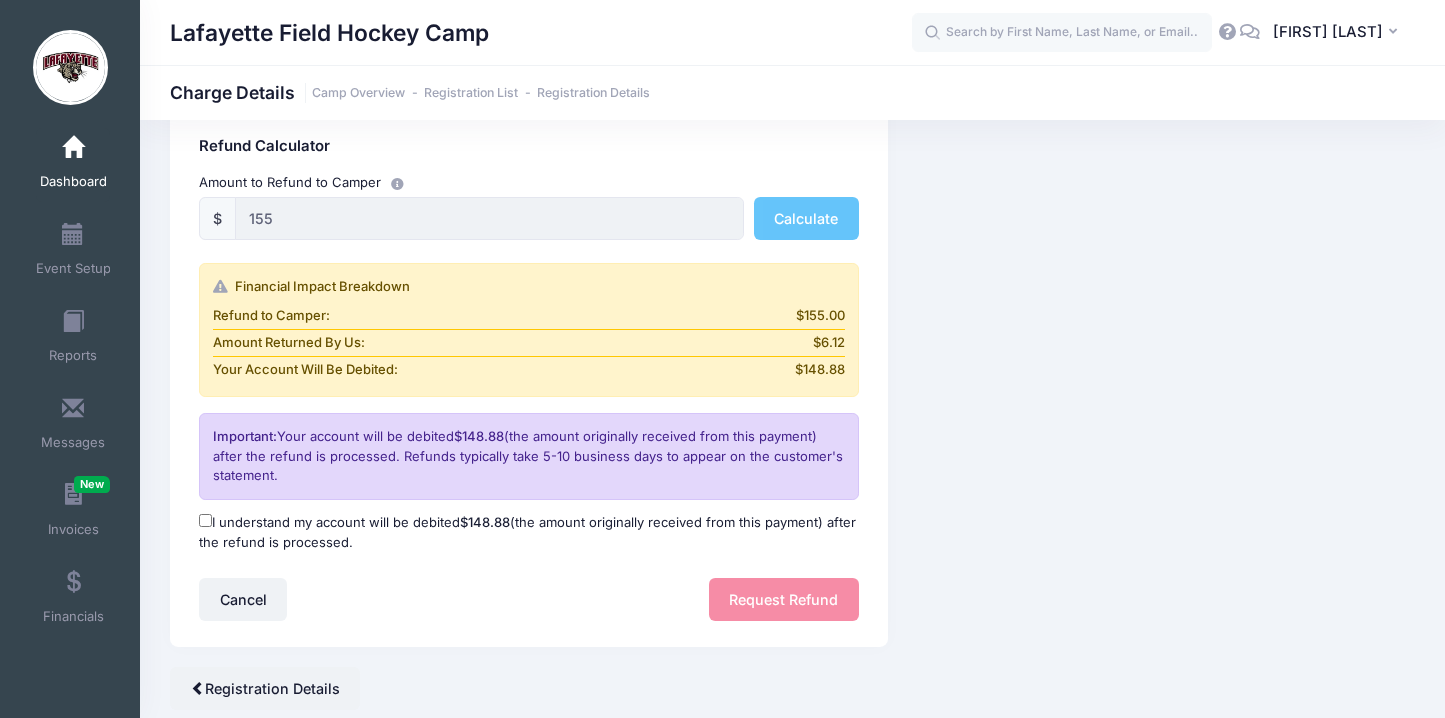 click on "I understand my account will be debited  $148.88  (the amount originally received from this payment) after the refund is processed." at bounding box center (205, 520) 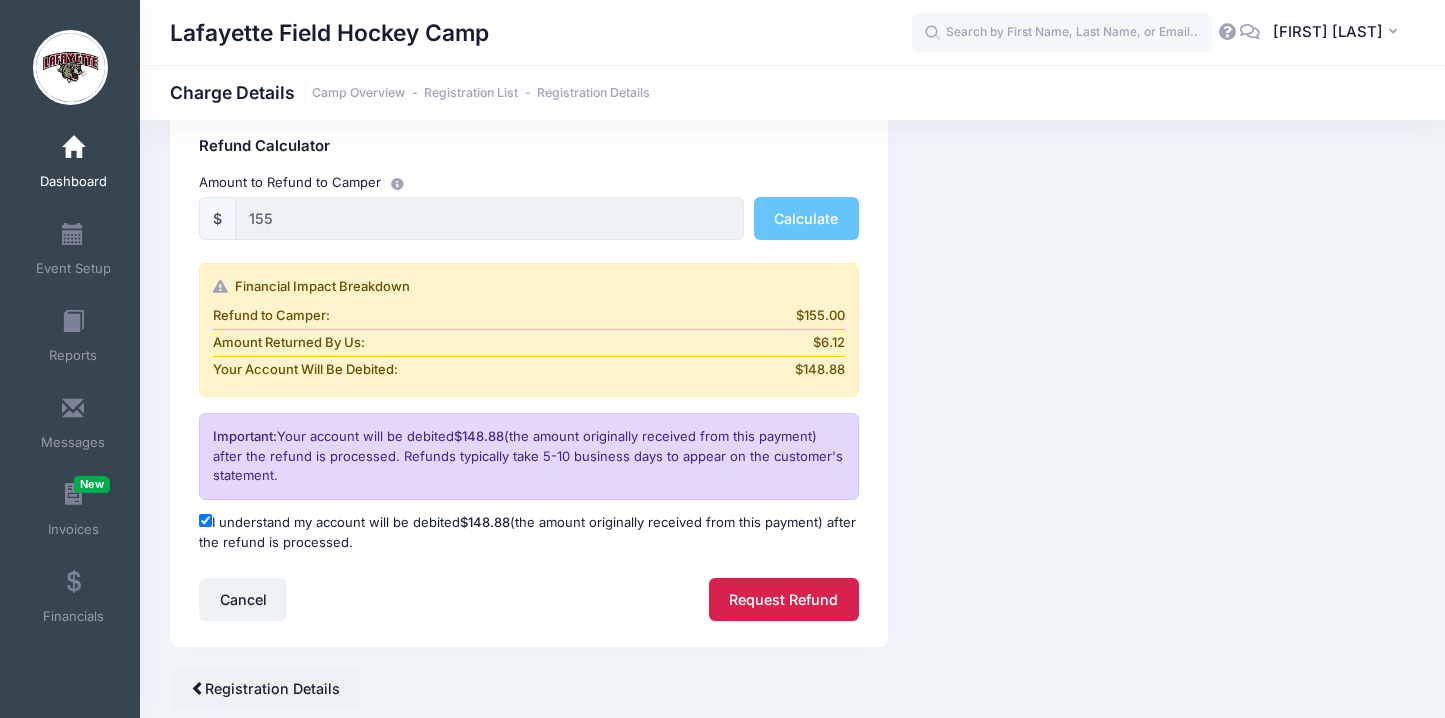 click on "Request Refund" at bounding box center [784, 599] 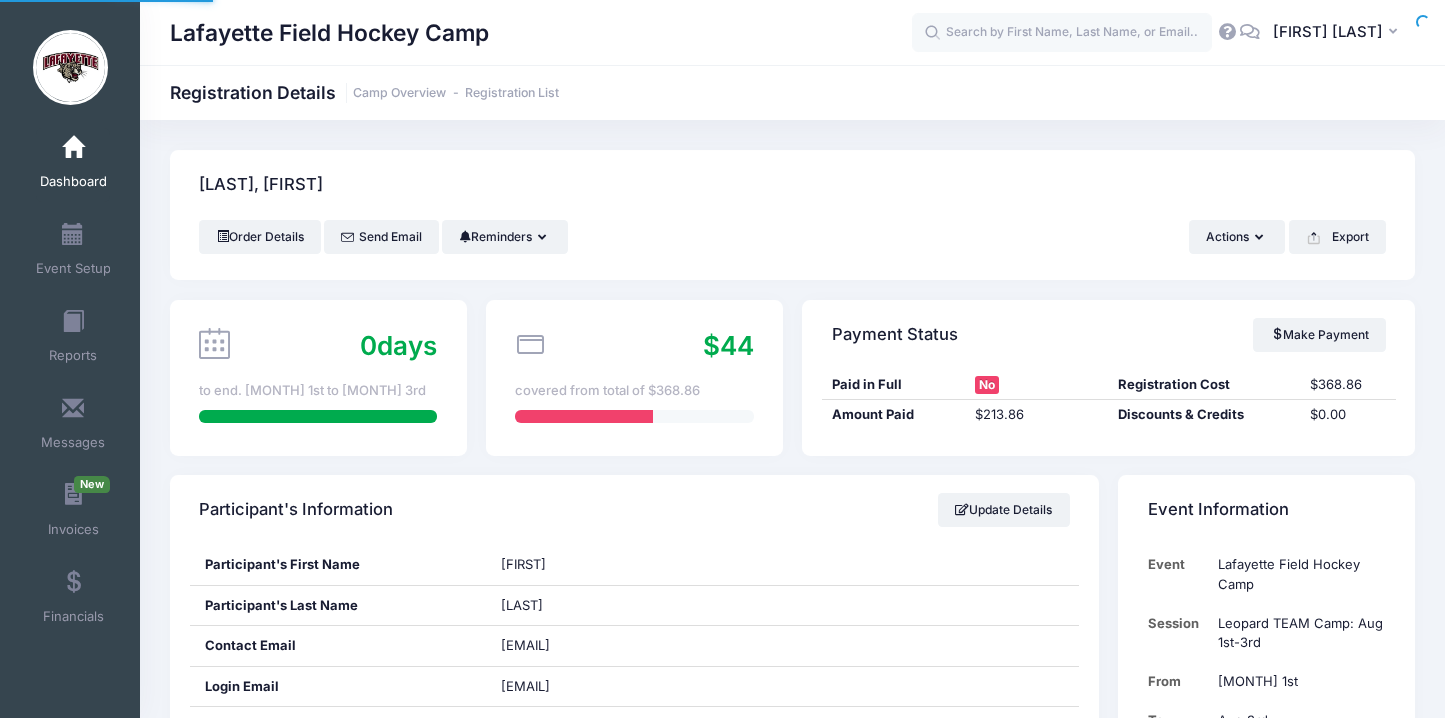 scroll, scrollTop: 0, scrollLeft: 0, axis: both 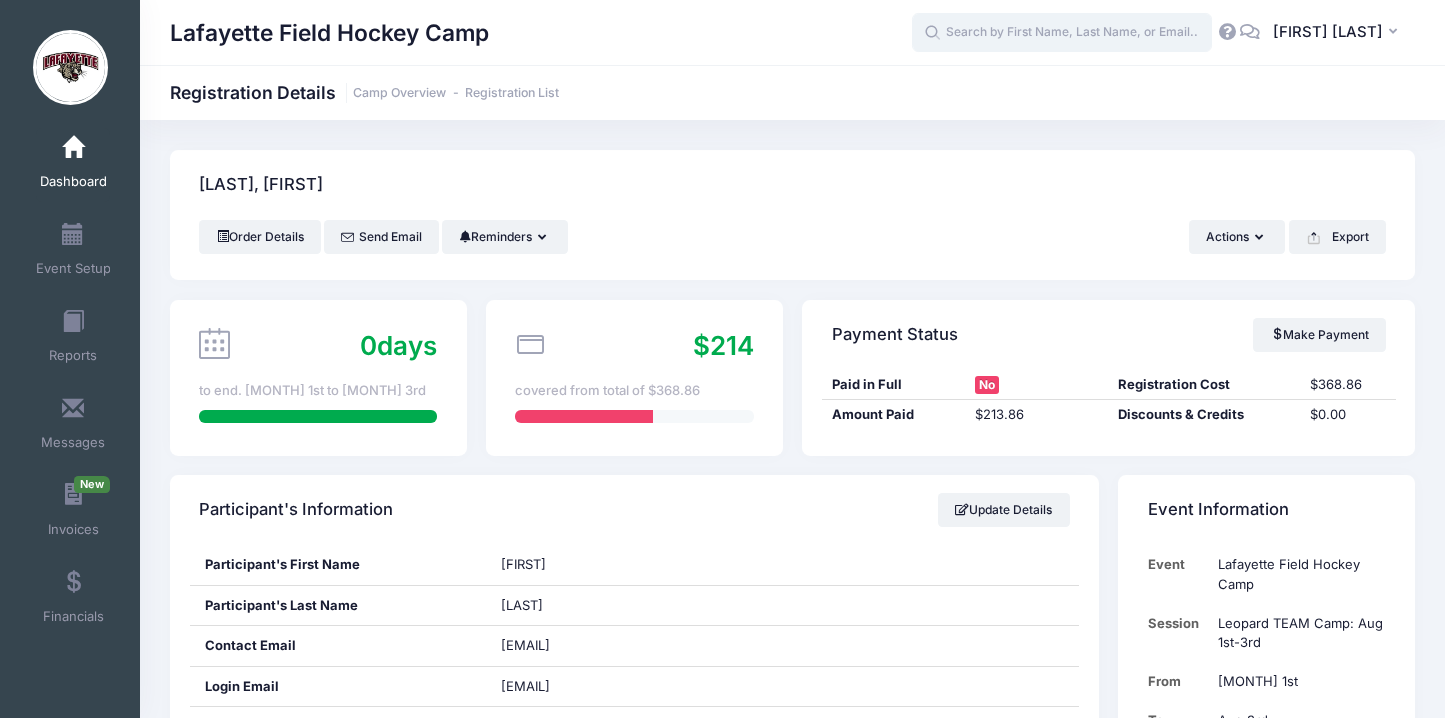 click at bounding box center (1062, 33) 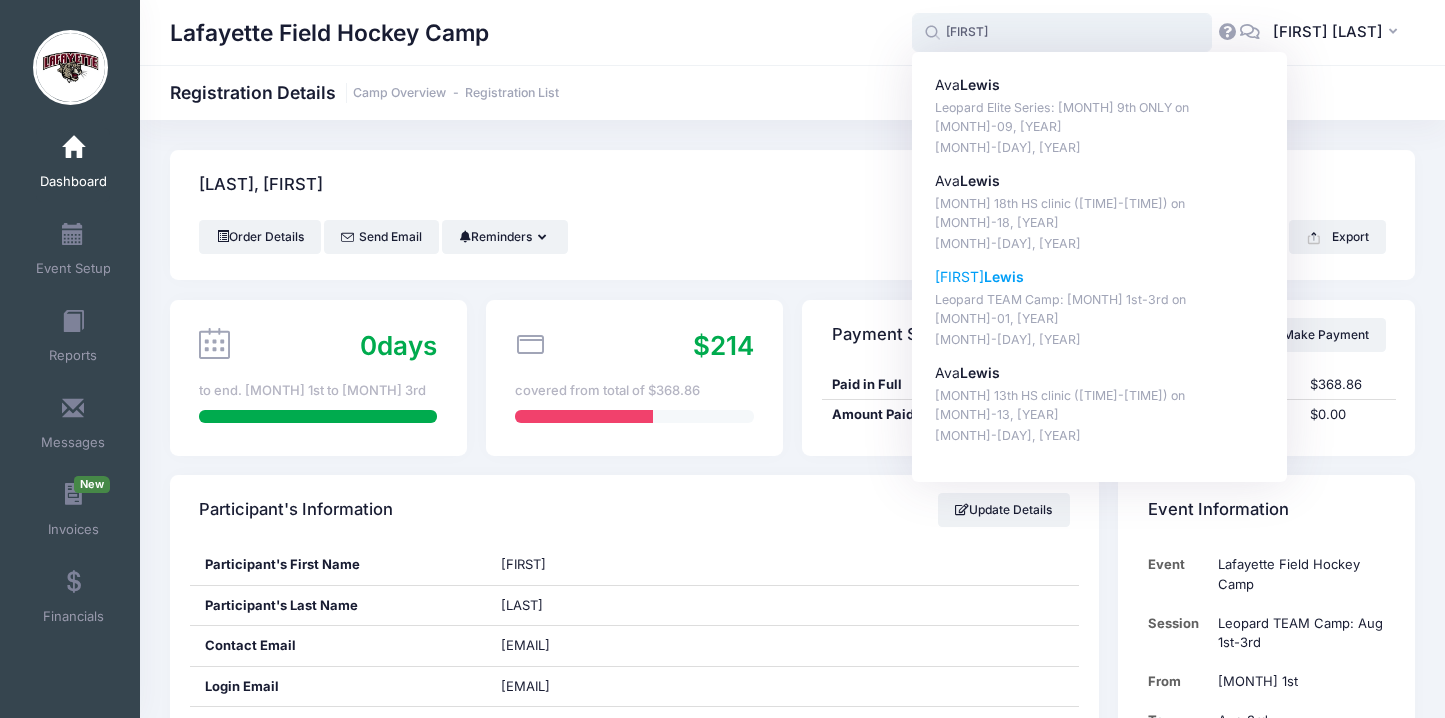 click on "Cissy  Lewis" at bounding box center (1100, 277) 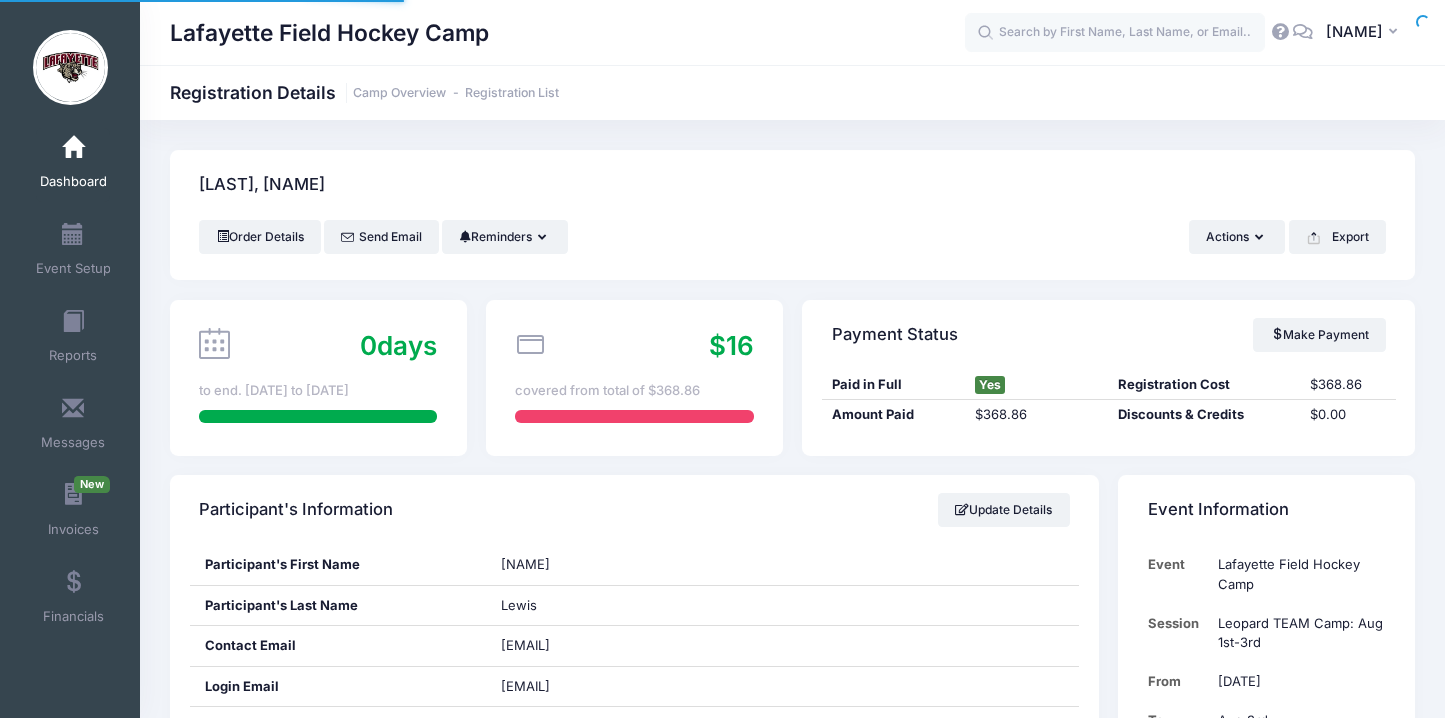 scroll, scrollTop: 0, scrollLeft: 0, axis: both 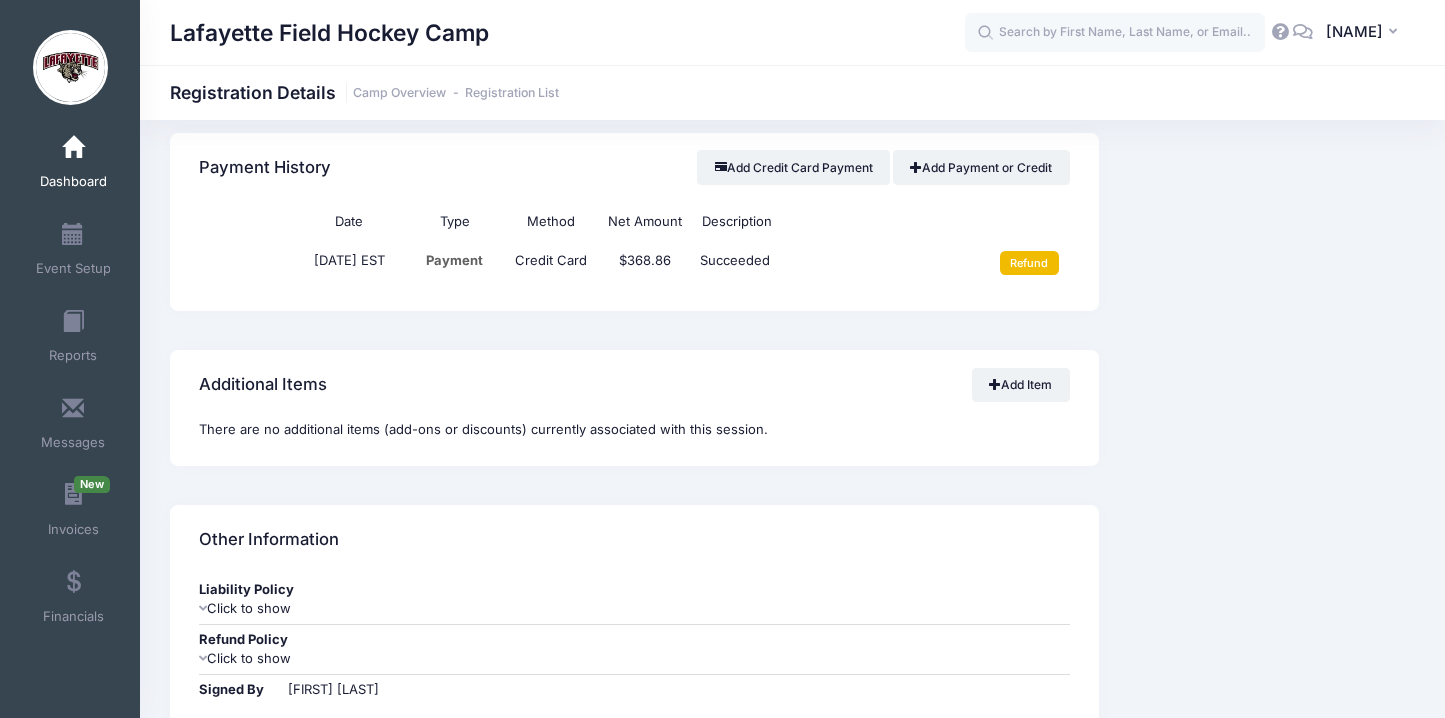 click on "Refund" at bounding box center (1029, 263) 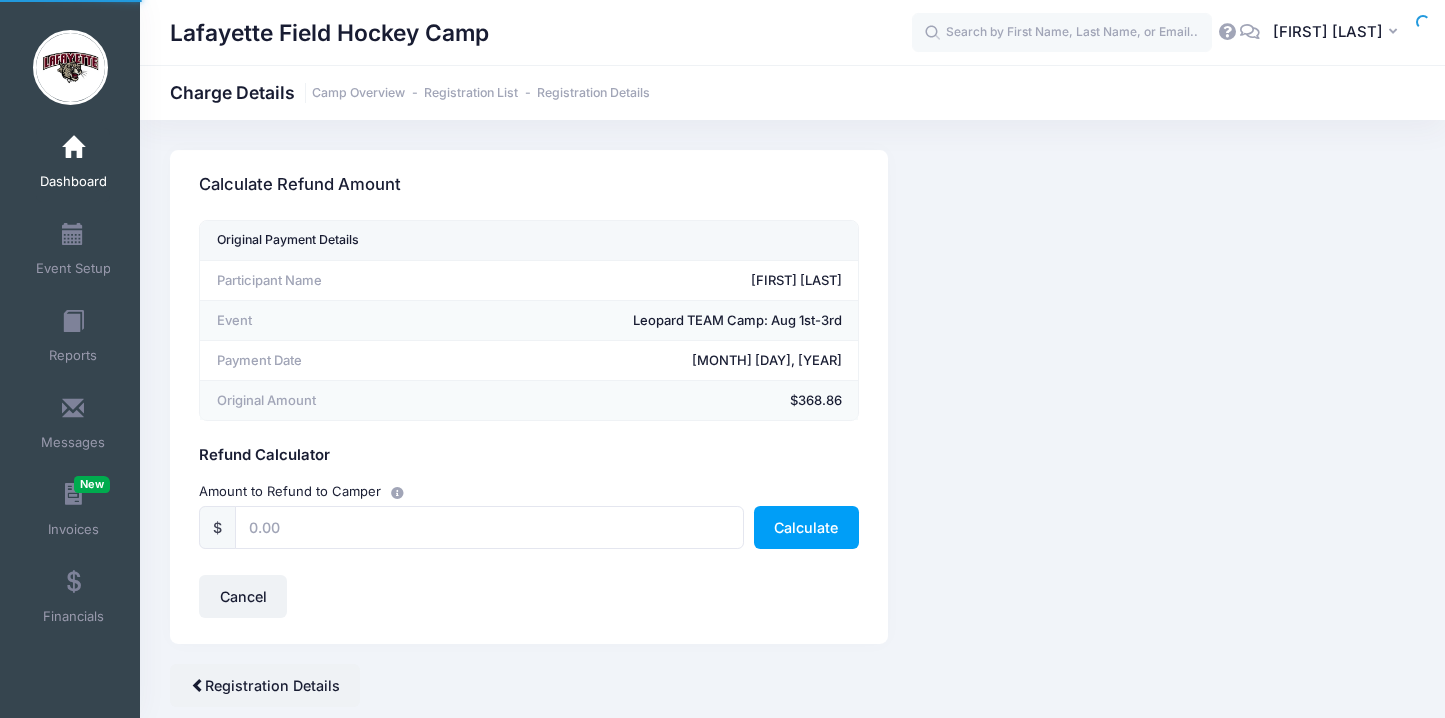 scroll, scrollTop: 0, scrollLeft: 0, axis: both 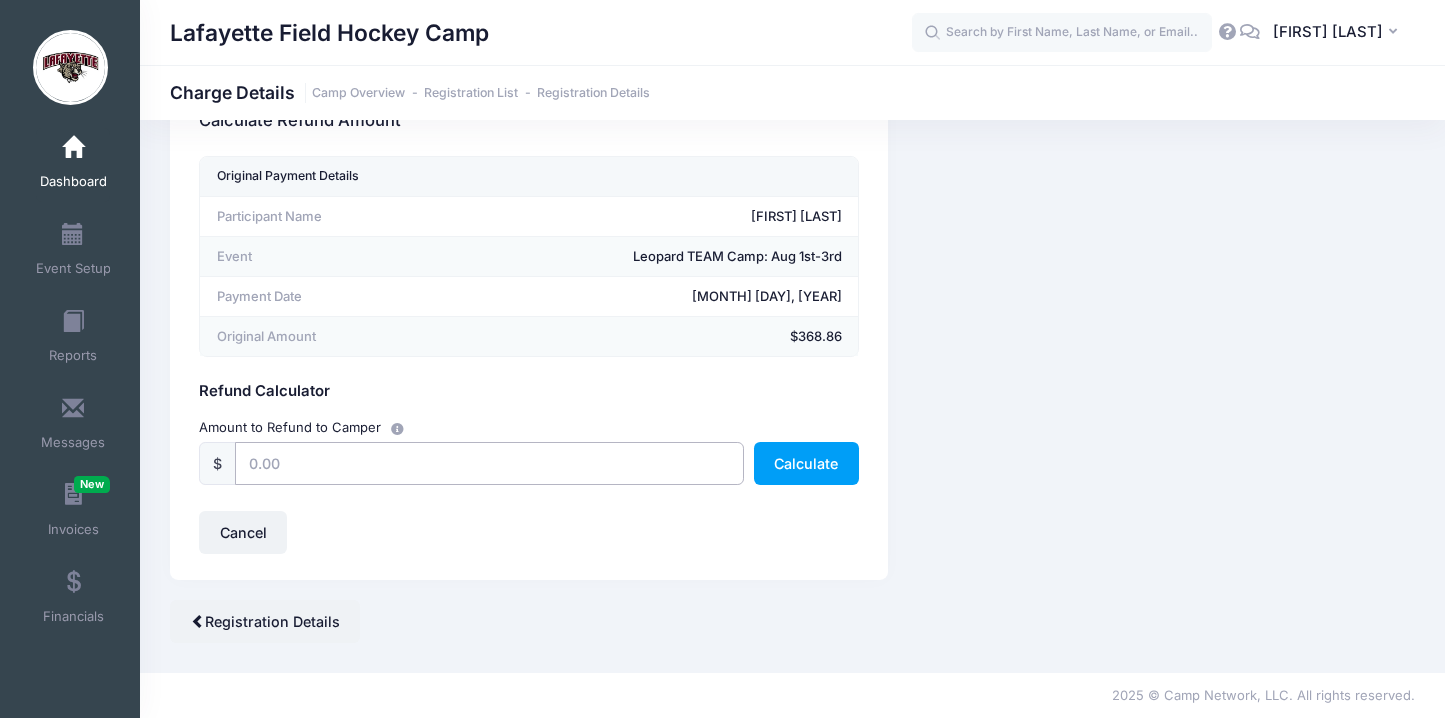 click at bounding box center [489, 463] 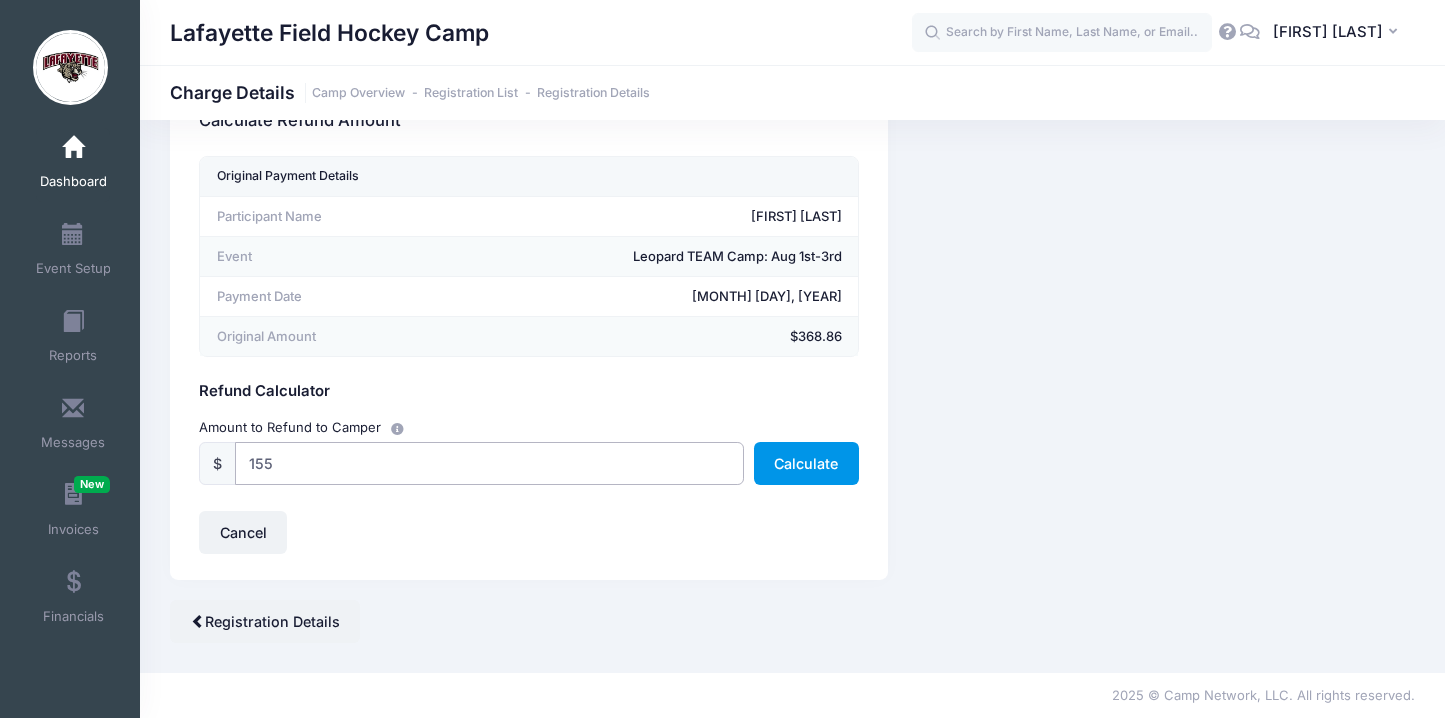 type on "155" 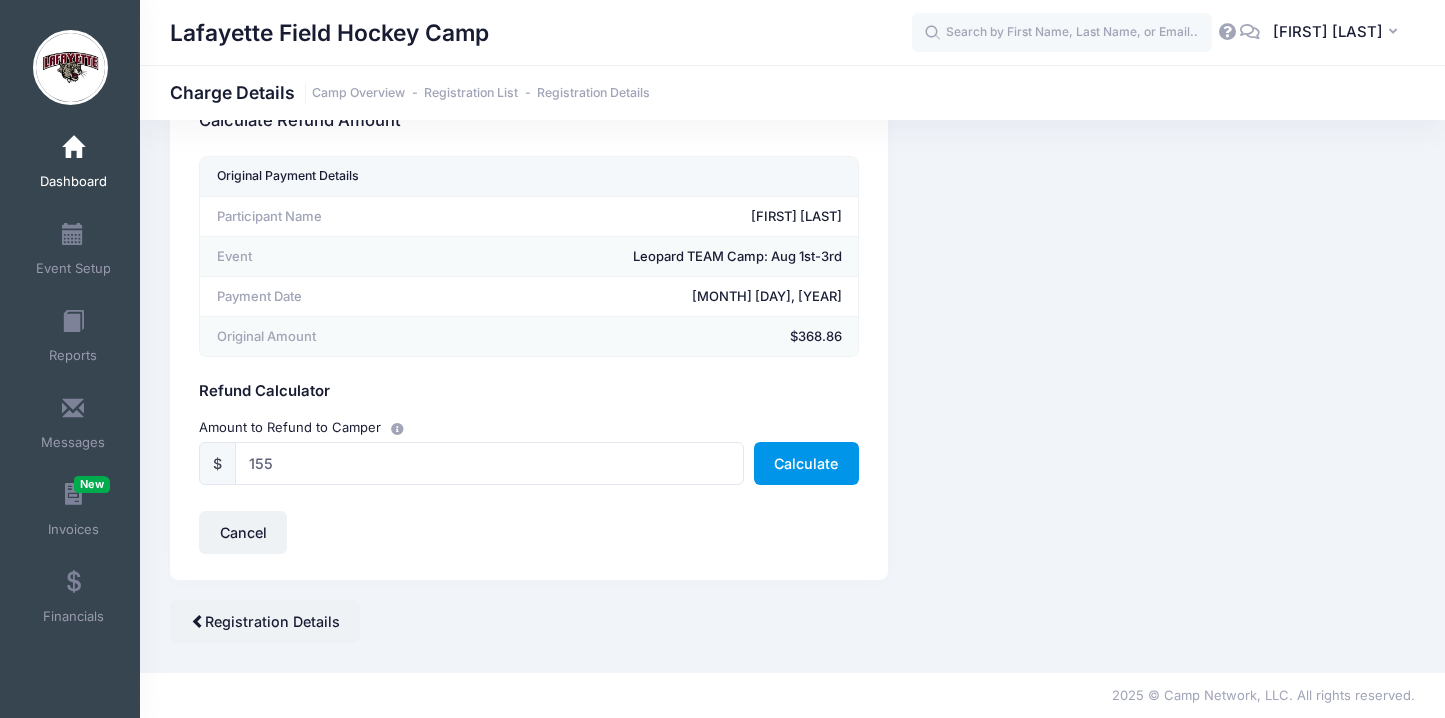 click on "Calculate" at bounding box center (806, 463) 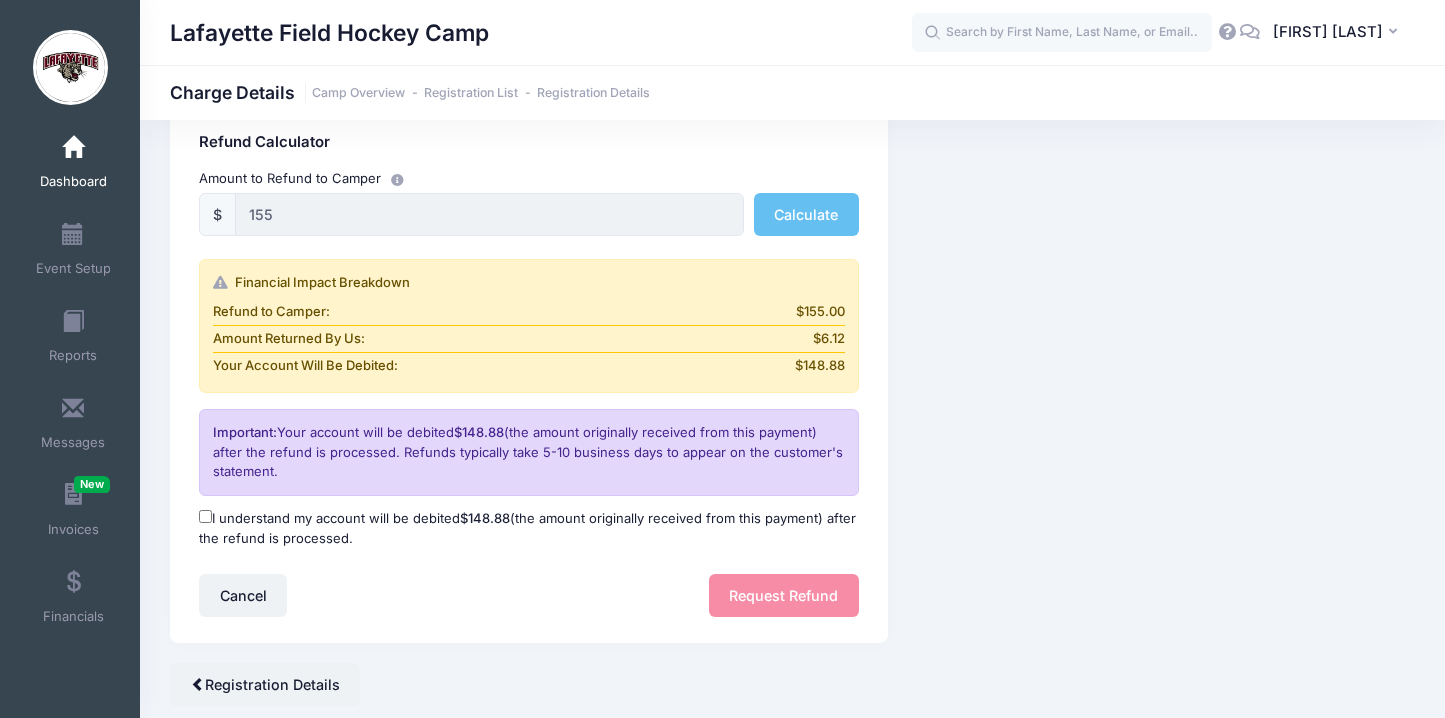 scroll, scrollTop: 329, scrollLeft: 0, axis: vertical 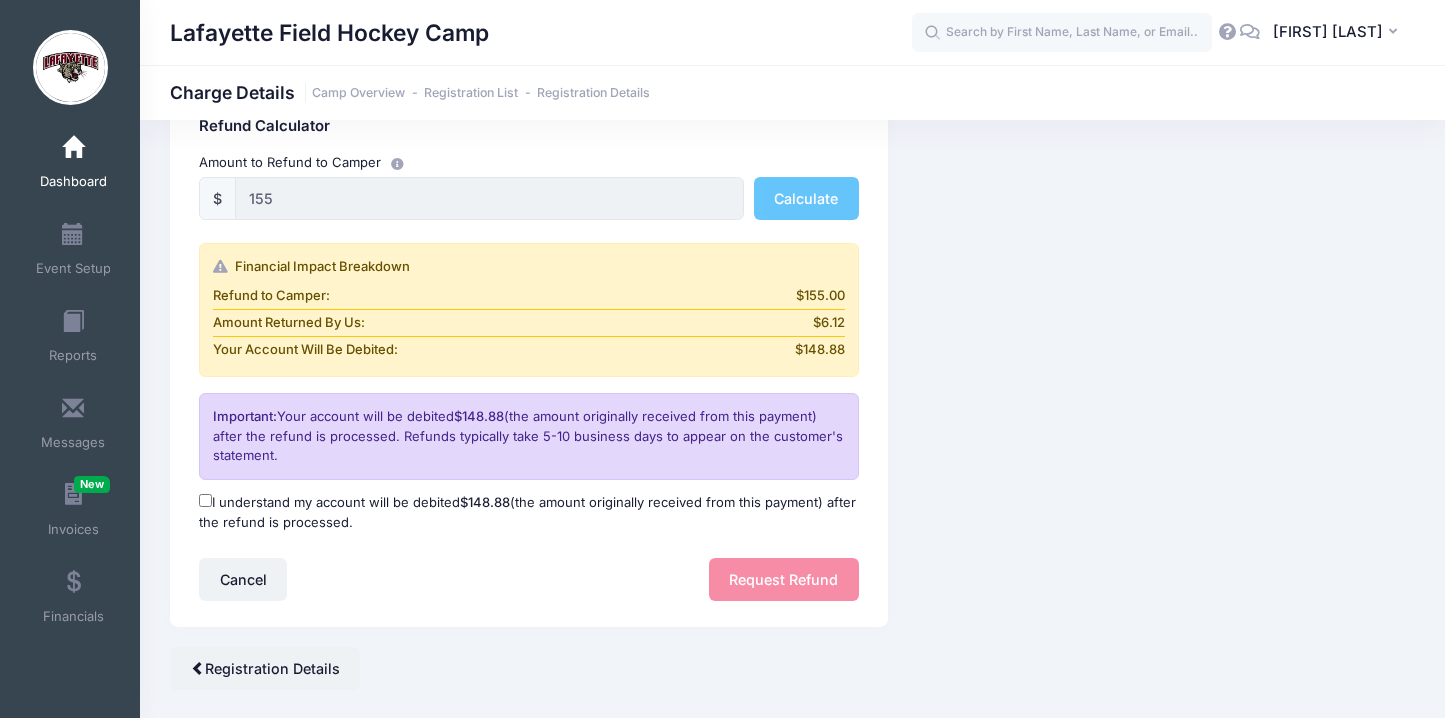 click on "I understand my account will be debited  $148.88  (the amount originally received from this payment) after the refund is processed." at bounding box center [205, 500] 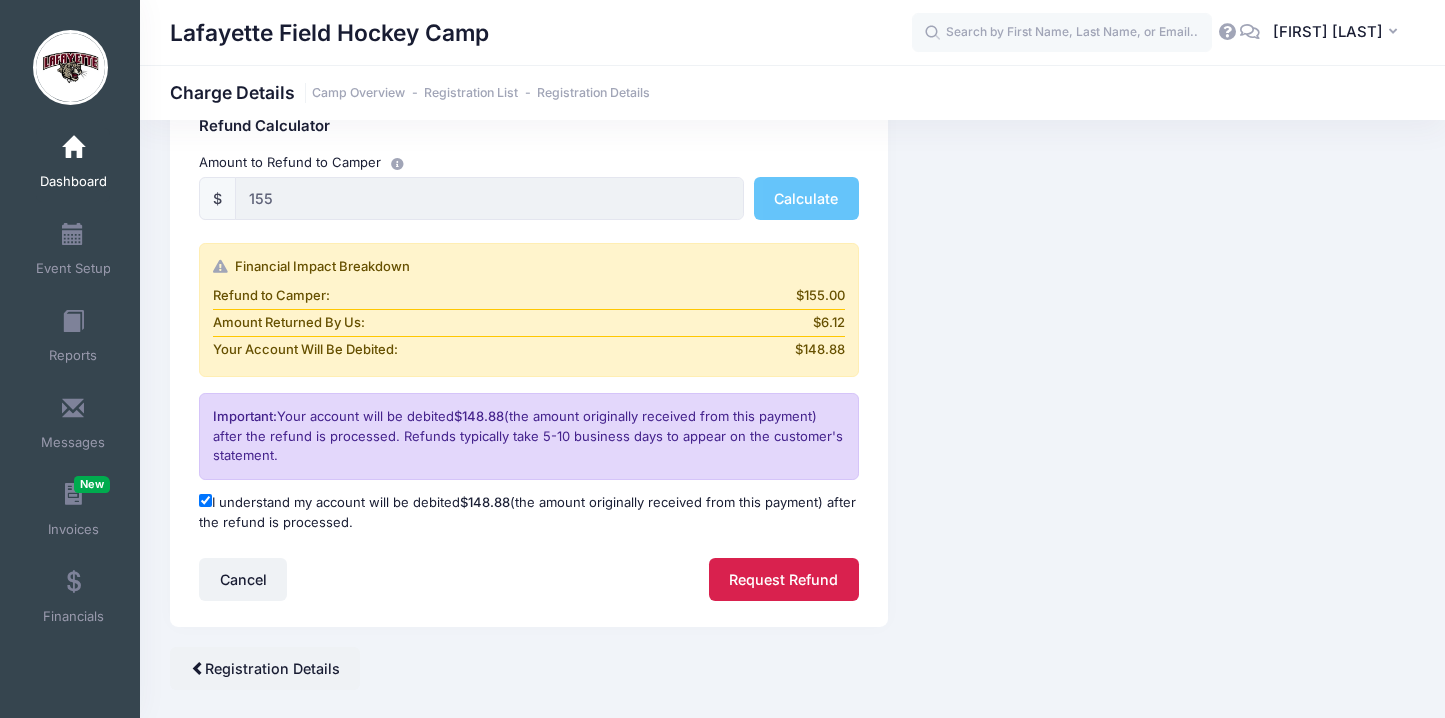 click on "Request Refund" at bounding box center (784, 579) 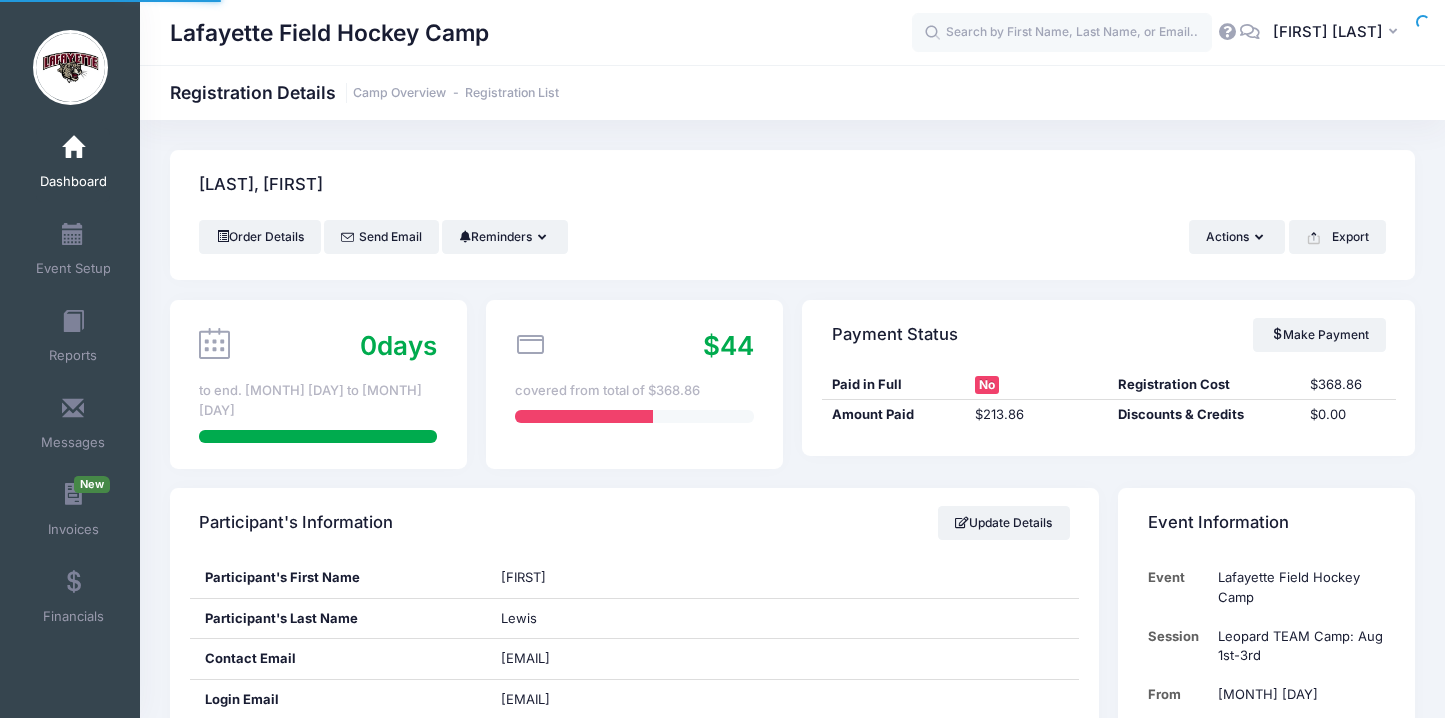 scroll, scrollTop: 0, scrollLeft: 0, axis: both 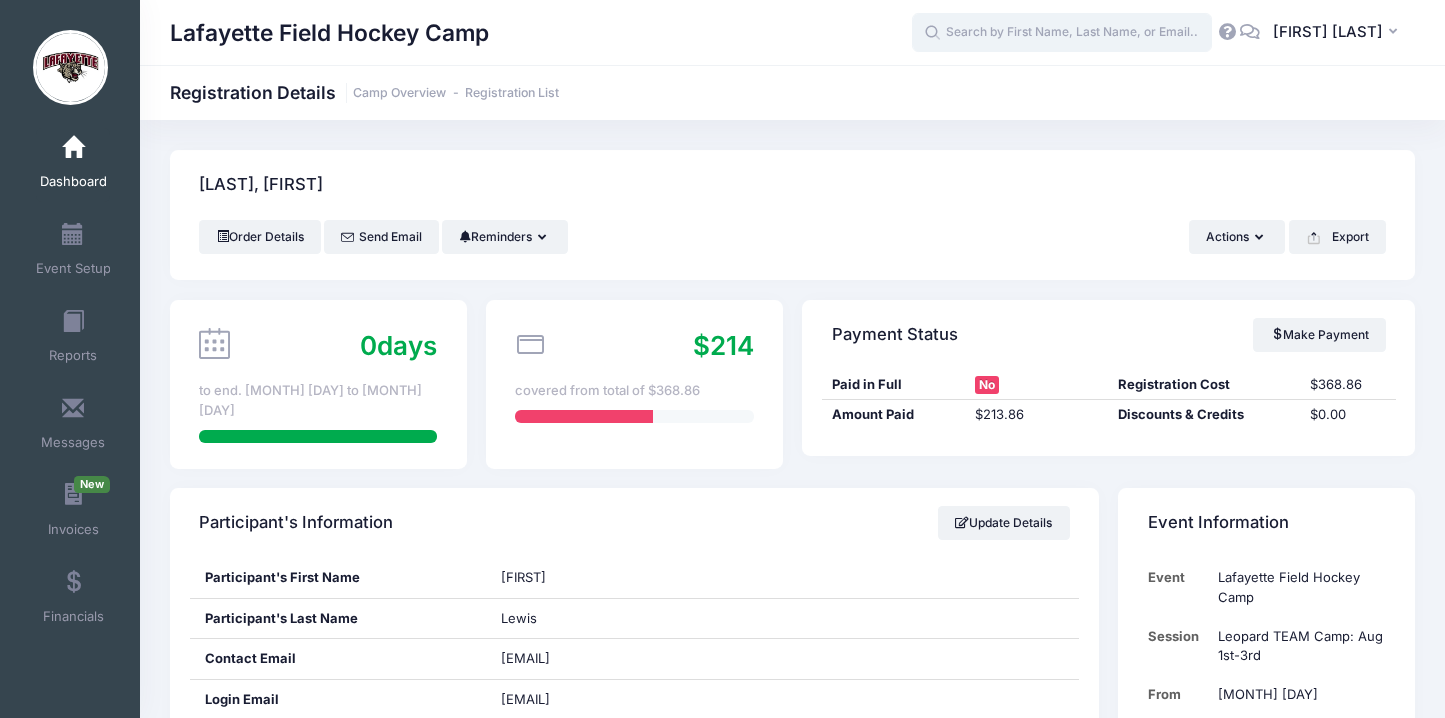 click at bounding box center [1062, 33] 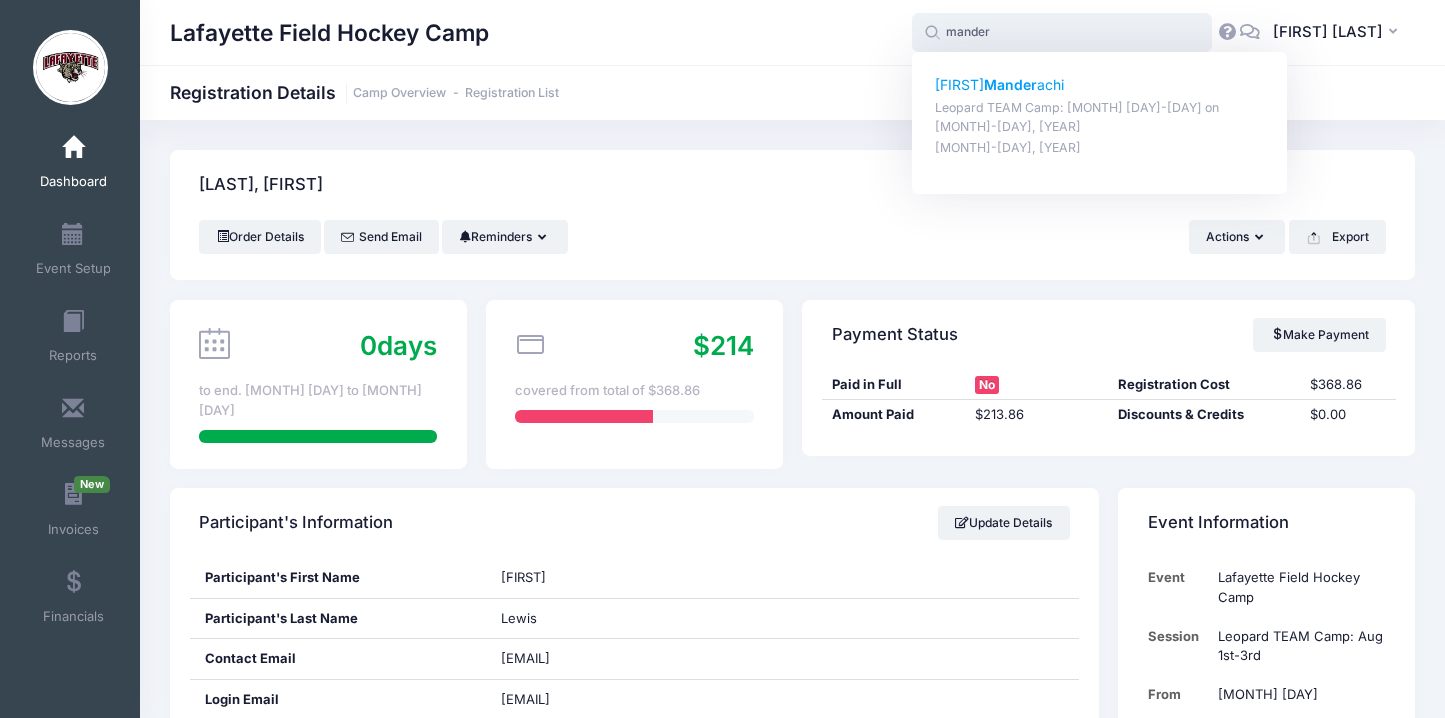 click on "Mander" at bounding box center (1010, 84) 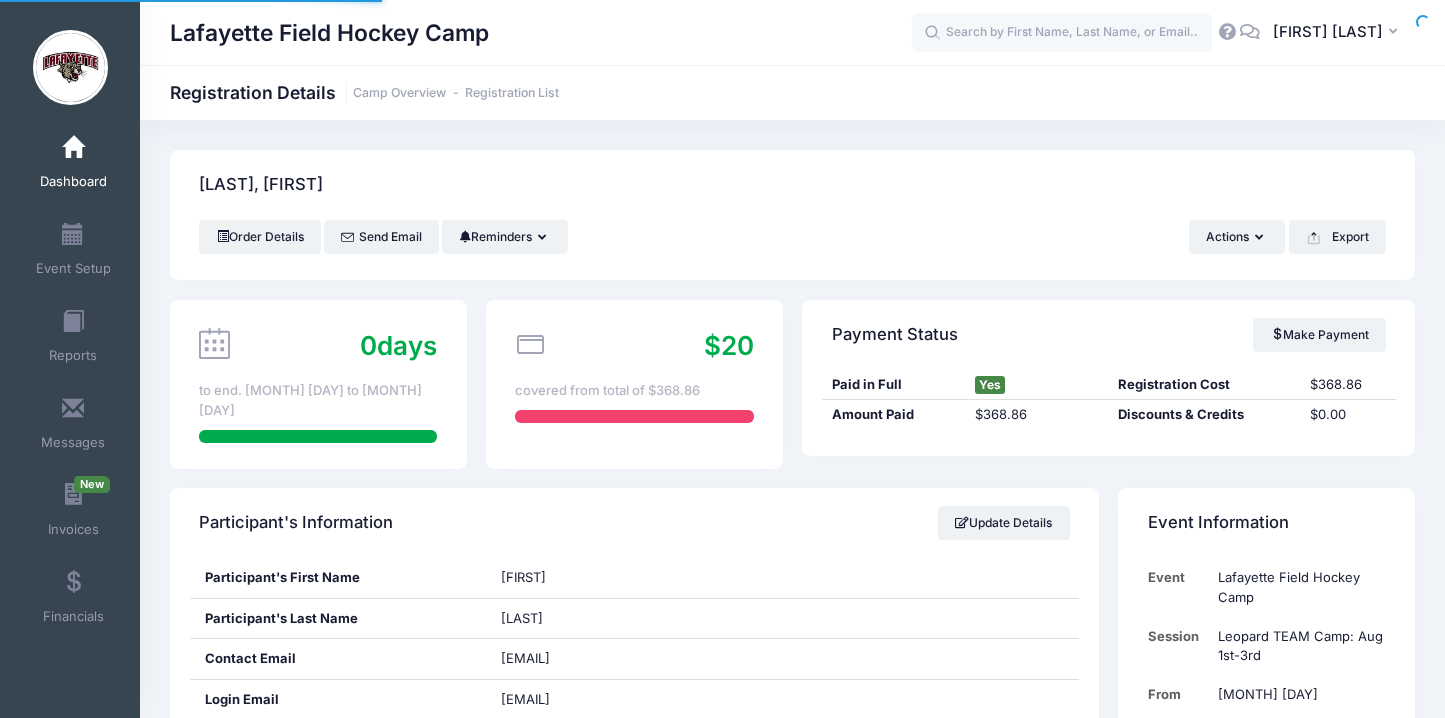 scroll, scrollTop: 0, scrollLeft: 0, axis: both 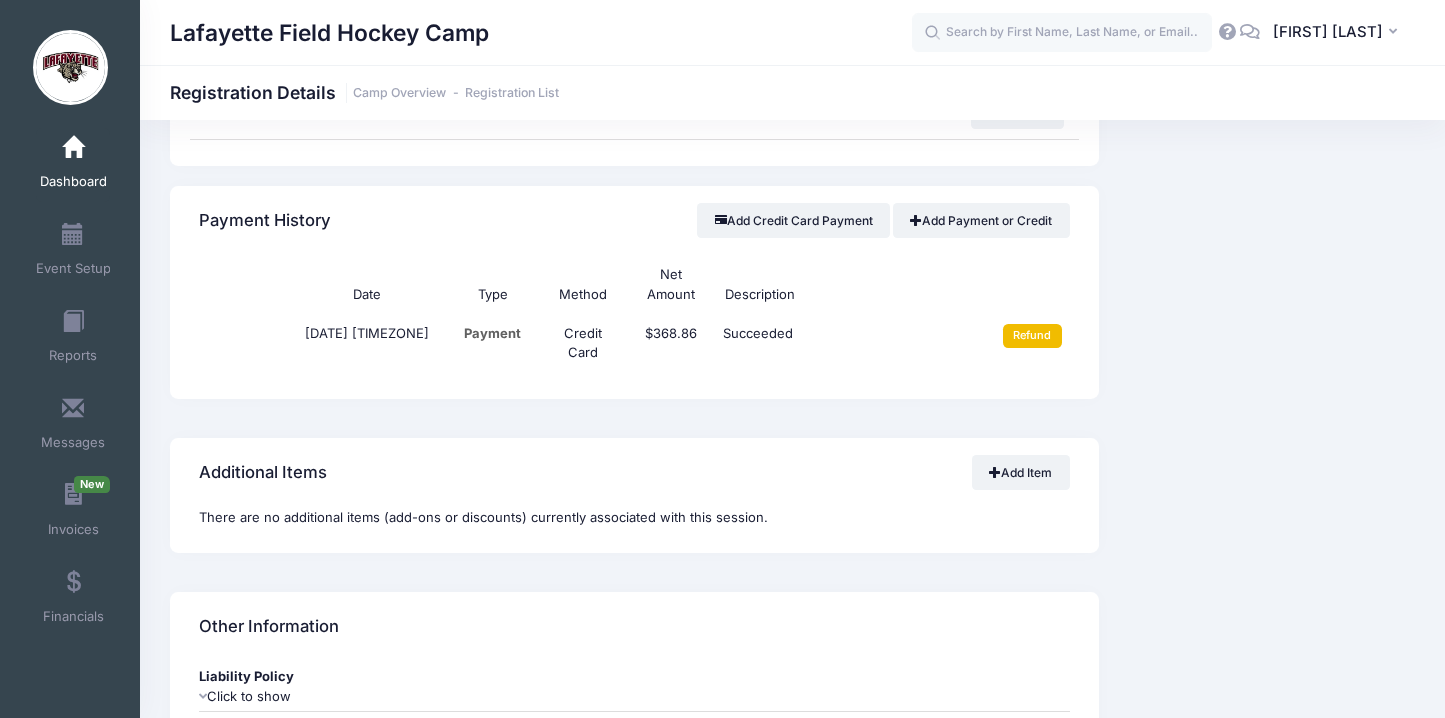click on "Refund" at bounding box center (1032, 336) 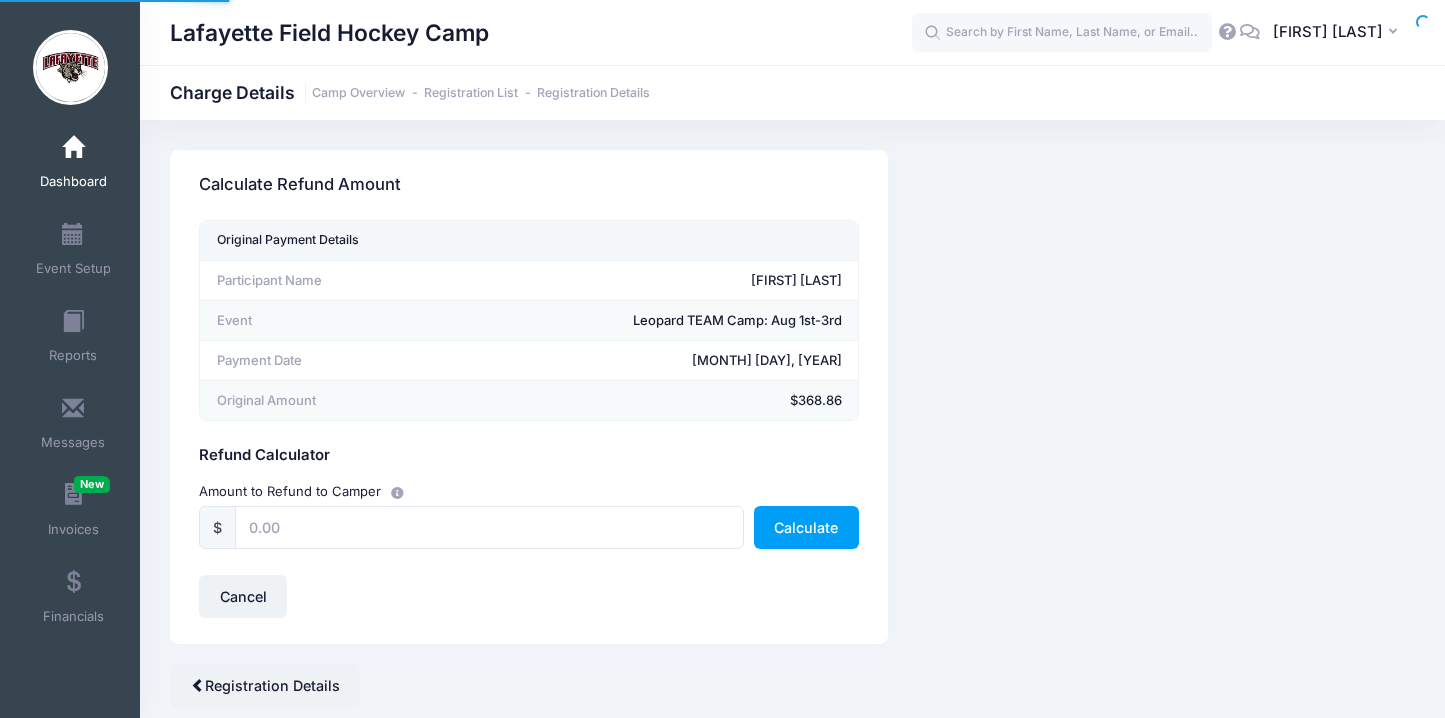 scroll, scrollTop: 0, scrollLeft: 0, axis: both 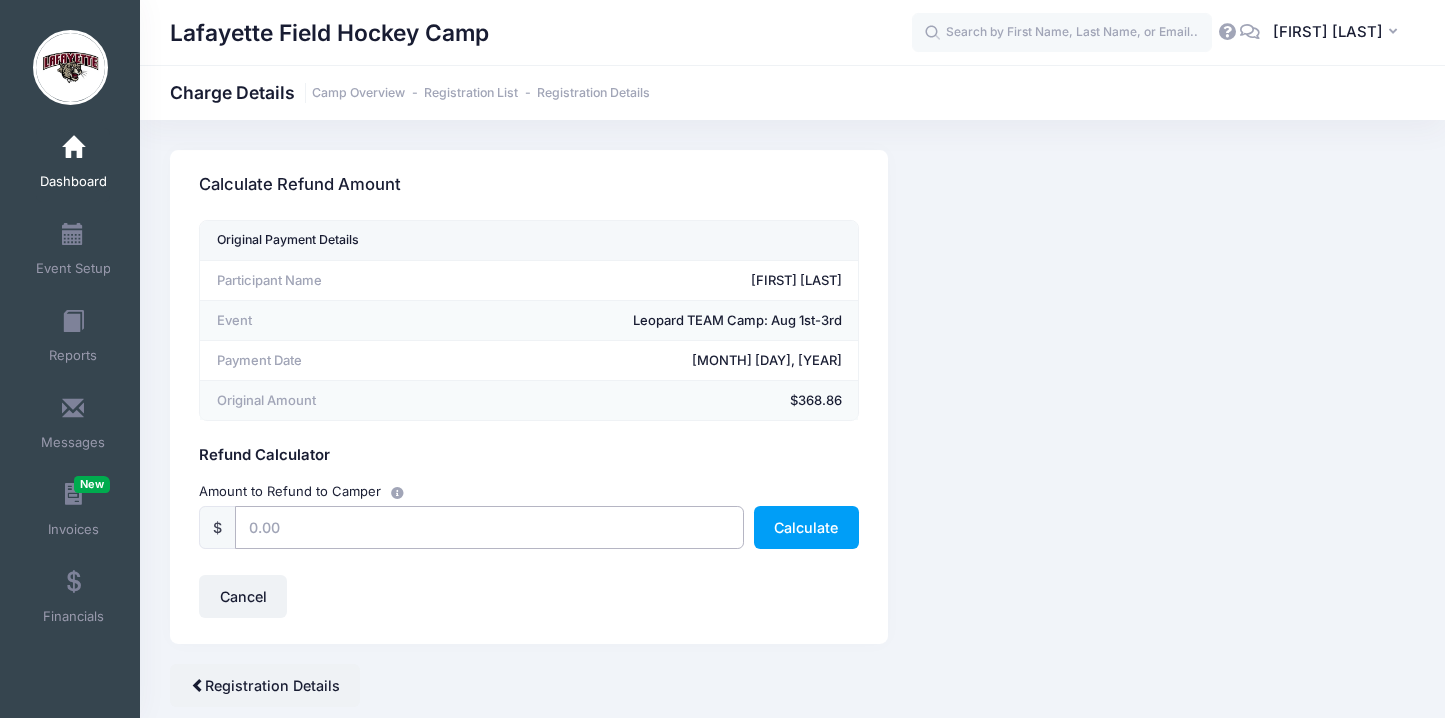 click at bounding box center [489, 527] 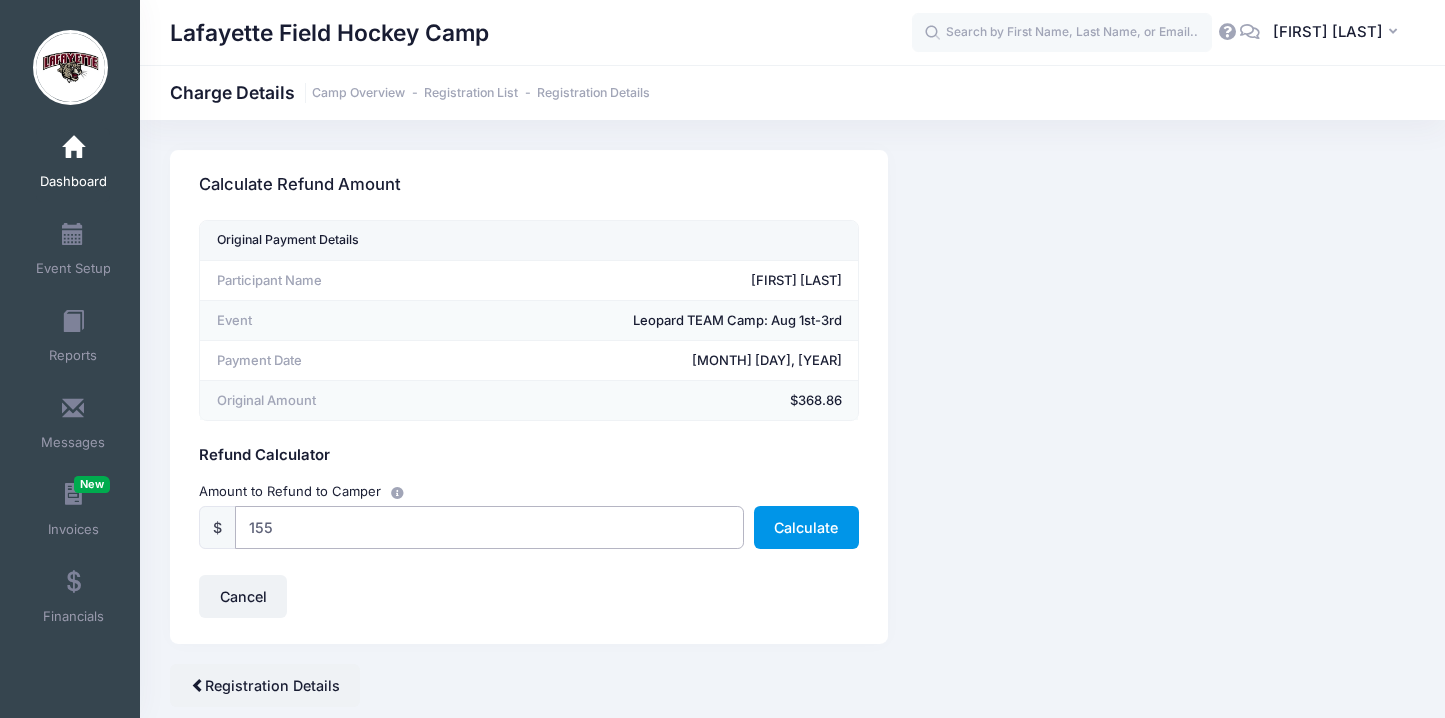 type on "155" 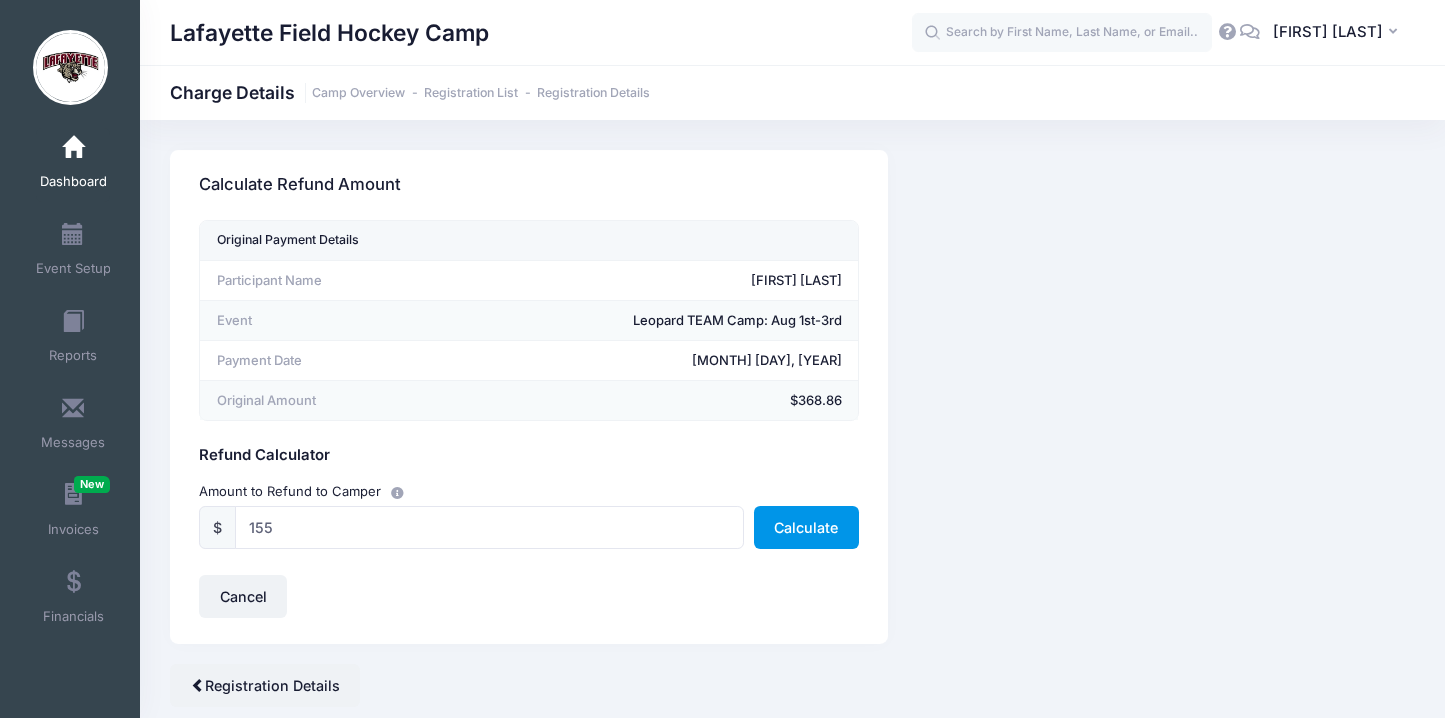click on "Calculate" at bounding box center (806, 527) 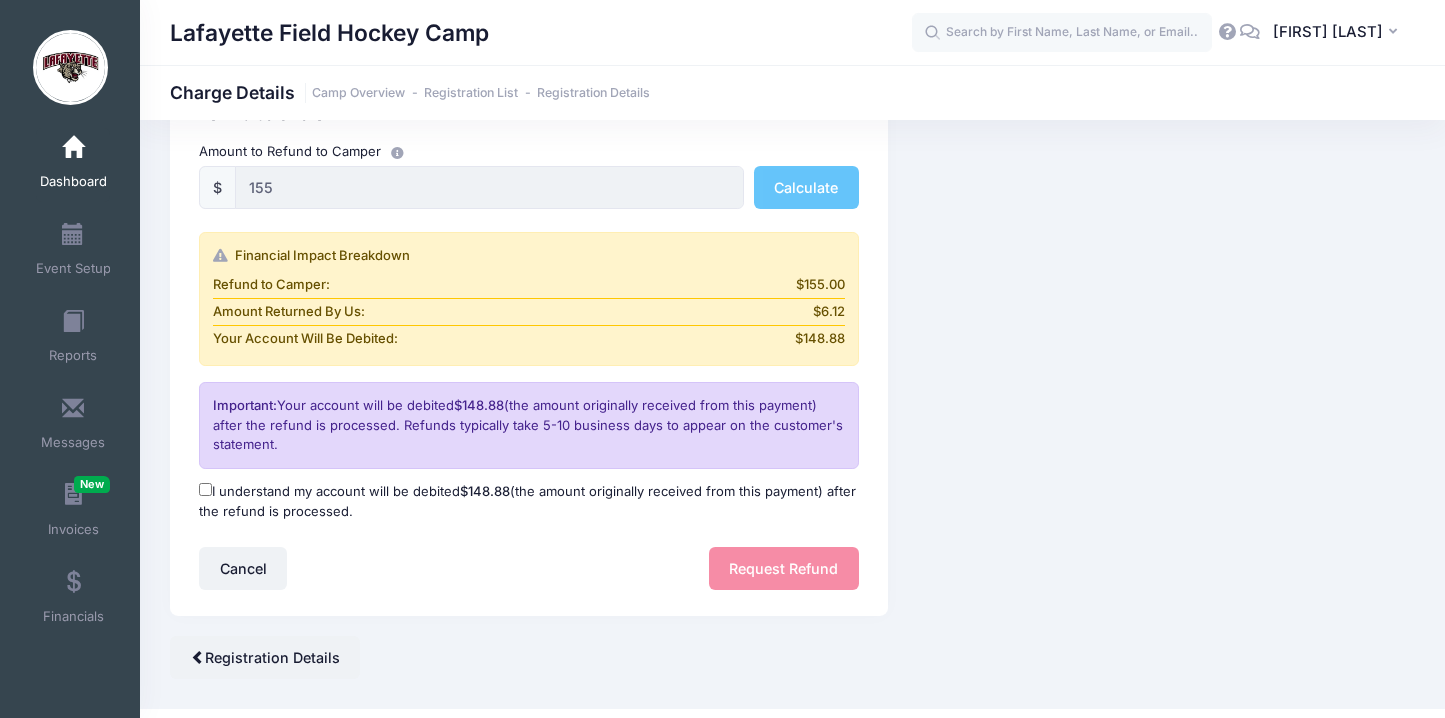 scroll, scrollTop: 347, scrollLeft: 0, axis: vertical 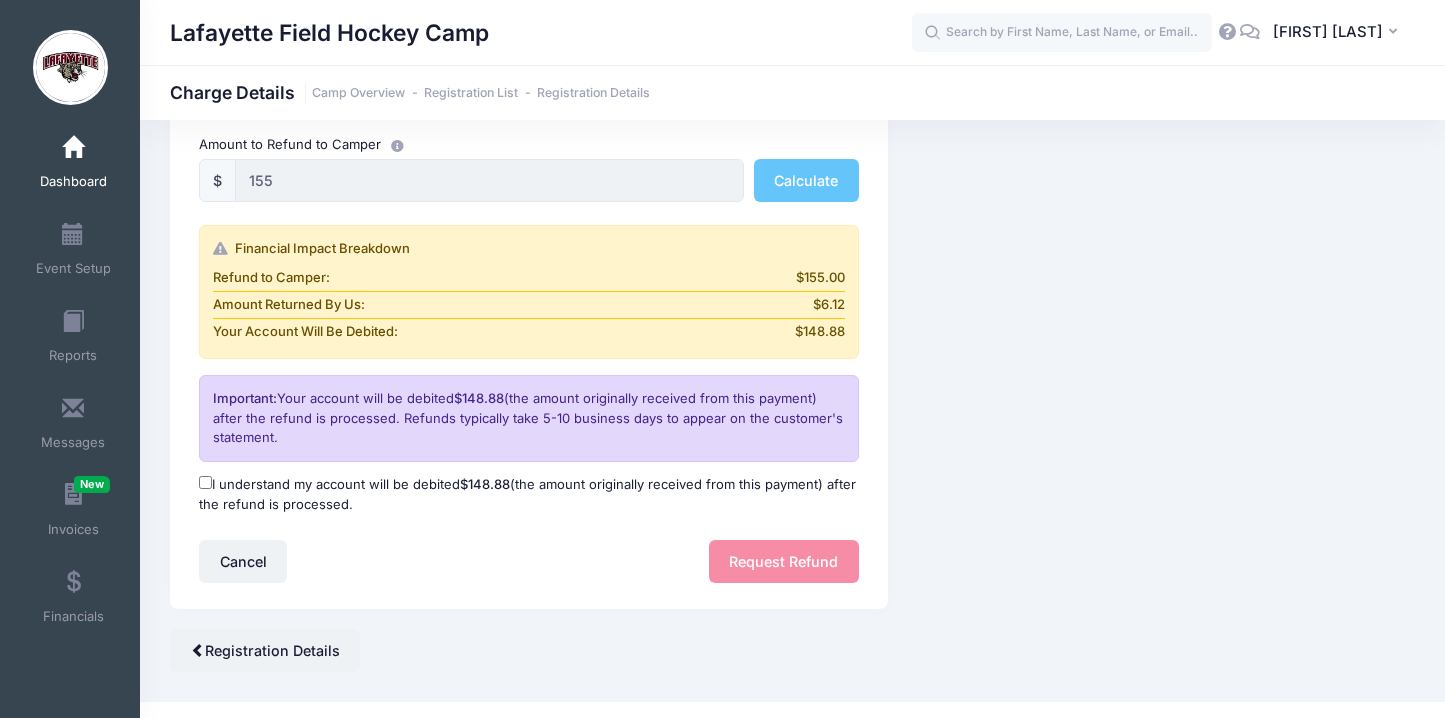 click on "I understand my account will be debited  $148.88  (the amount originally received from this payment) after the refund is processed." at bounding box center (205, 482) 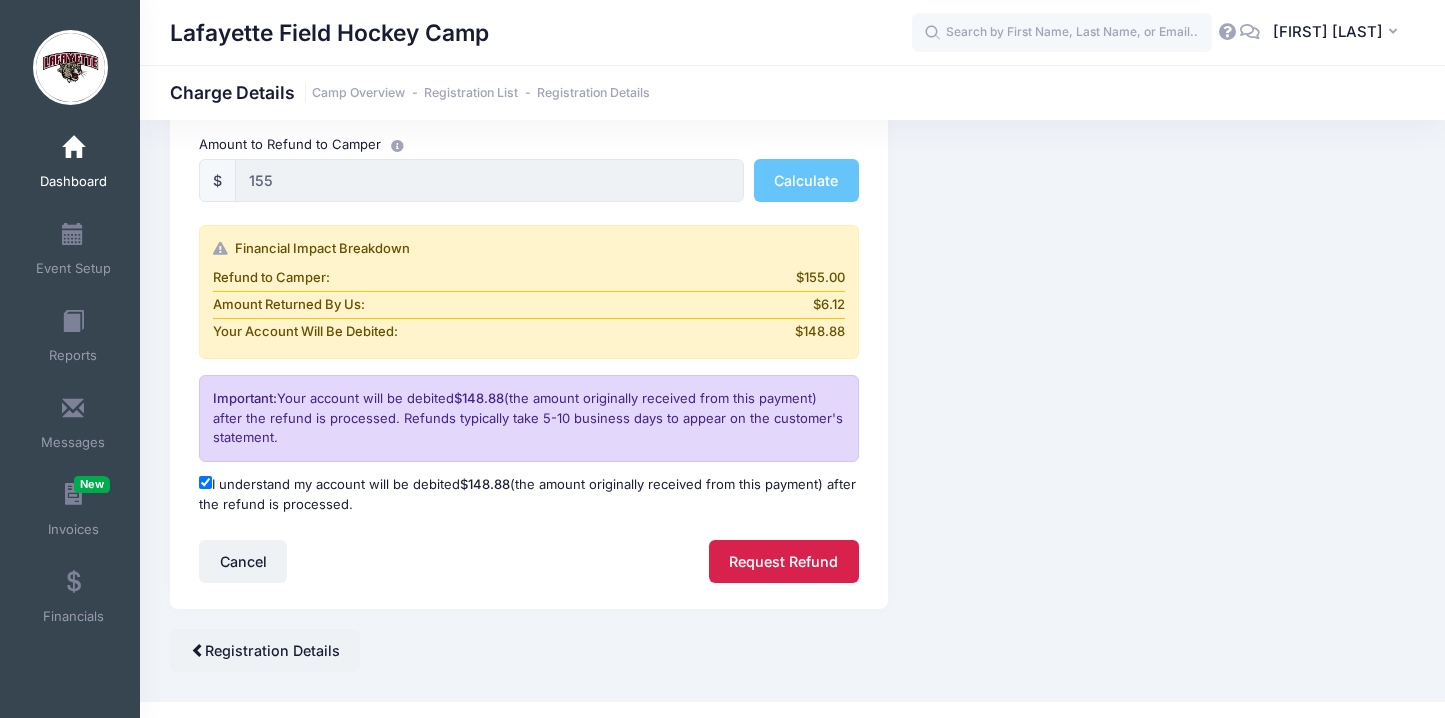 click on "Request Refund" at bounding box center [784, 561] 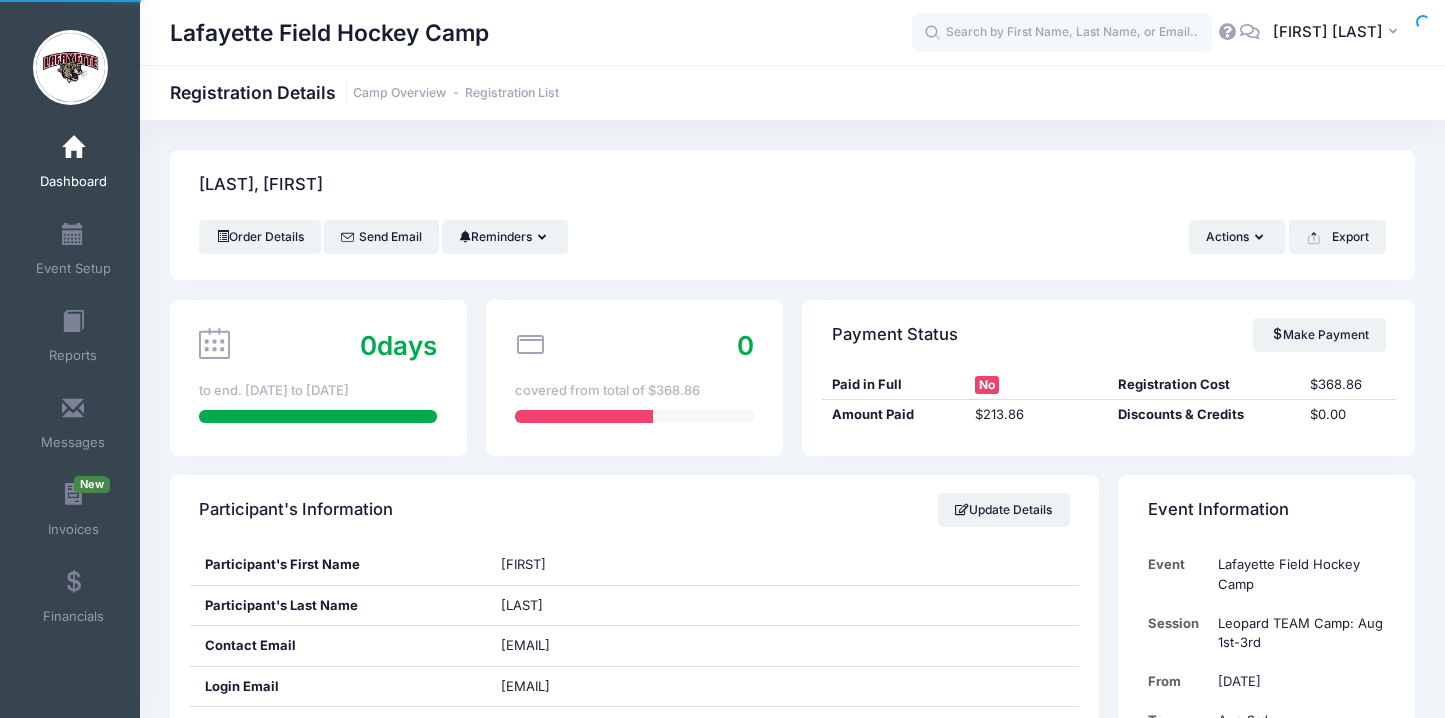 scroll, scrollTop: 0, scrollLeft: 0, axis: both 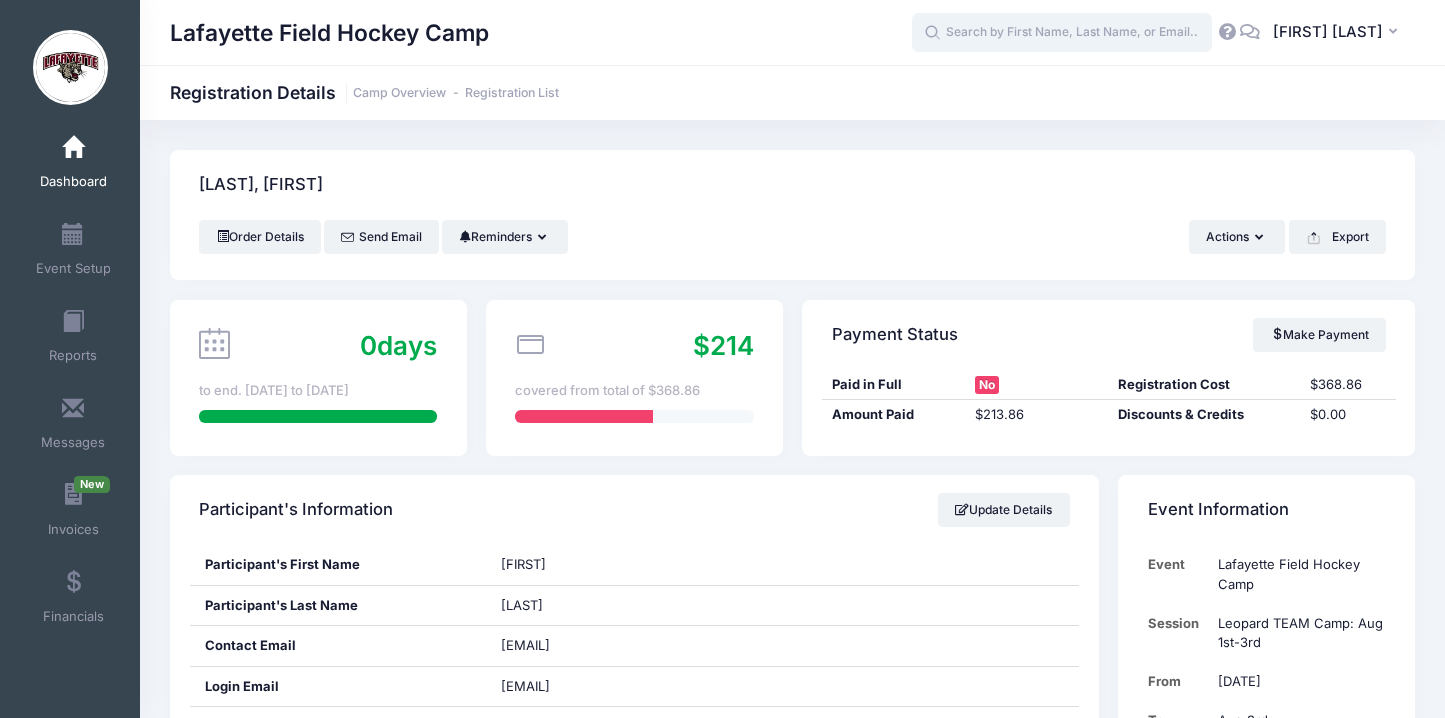 click at bounding box center (1062, 33) 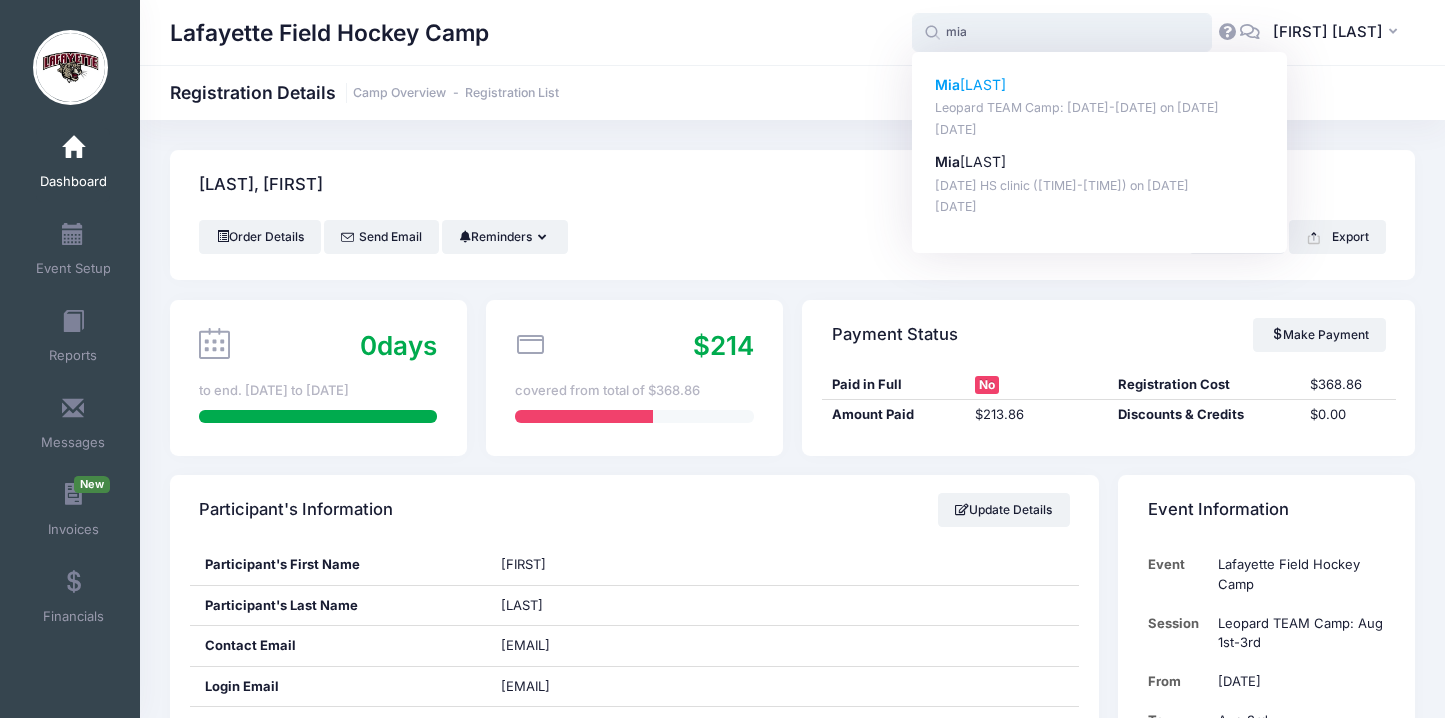 click on "[FIRST] [LAST]" at bounding box center (1100, 85) 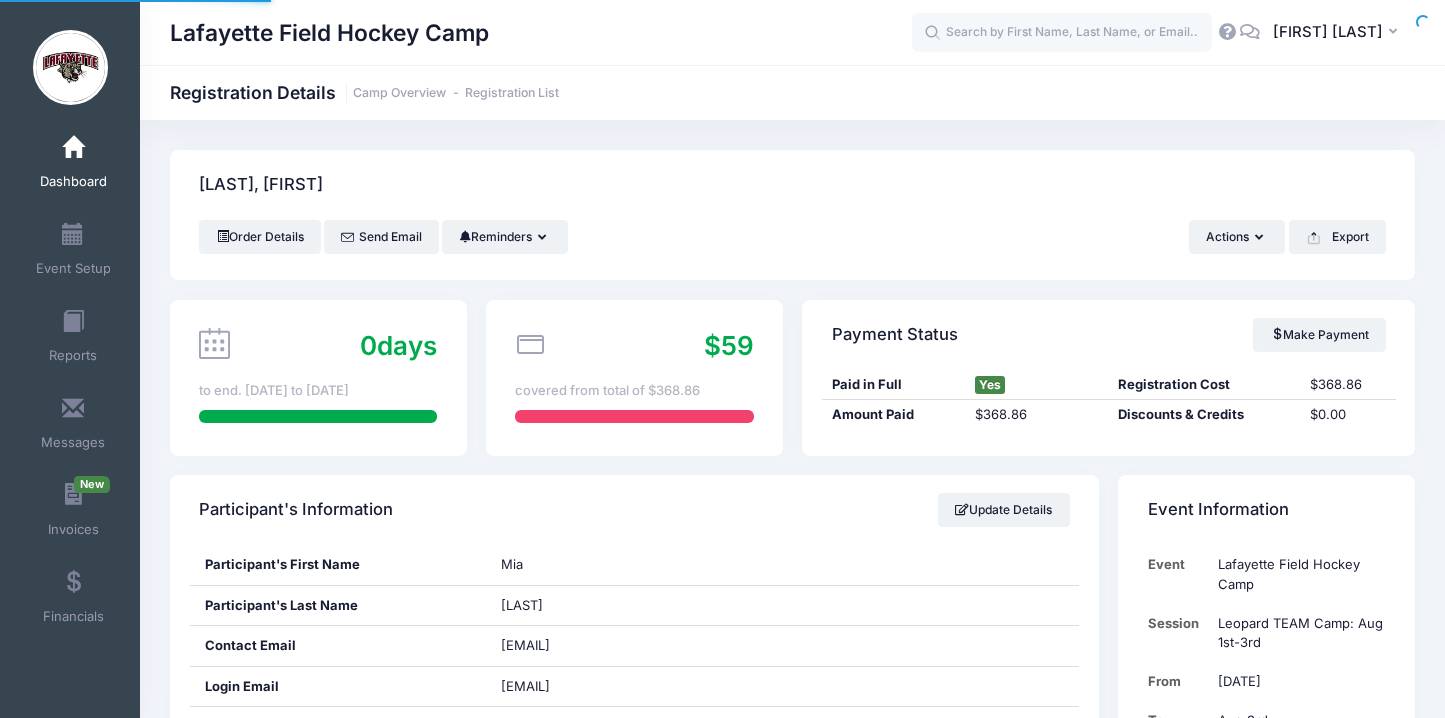 scroll, scrollTop: 0, scrollLeft: 0, axis: both 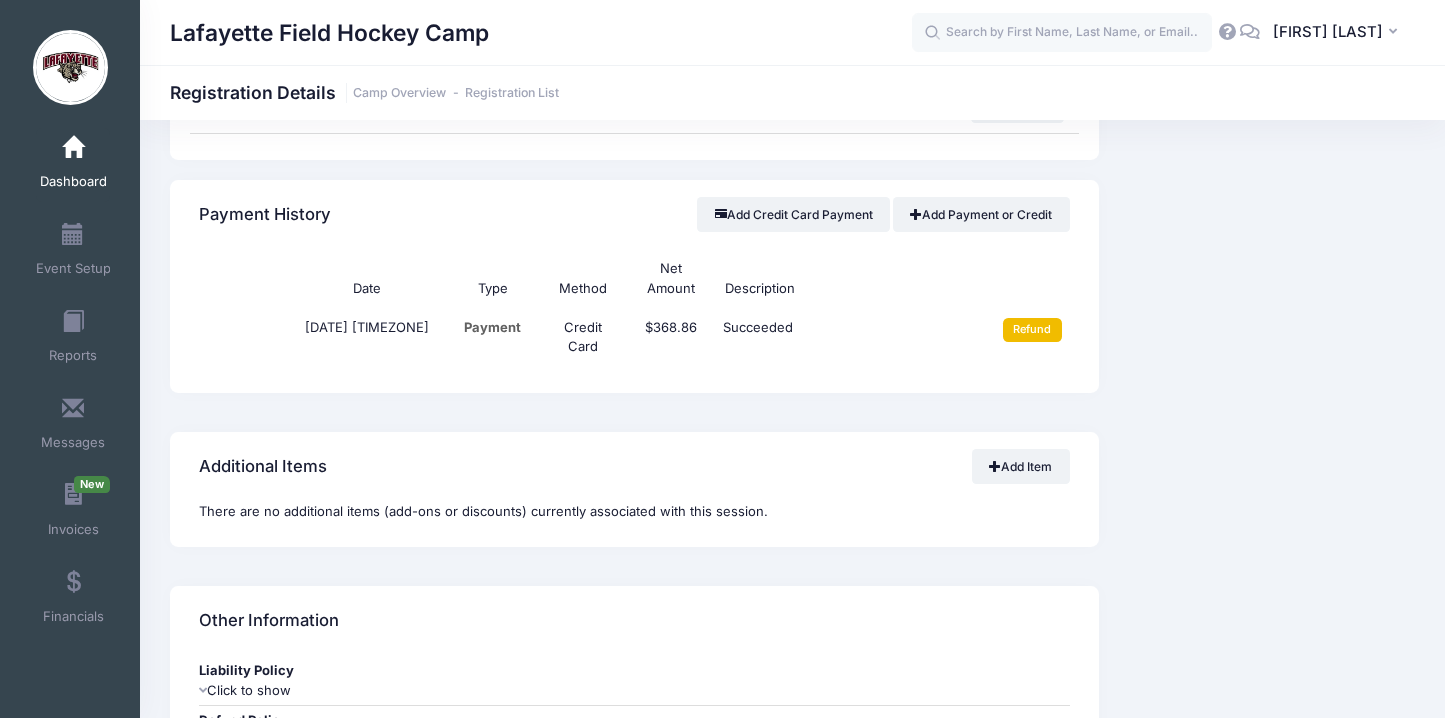 click on "Refund" at bounding box center (1032, 330) 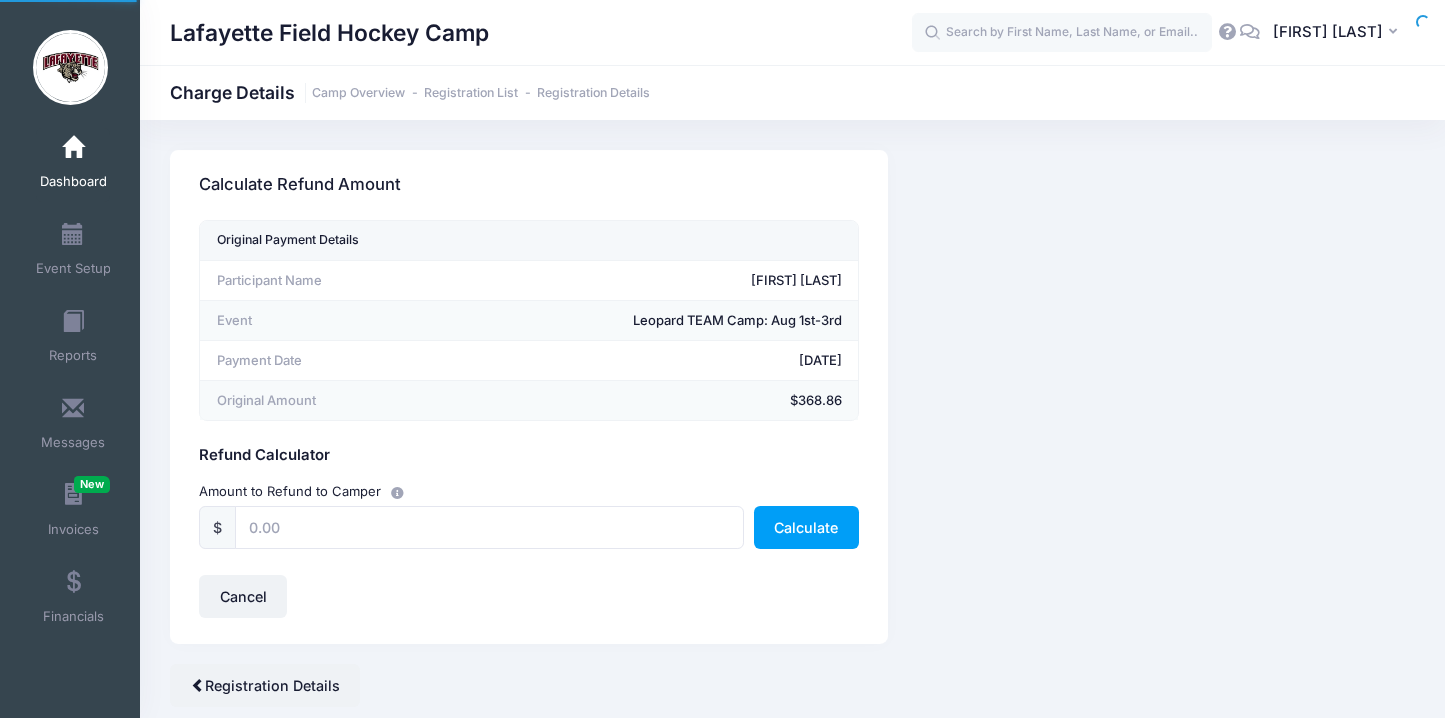 scroll, scrollTop: 0, scrollLeft: 0, axis: both 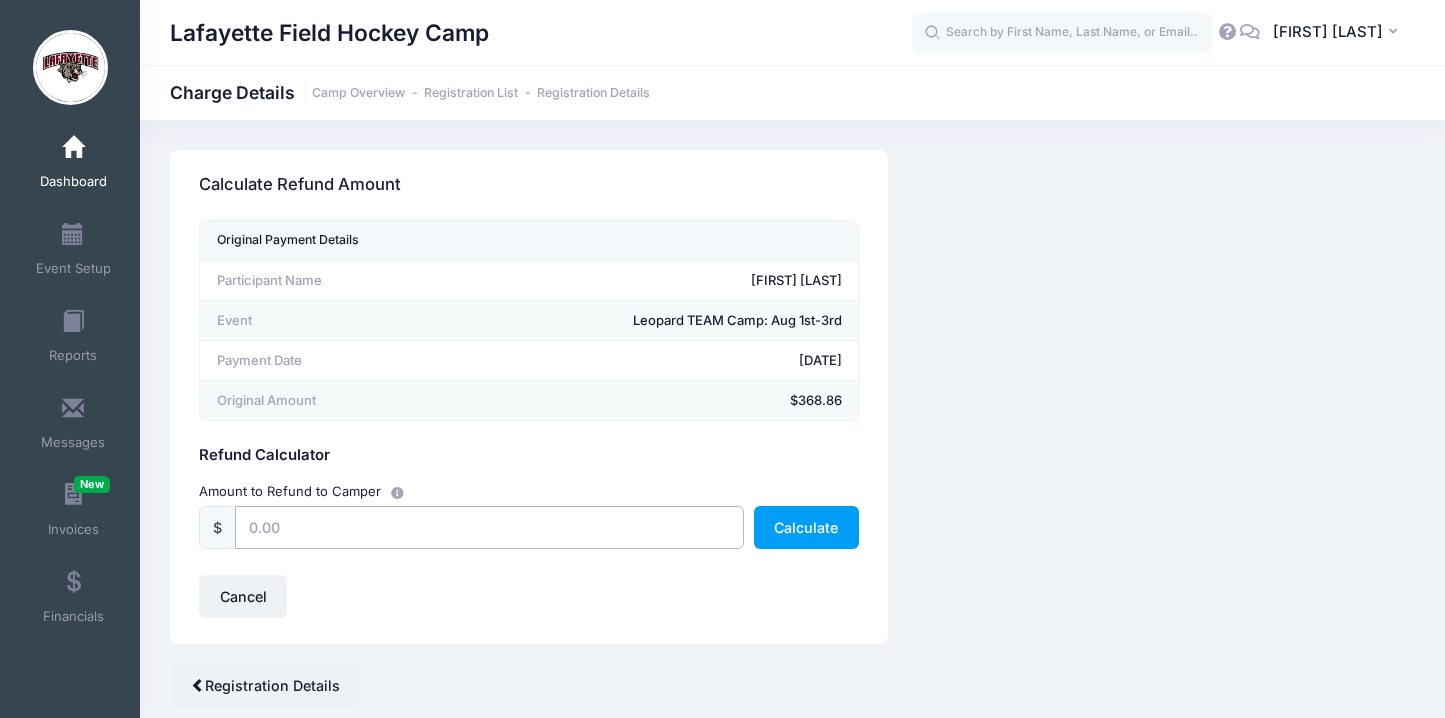 click at bounding box center (489, 527) 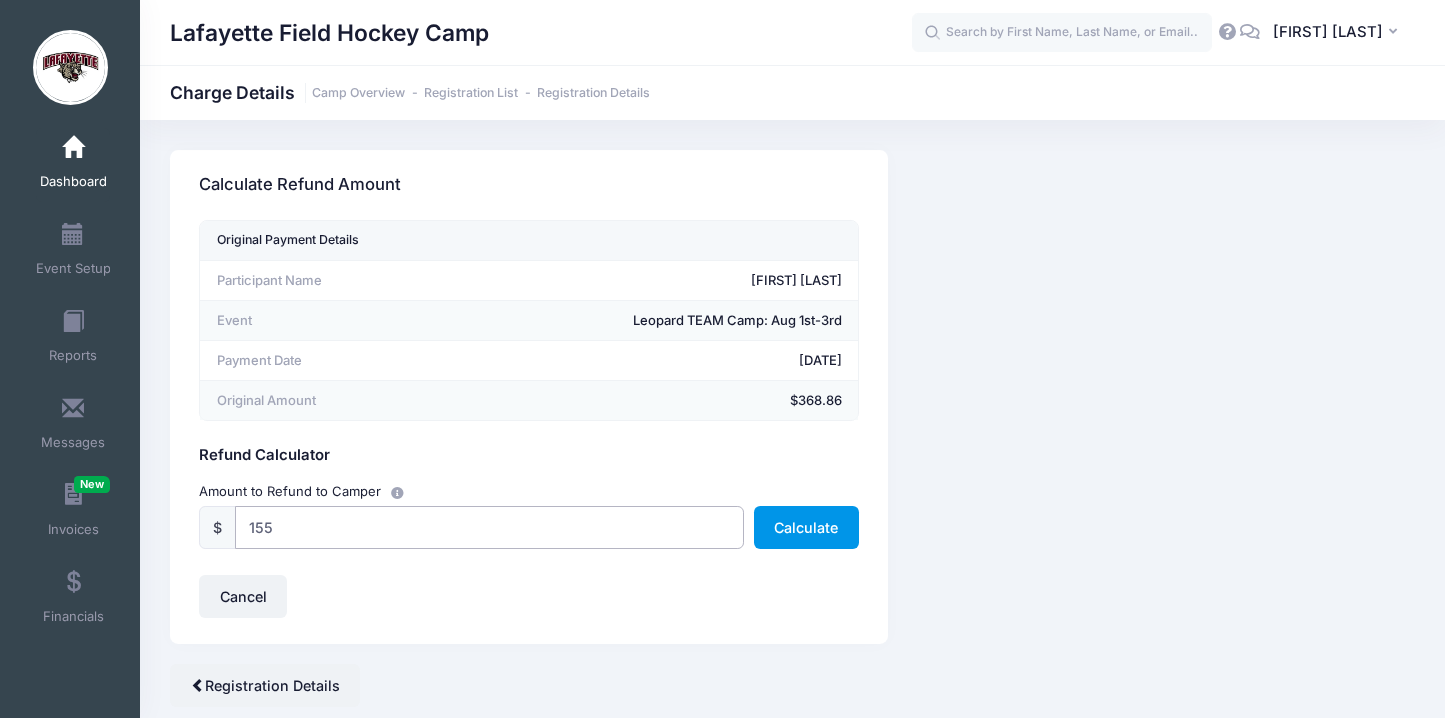type on "155" 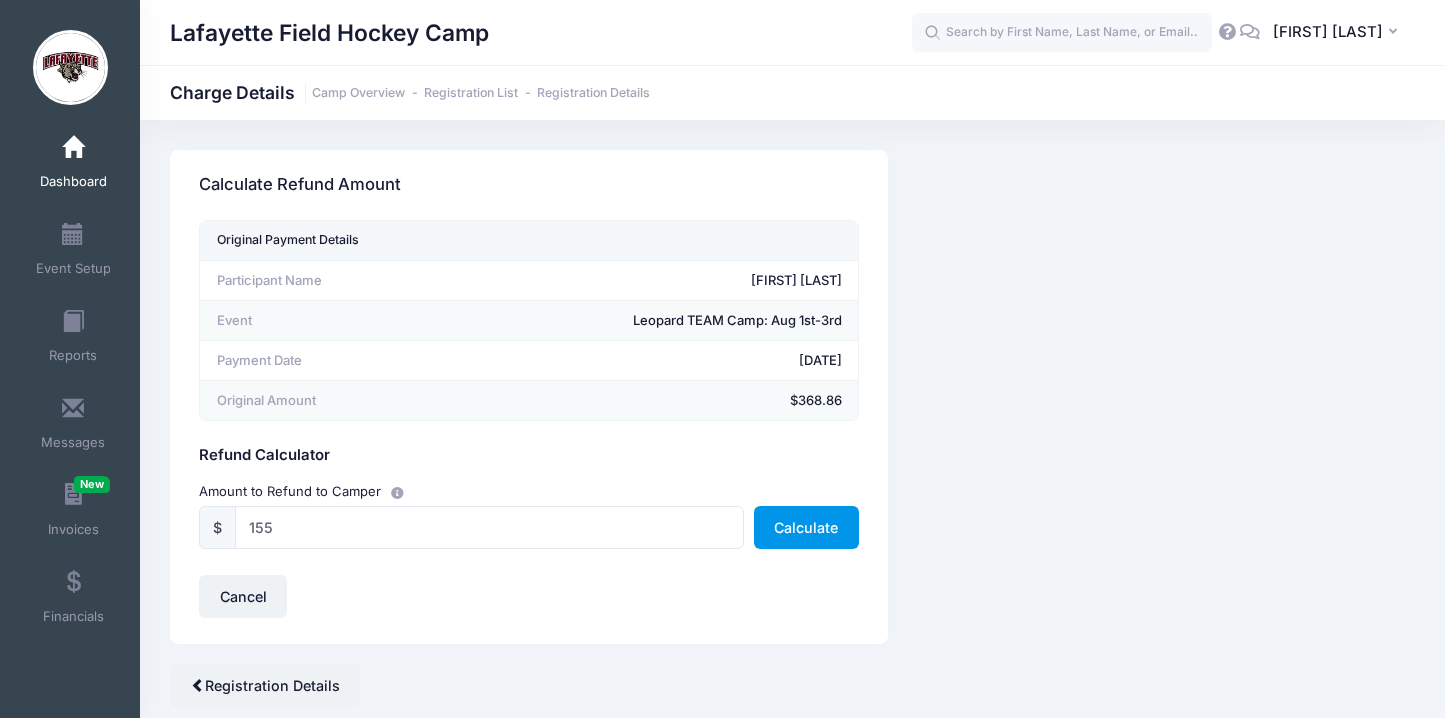 click on "Calculate" at bounding box center [806, 527] 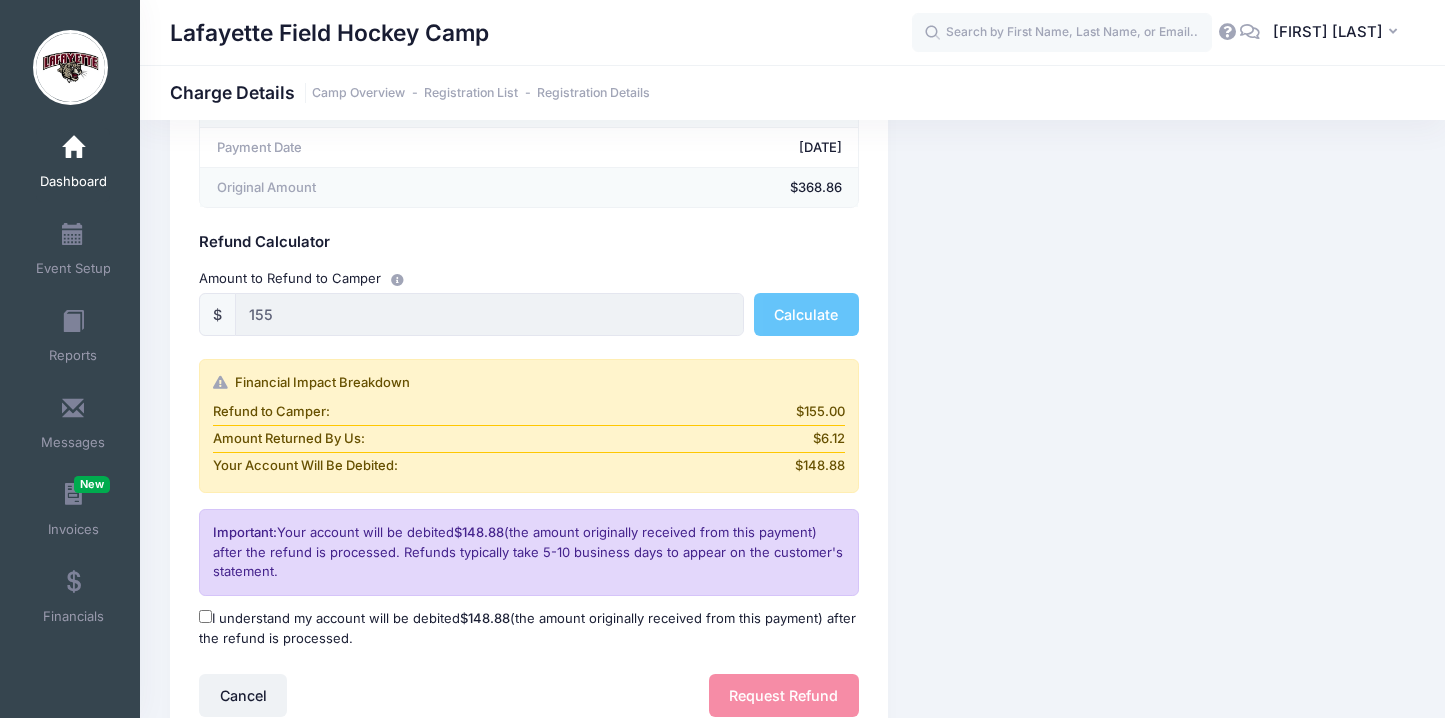 scroll, scrollTop: 376, scrollLeft: 0, axis: vertical 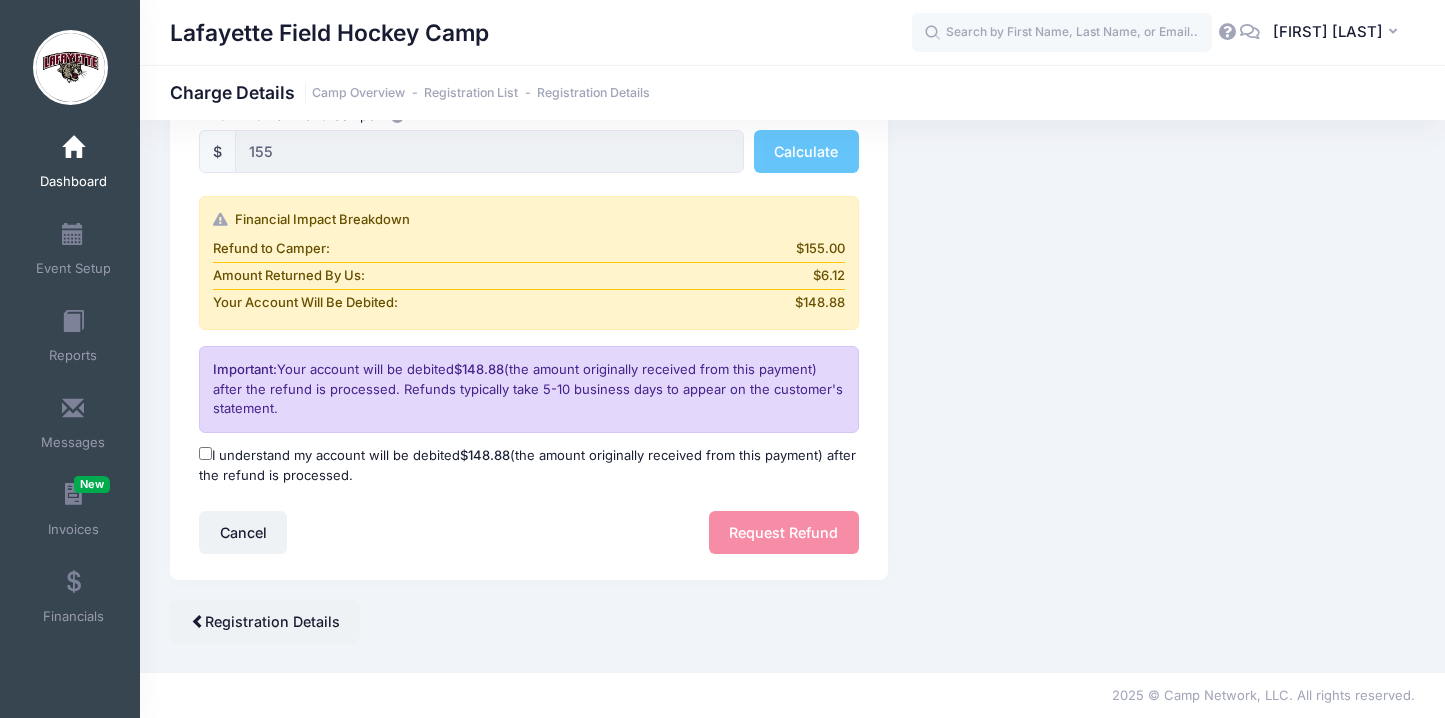 click on "I understand my account will be debited  $148.88  (the amount originally received from this payment) after the refund is processed." at bounding box center (205, 453) 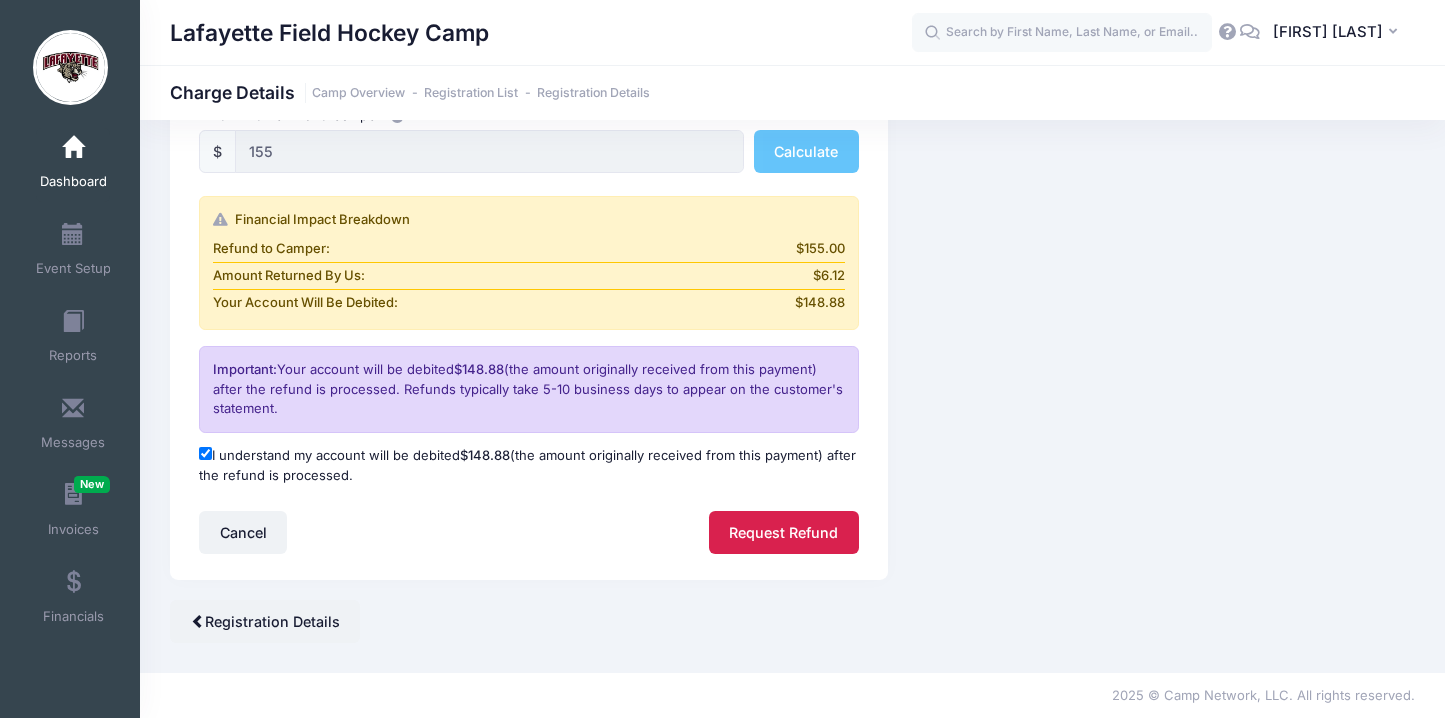 click on "Request Refund" at bounding box center (784, 532) 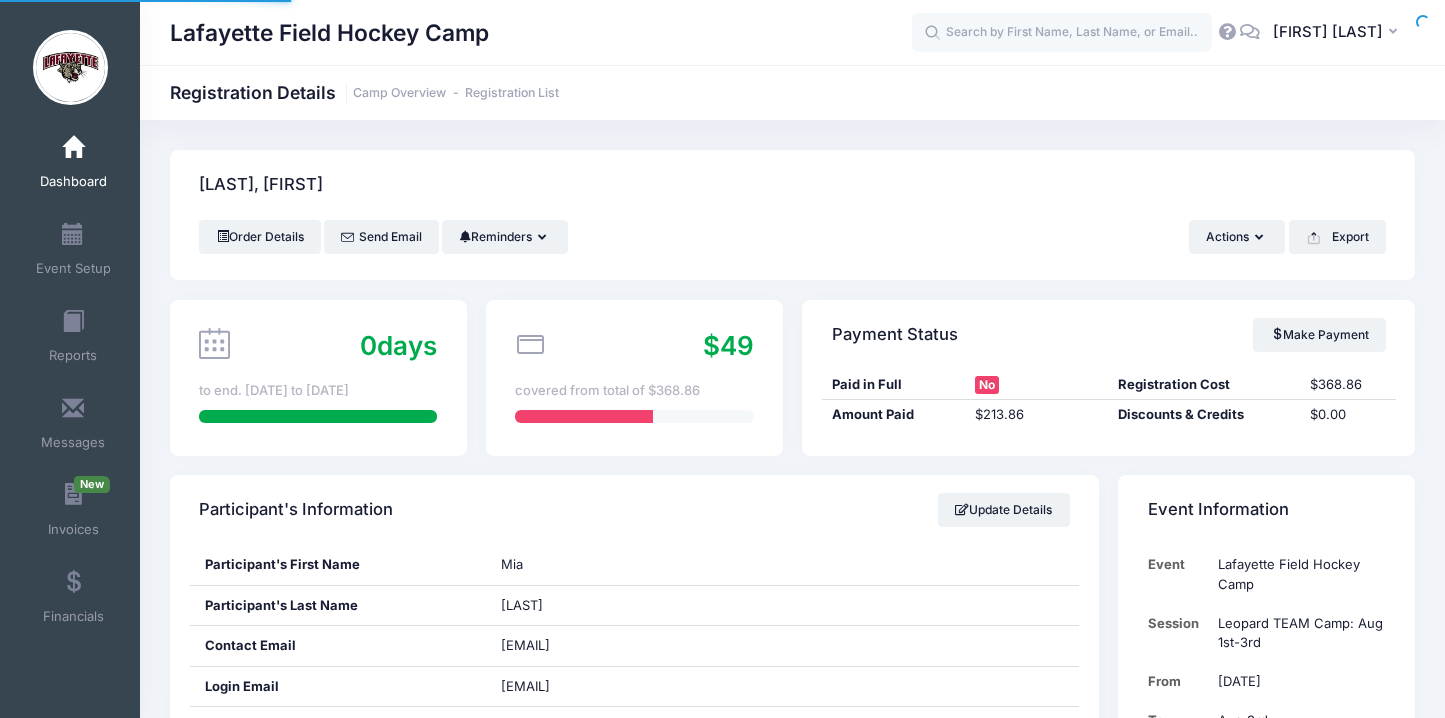 scroll, scrollTop: 0, scrollLeft: 0, axis: both 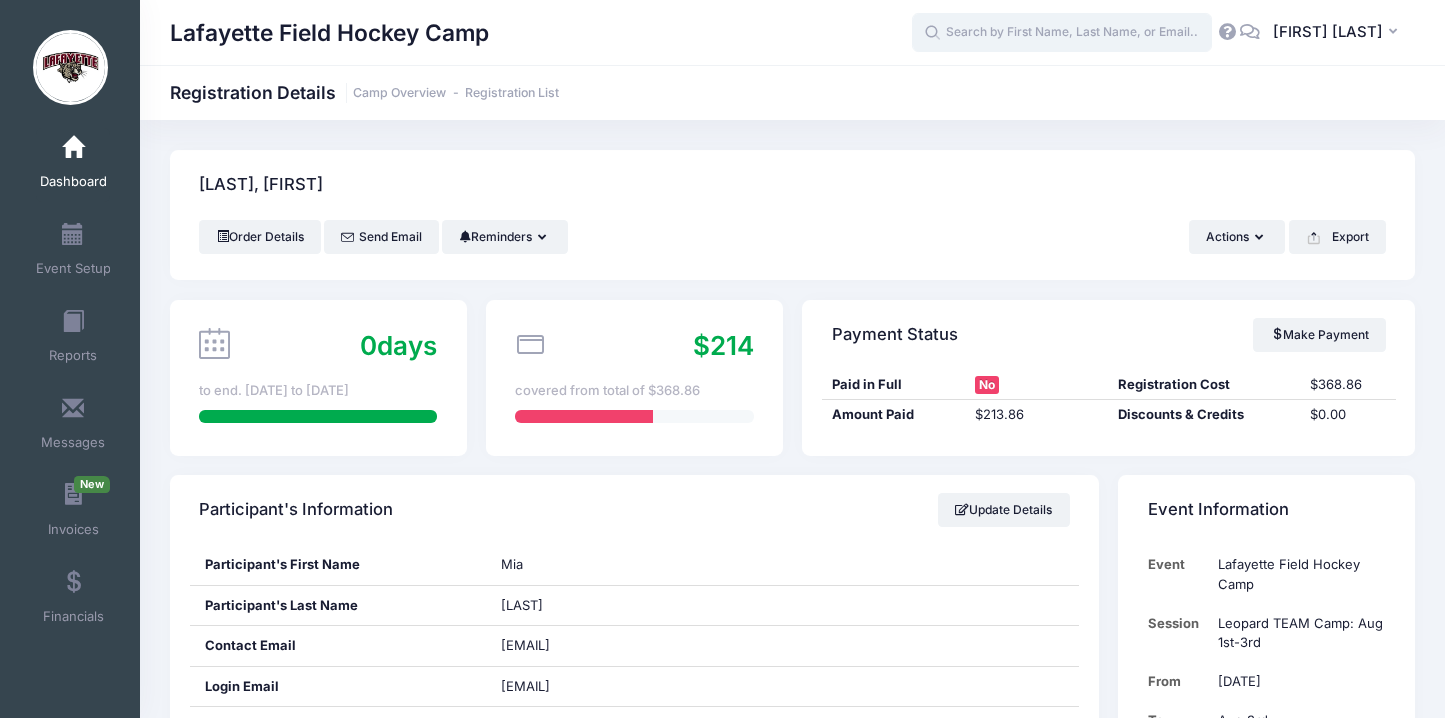 click at bounding box center (1062, 33) 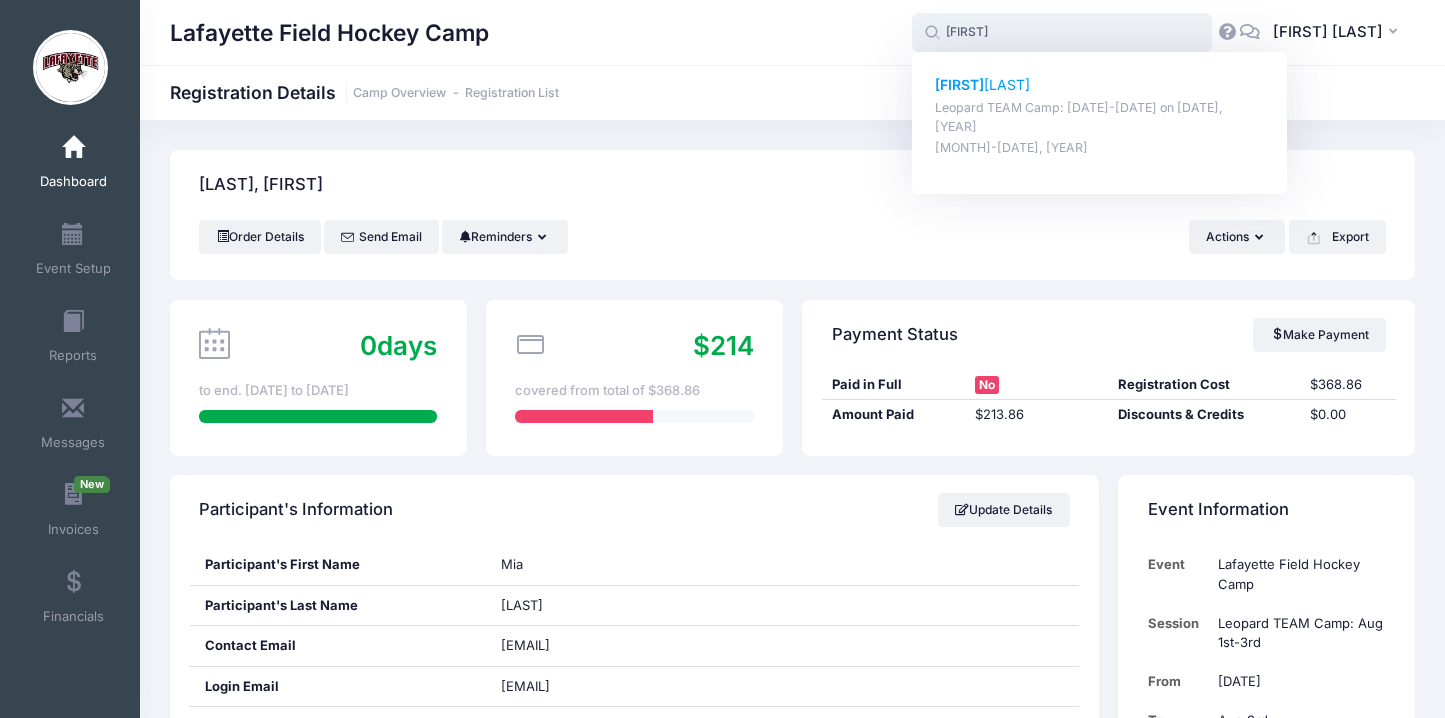 click on "[FIRST]" 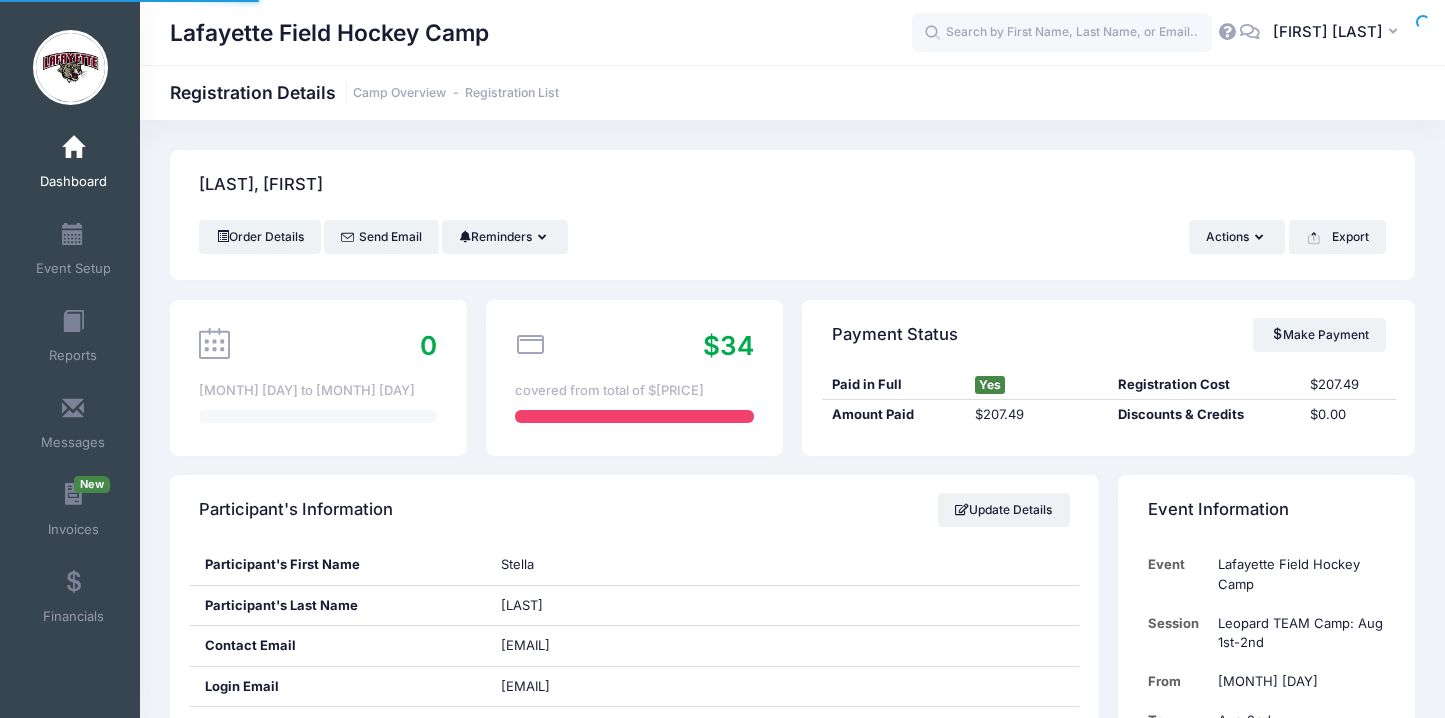 scroll, scrollTop: 0, scrollLeft: 0, axis: both 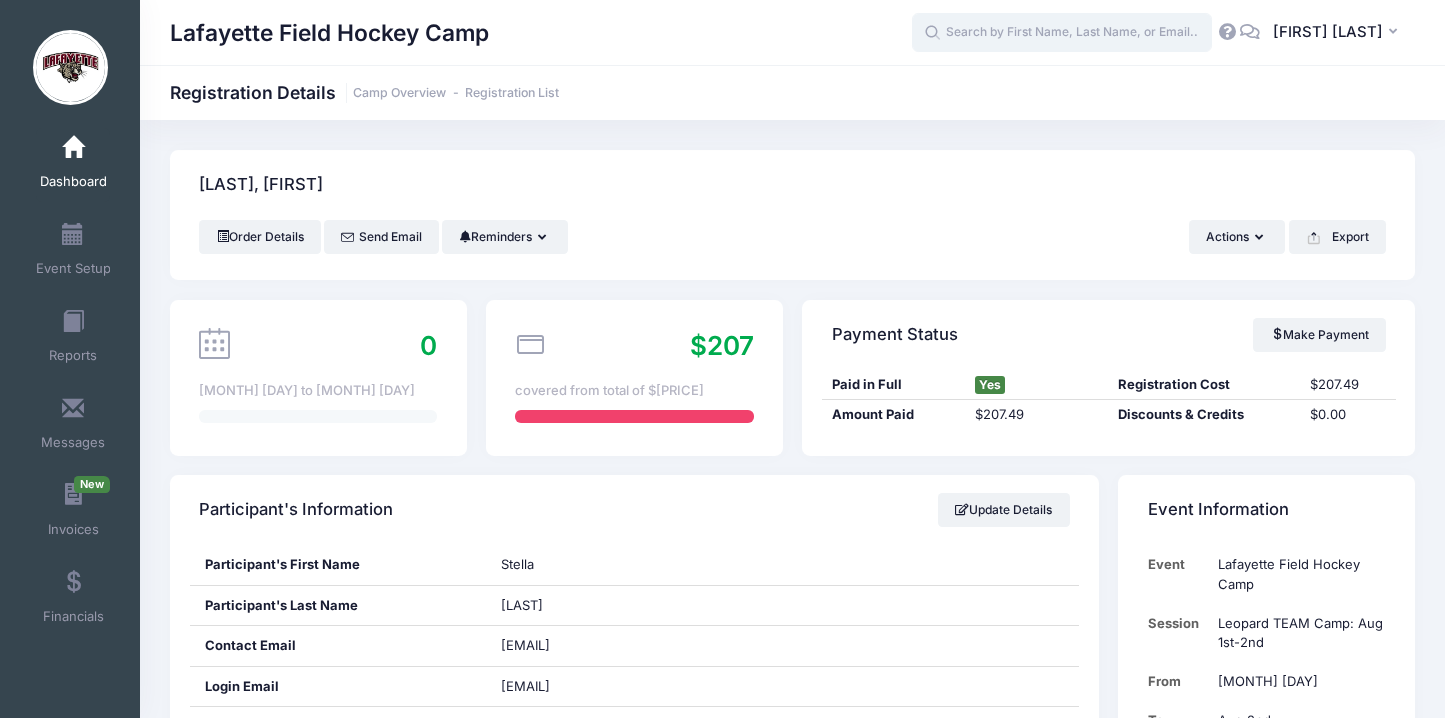 click at bounding box center (1062, 33) 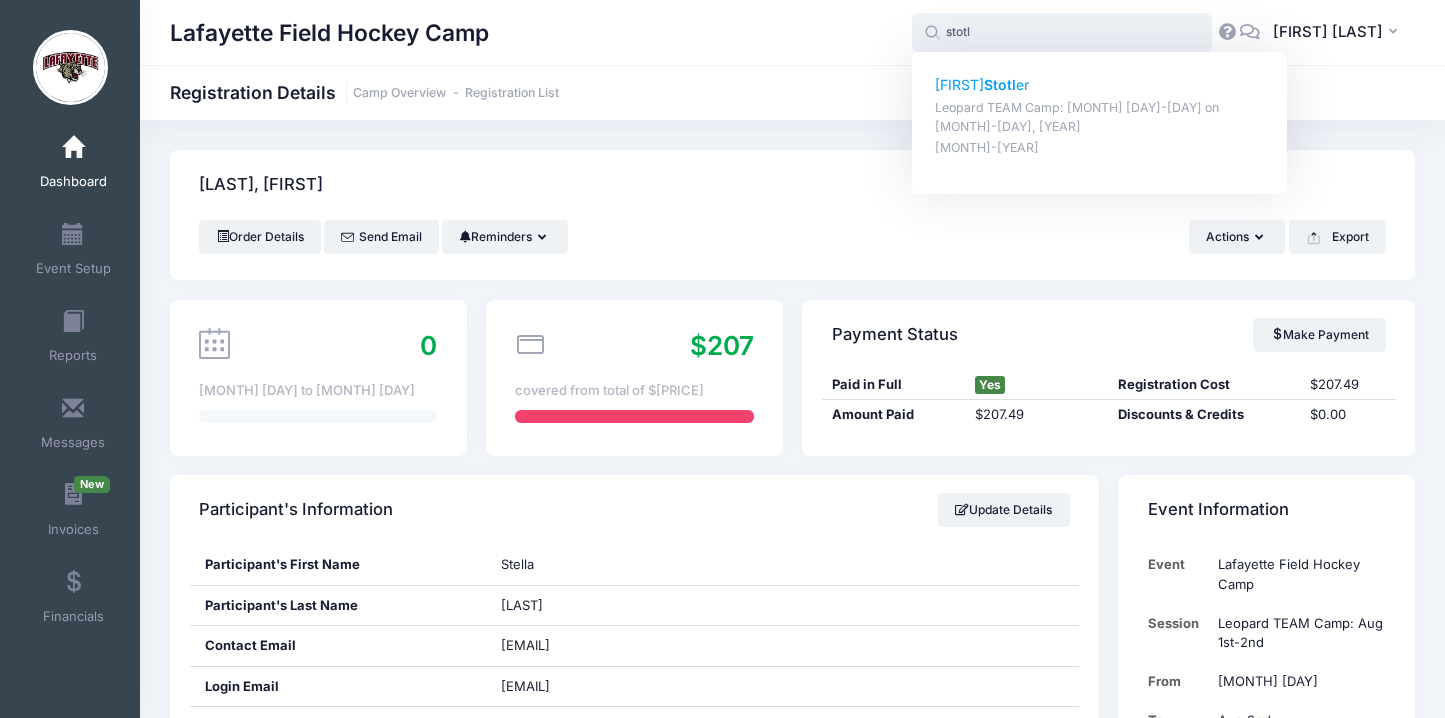 click on "[FIRST]  [LAST] [LAST]" at bounding box center (1100, 85) 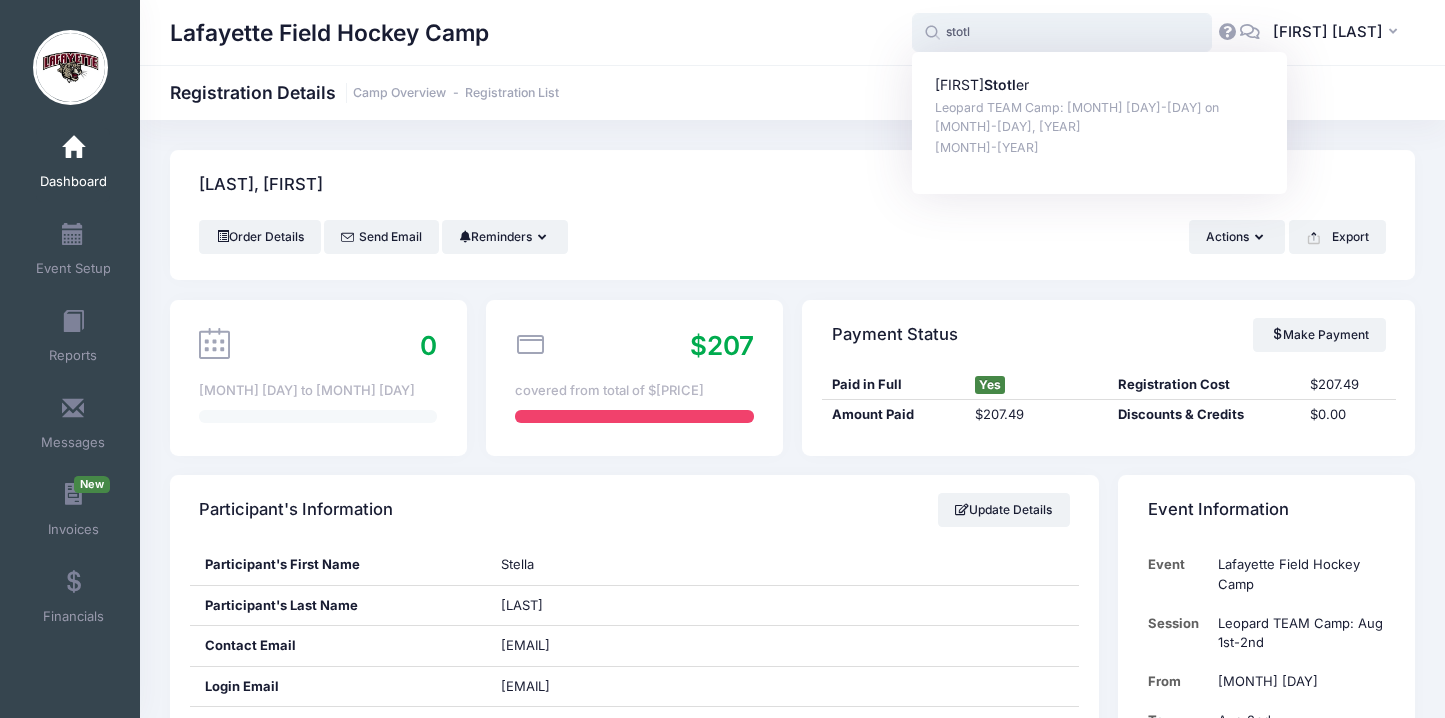 type on "[FIRST] [LAST] (Leopard TEAM Camp: [DATE]-[DATE], [DATE], [YEAR])" 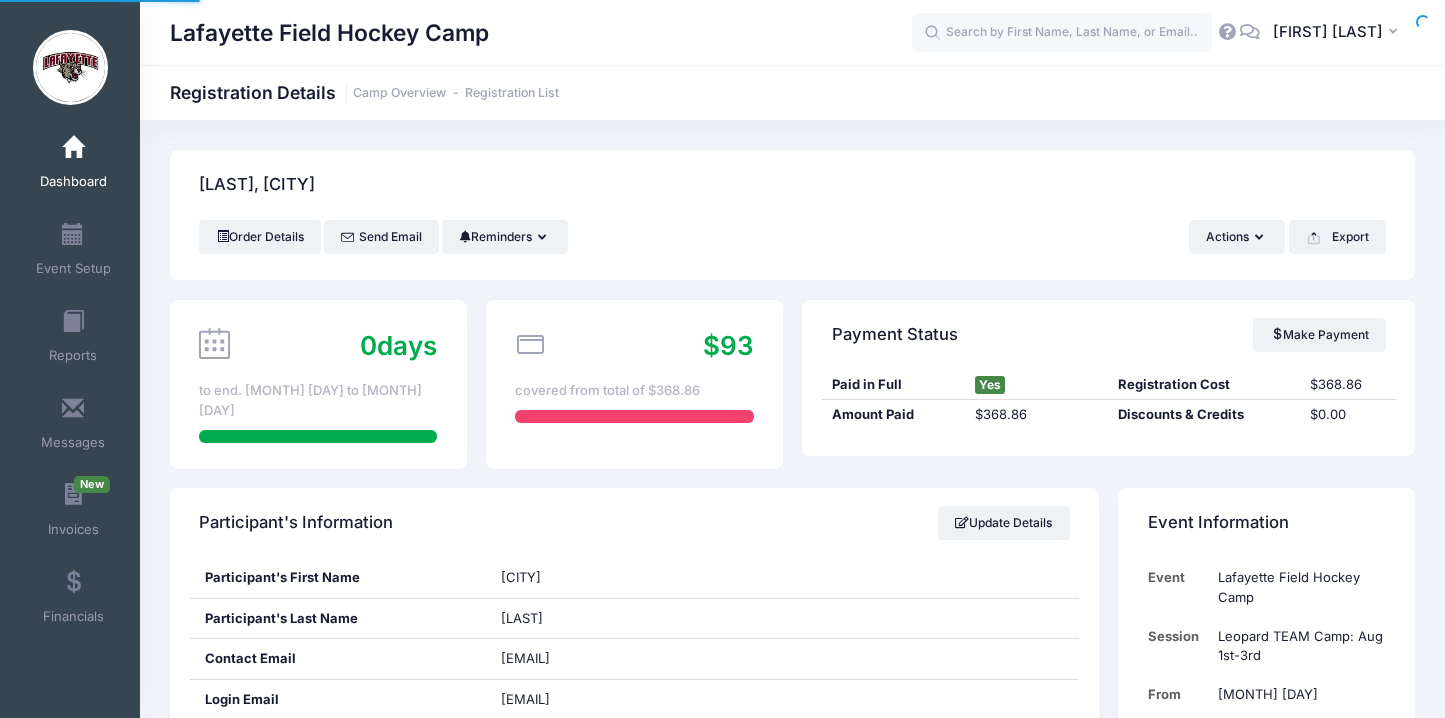 scroll, scrollTop: 0, scrollLeft: 0, axis: both 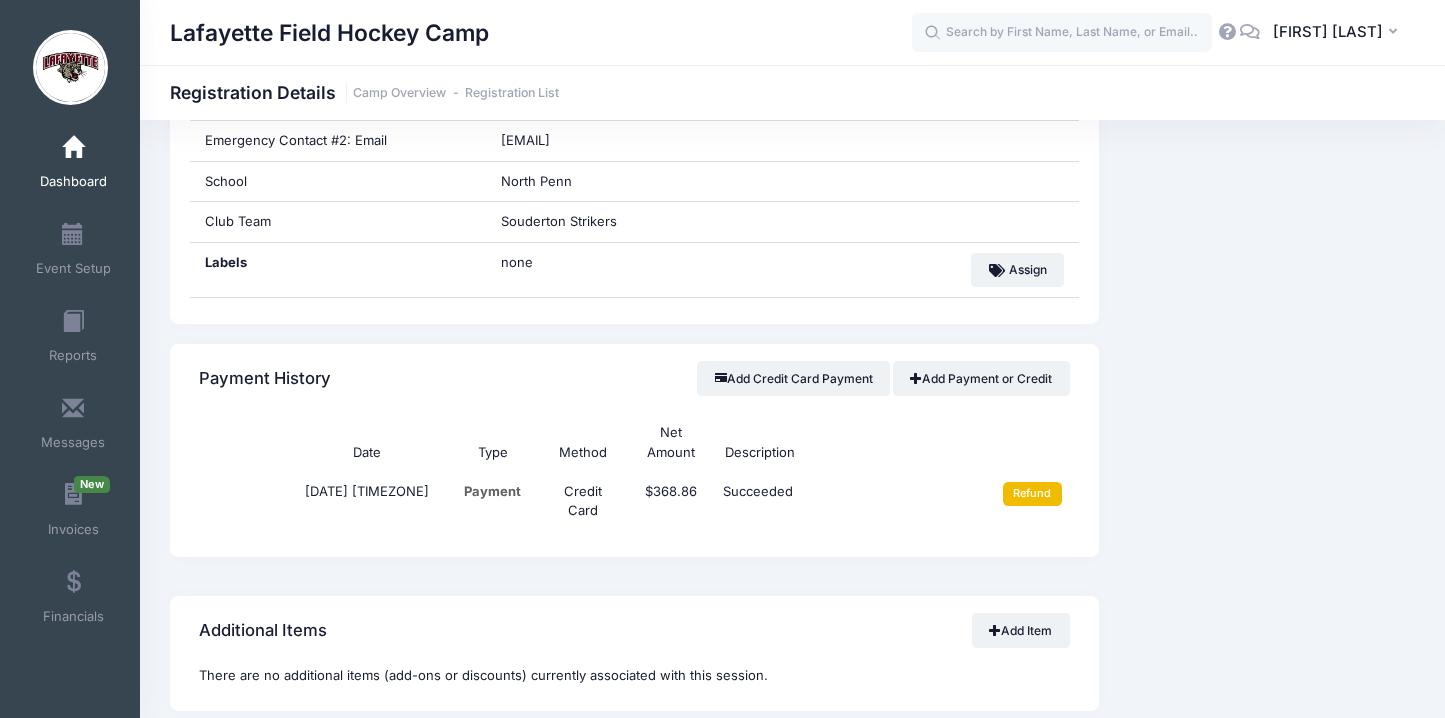 click on "Refund" at bounding box center [1032, 494] 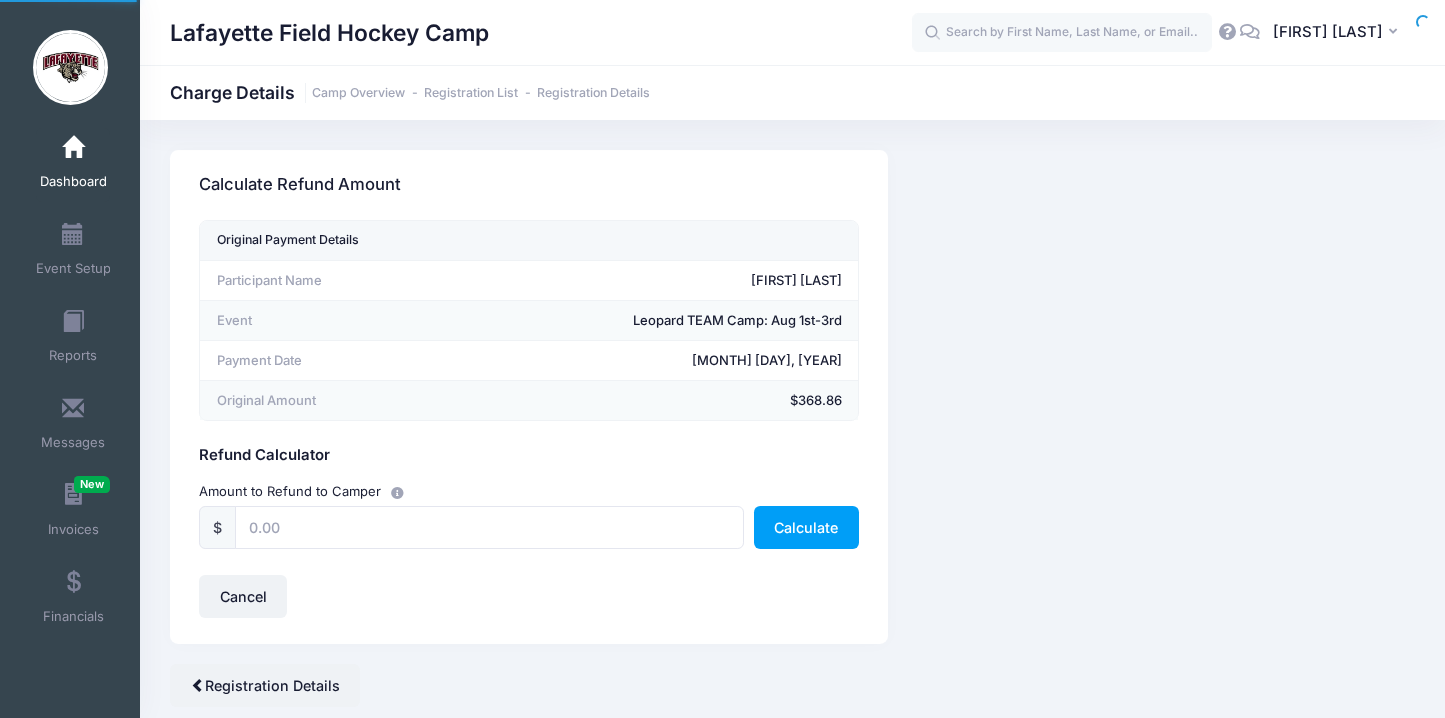 scroll, scrollTop: 0, scrollLeft: 0, axis: both 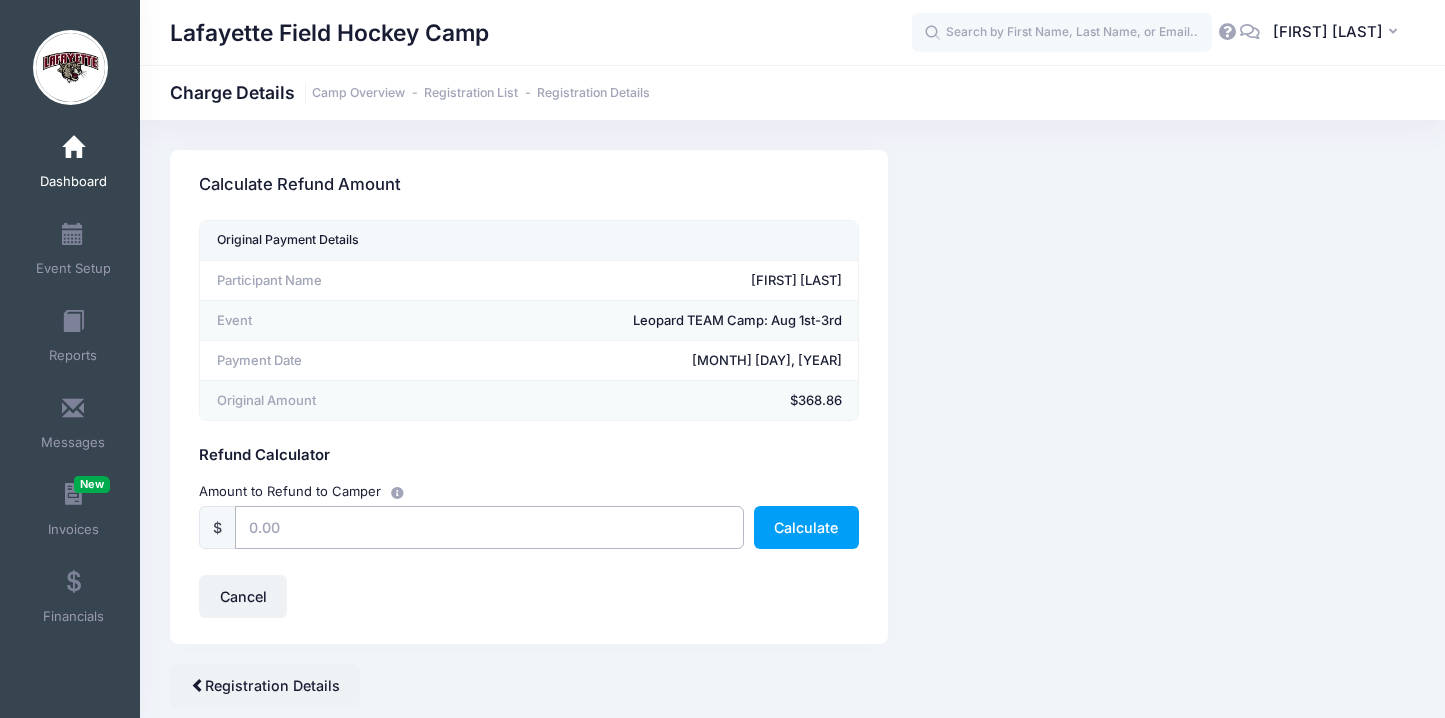 click at bounding box center [489, 527] 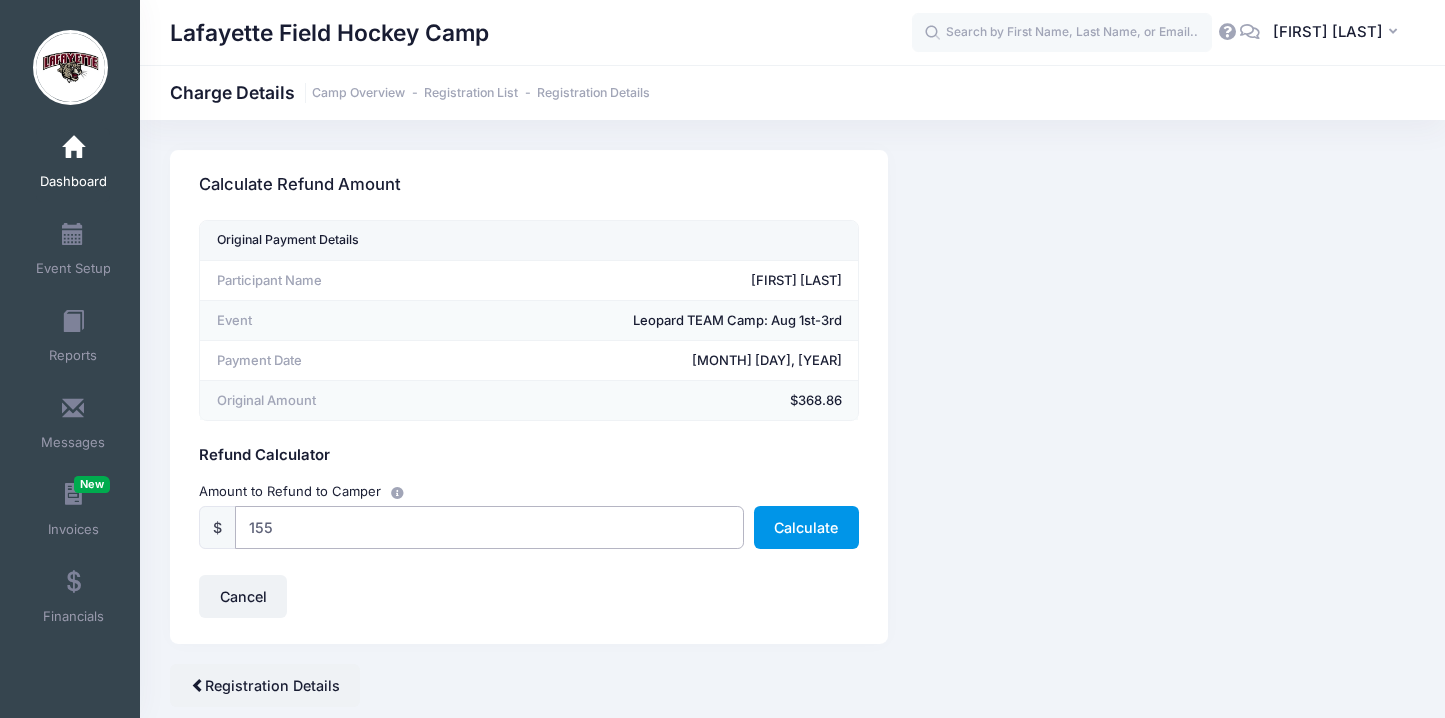 type on "155" 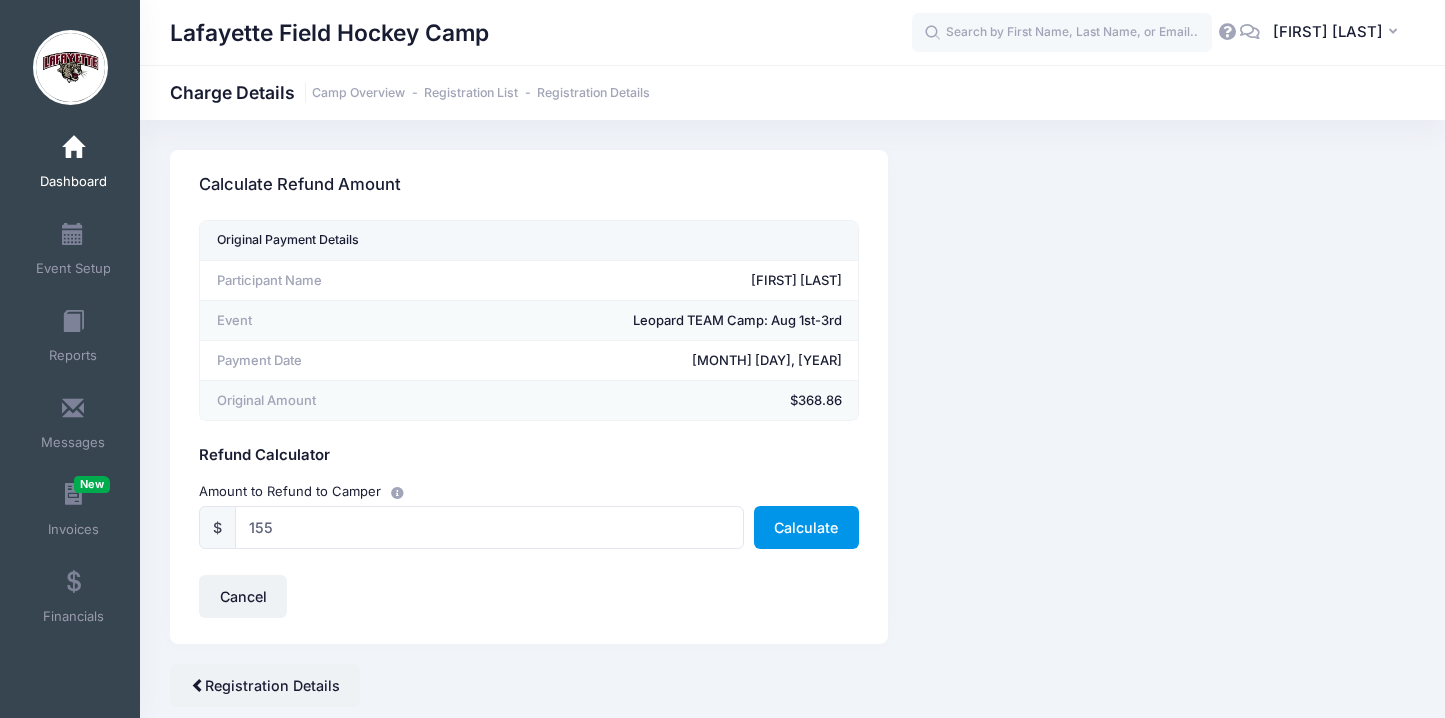 click on "Calculate" at bounding box center [806, 527] 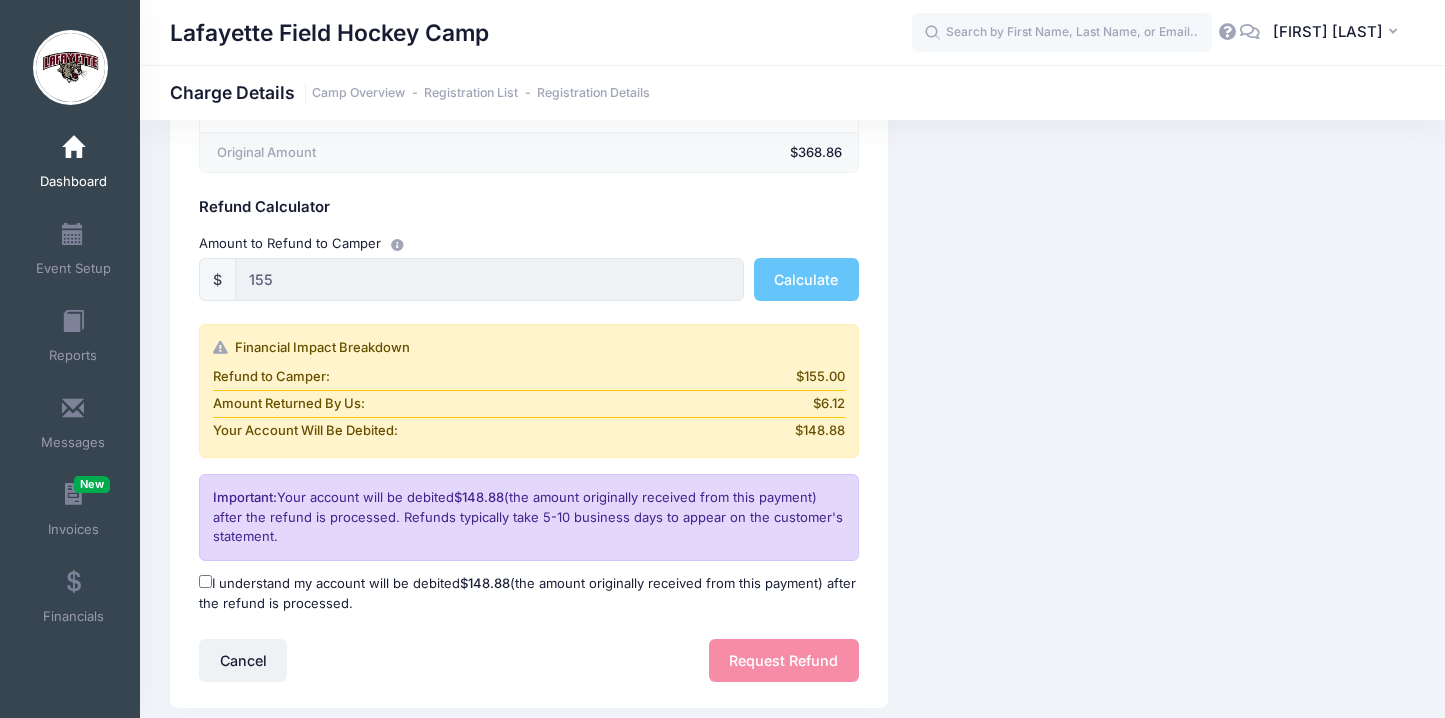 scroll, scrollTop: 376, scrollLeft: 0, axis: vertical 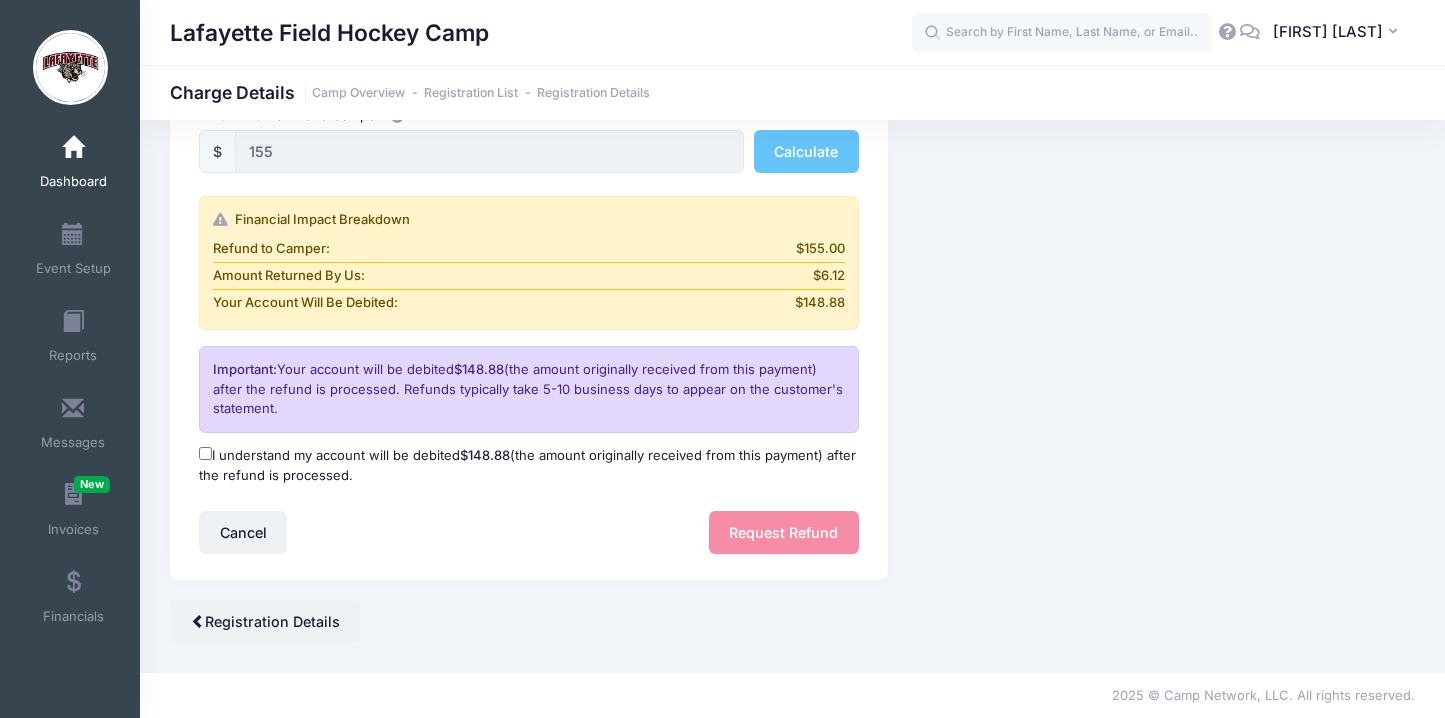 click on "I understand my account will be debited  $148.88  (the amount originally received from this payment) after the refund is processed." at bounding box center (205, 453) 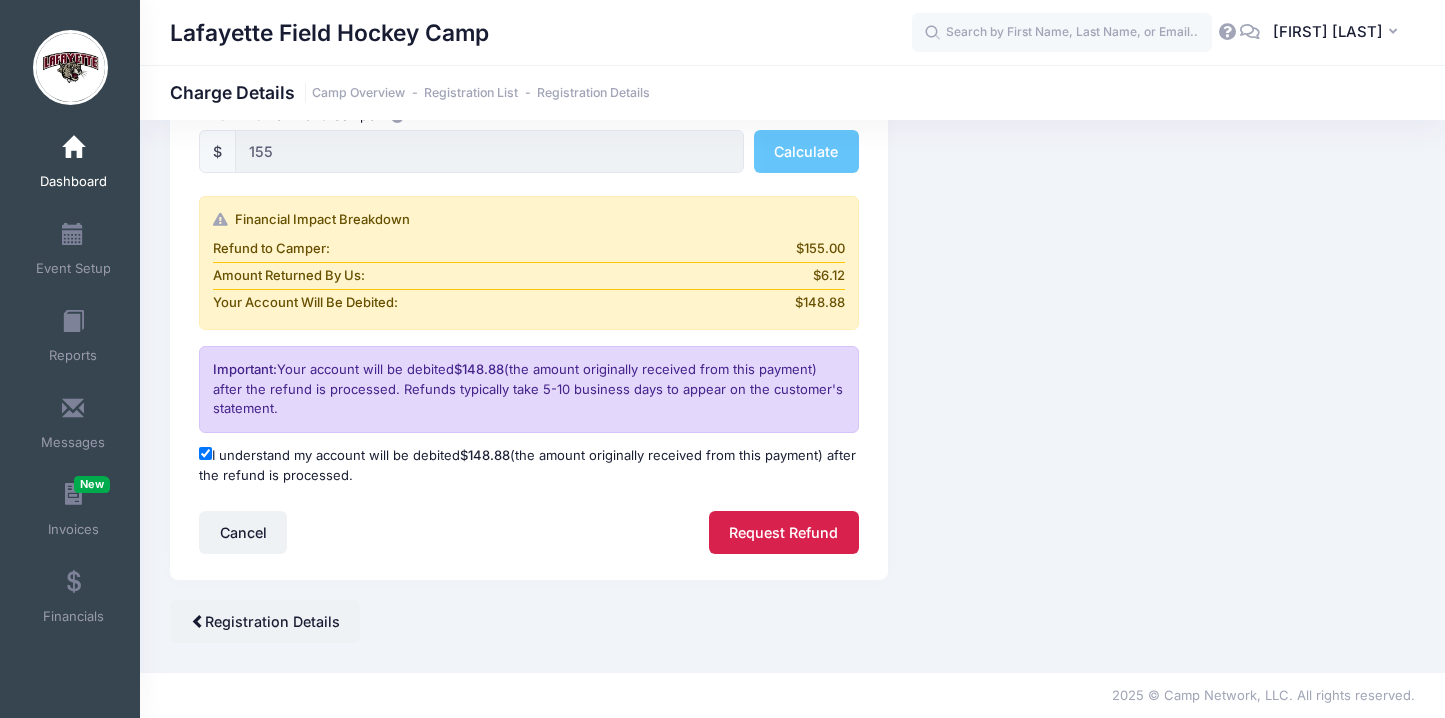 click on "Request Refund" at bounding box center (784, 532) 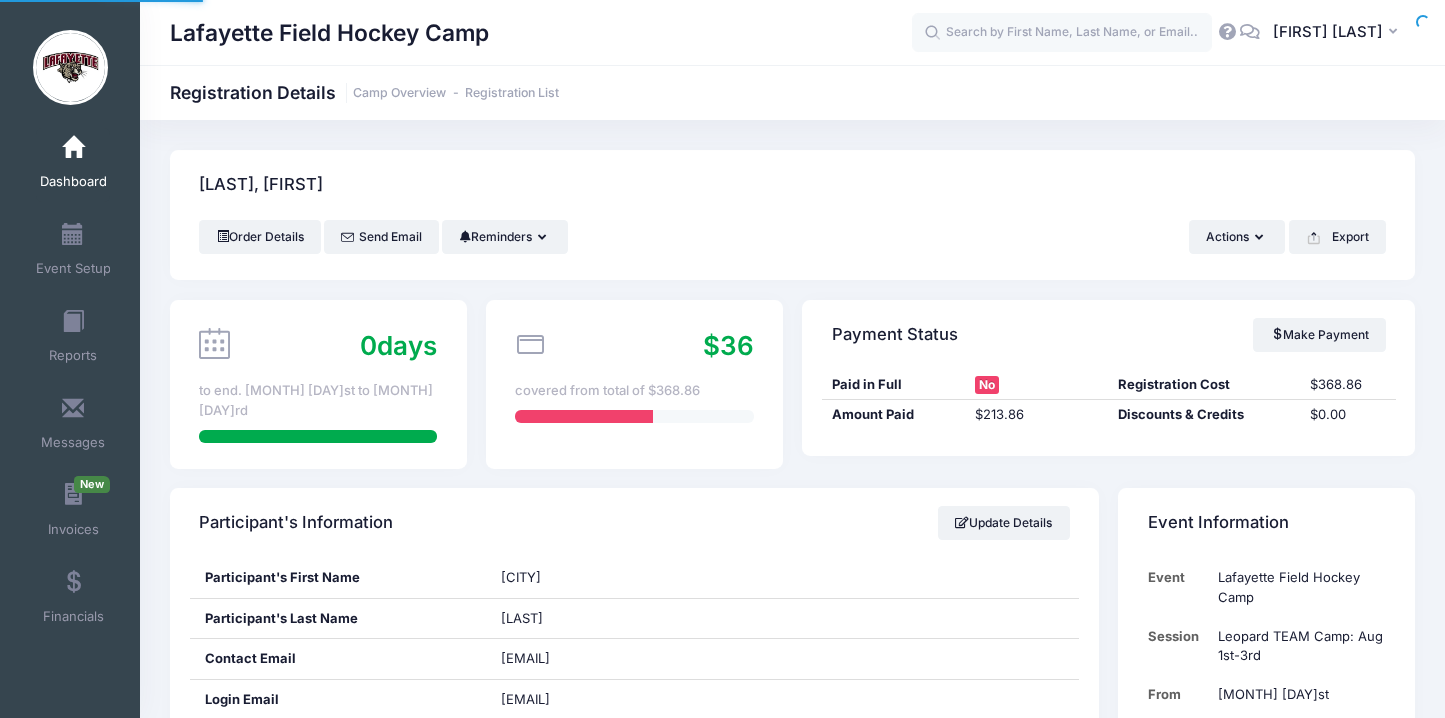 scroll, scrollTop: 0, scrollLeft: 0, axis: both 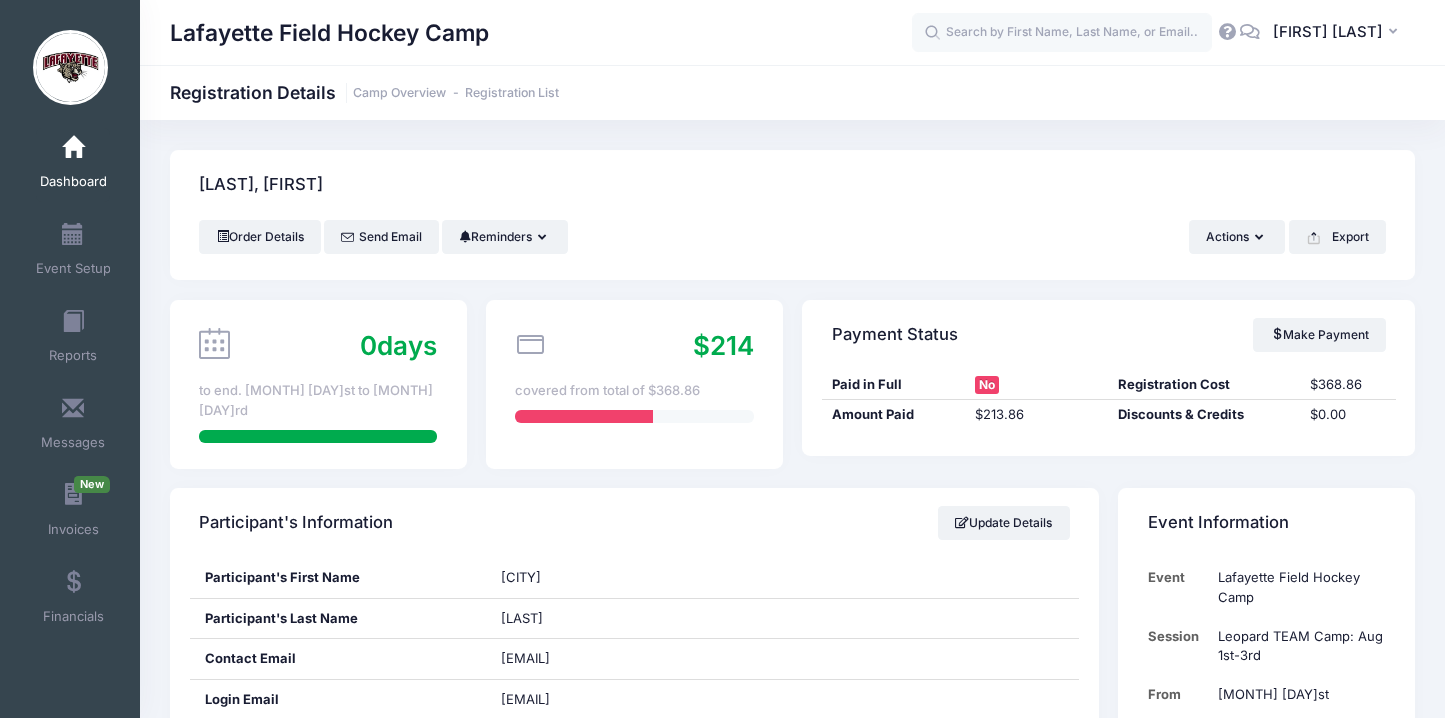 click at bounding box center [73, 148] 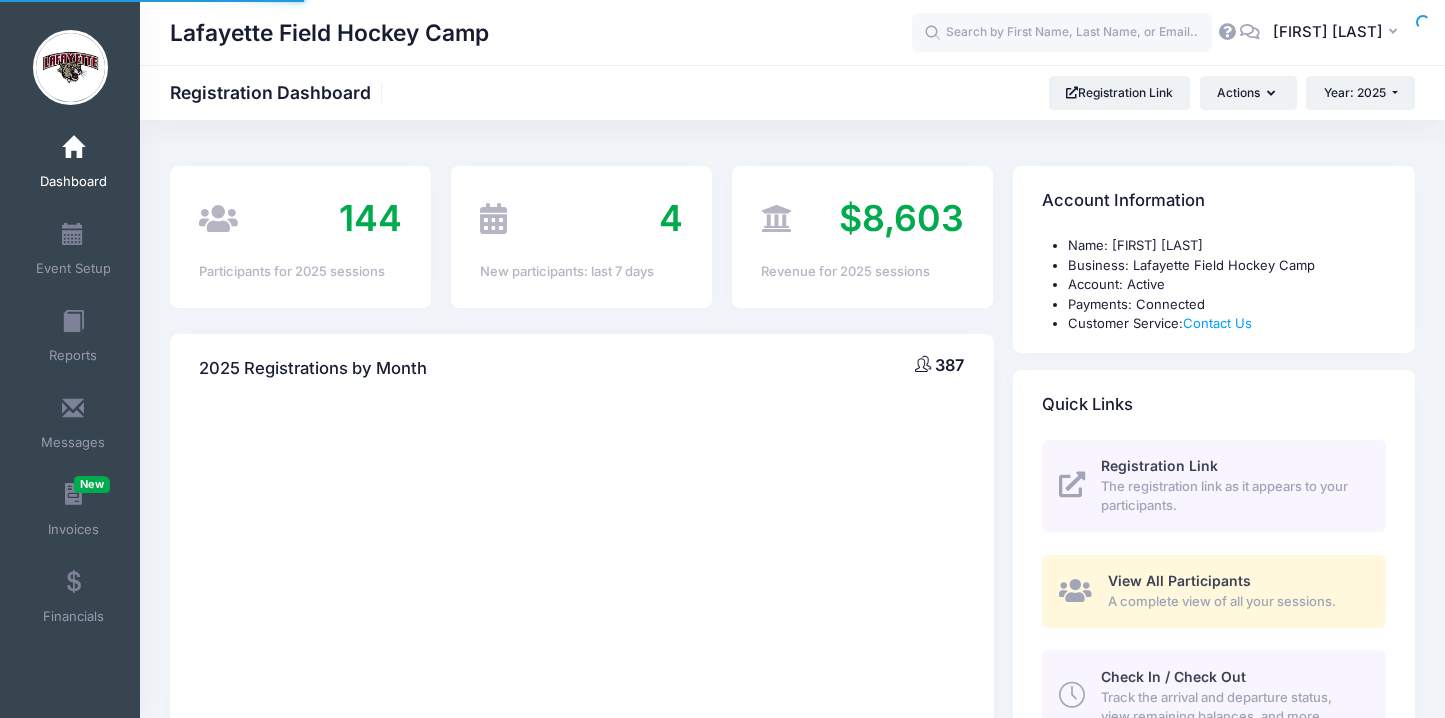 scroll, scrollTop: 0, scrollLeft: 0, axis: both 